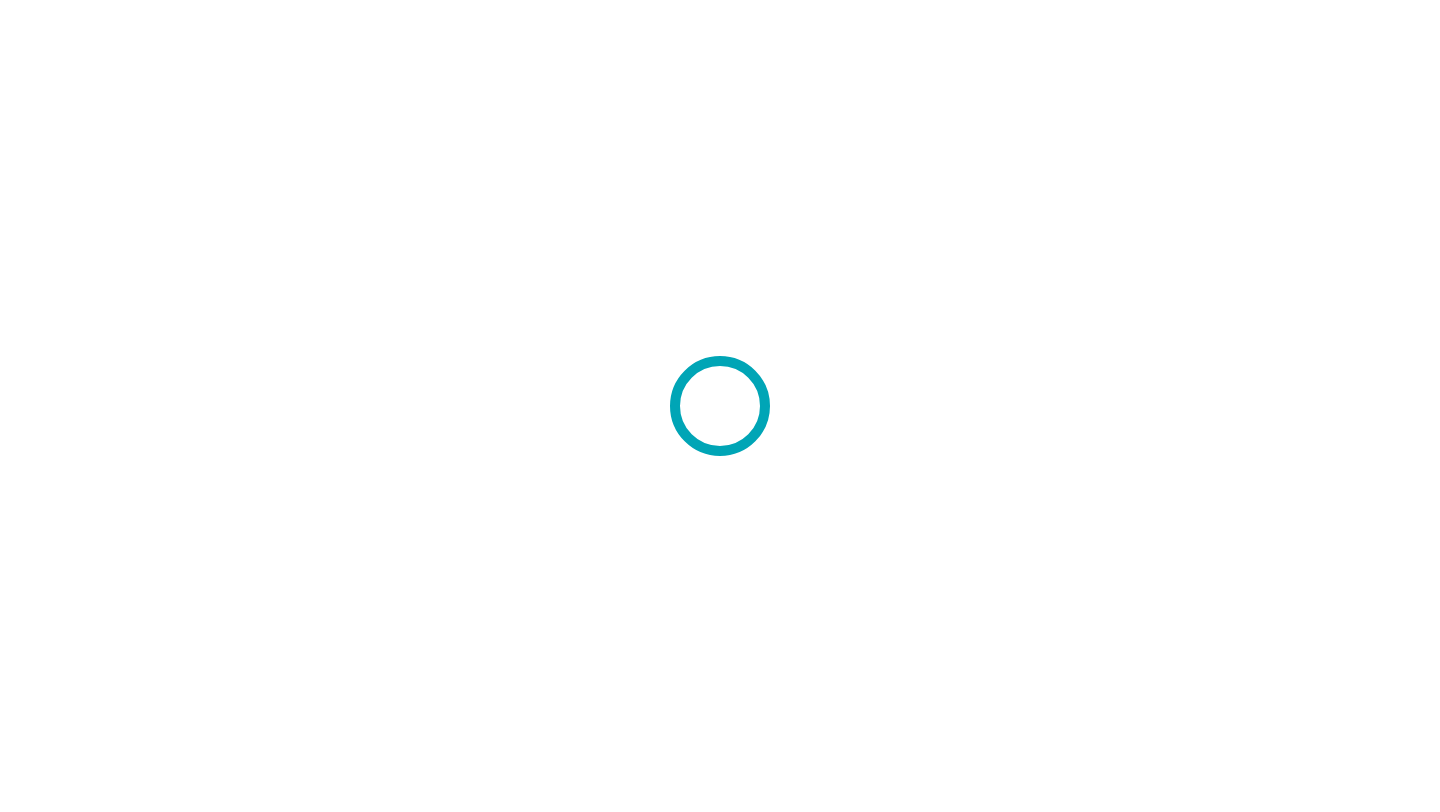 scroll, scrollTop: 0, scrollLeft: 0, axis: both 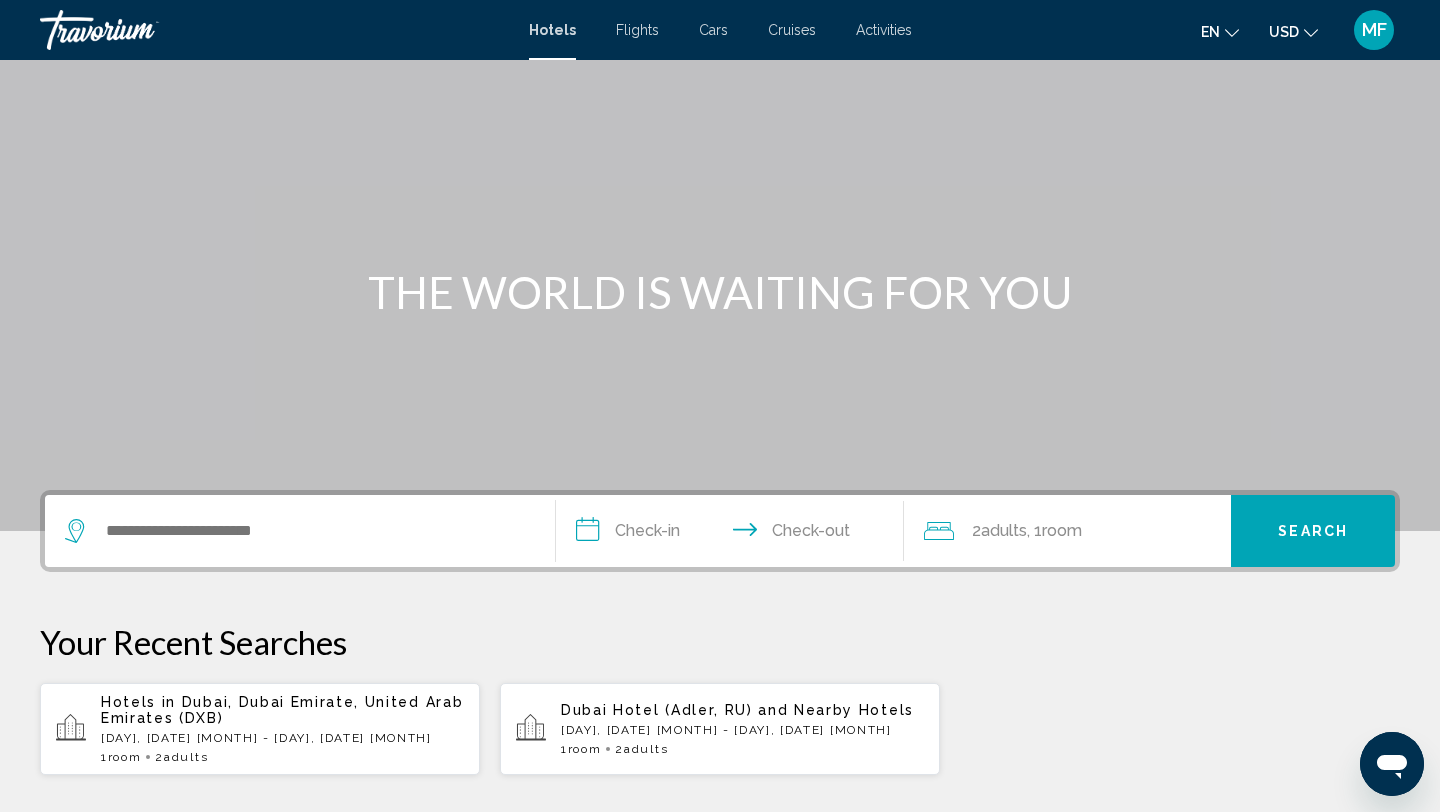 click on "Hotels in    Dubai, Dubai Emirate, United Arab Emirates (DXB)" at bounding box center [282, 710] 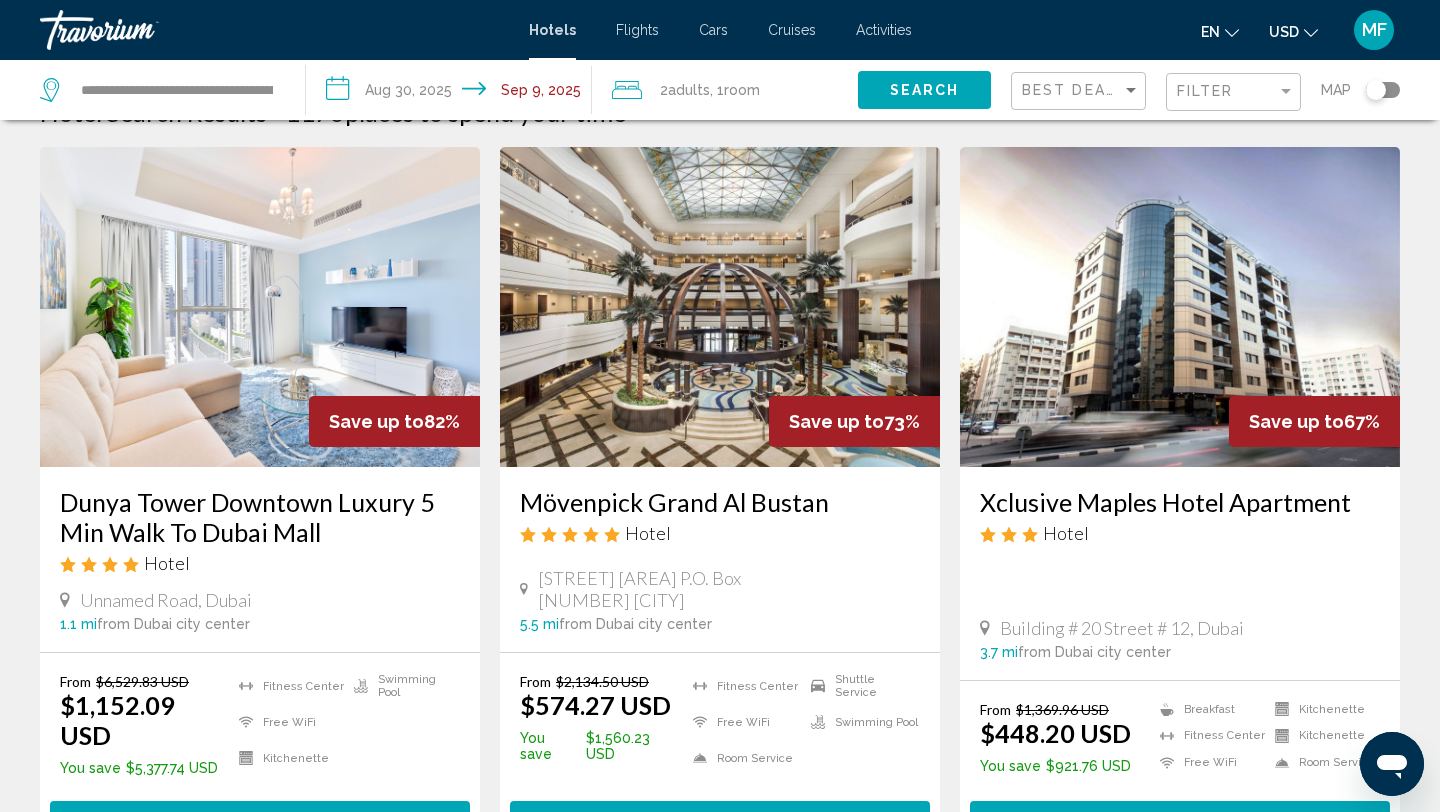 scroll, scrollTop: 0, scrollLeft: 0, axis: both 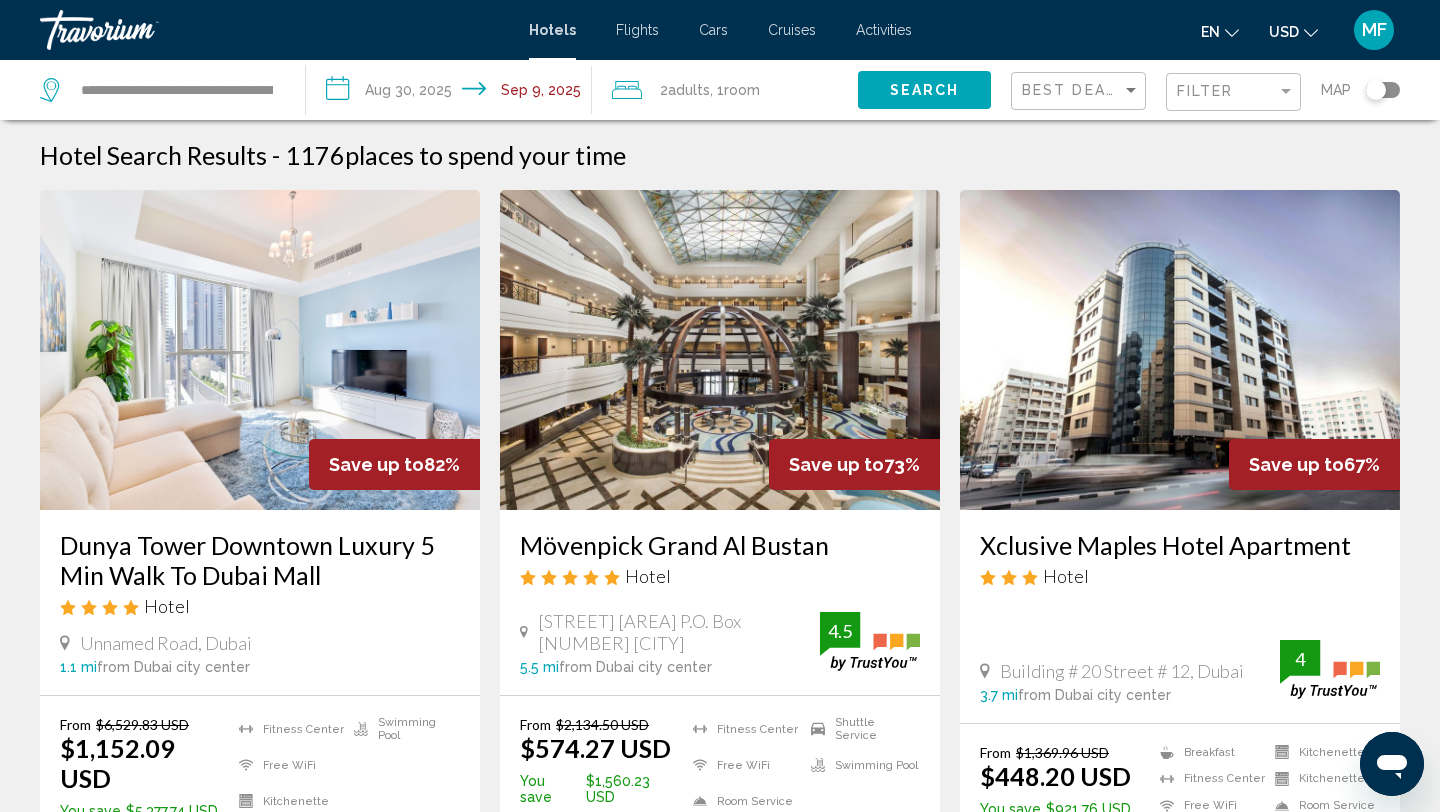 click on "Activities" at bounding box center (884, 30) 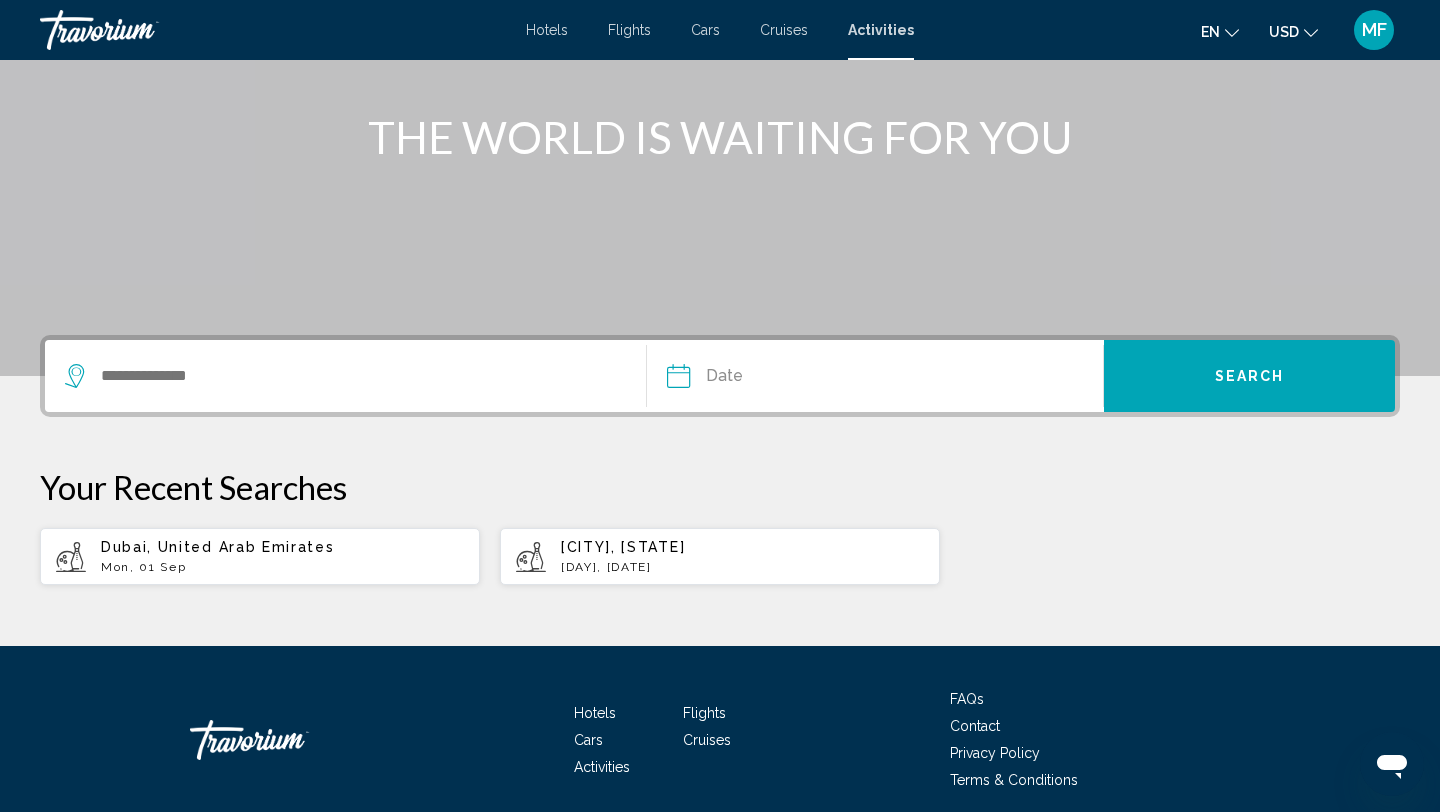 scroll, scrollTop: 237, scrollLeft: 0, axis: vertical 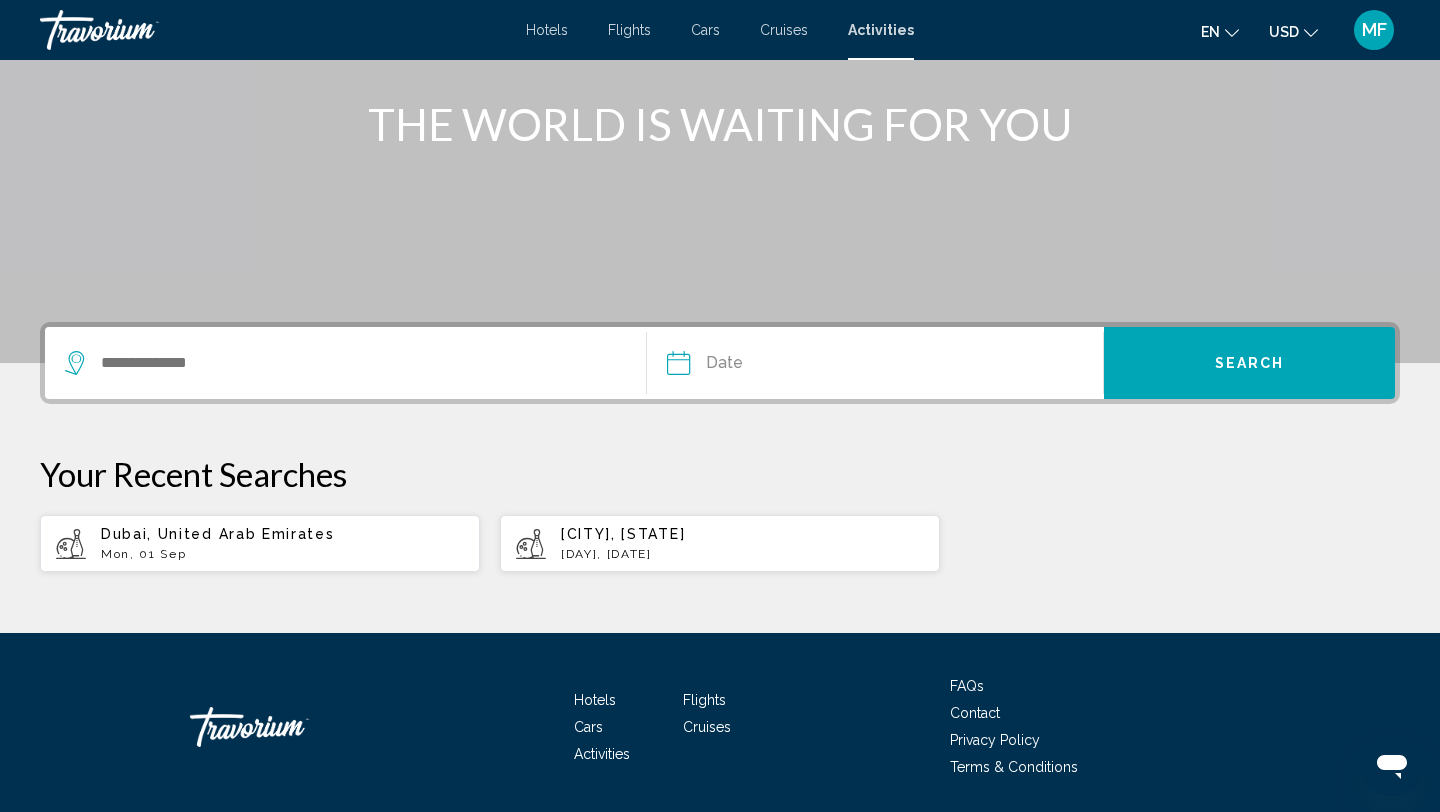 click on "Mon, 01 Sep" at bounding box center [282, 554] 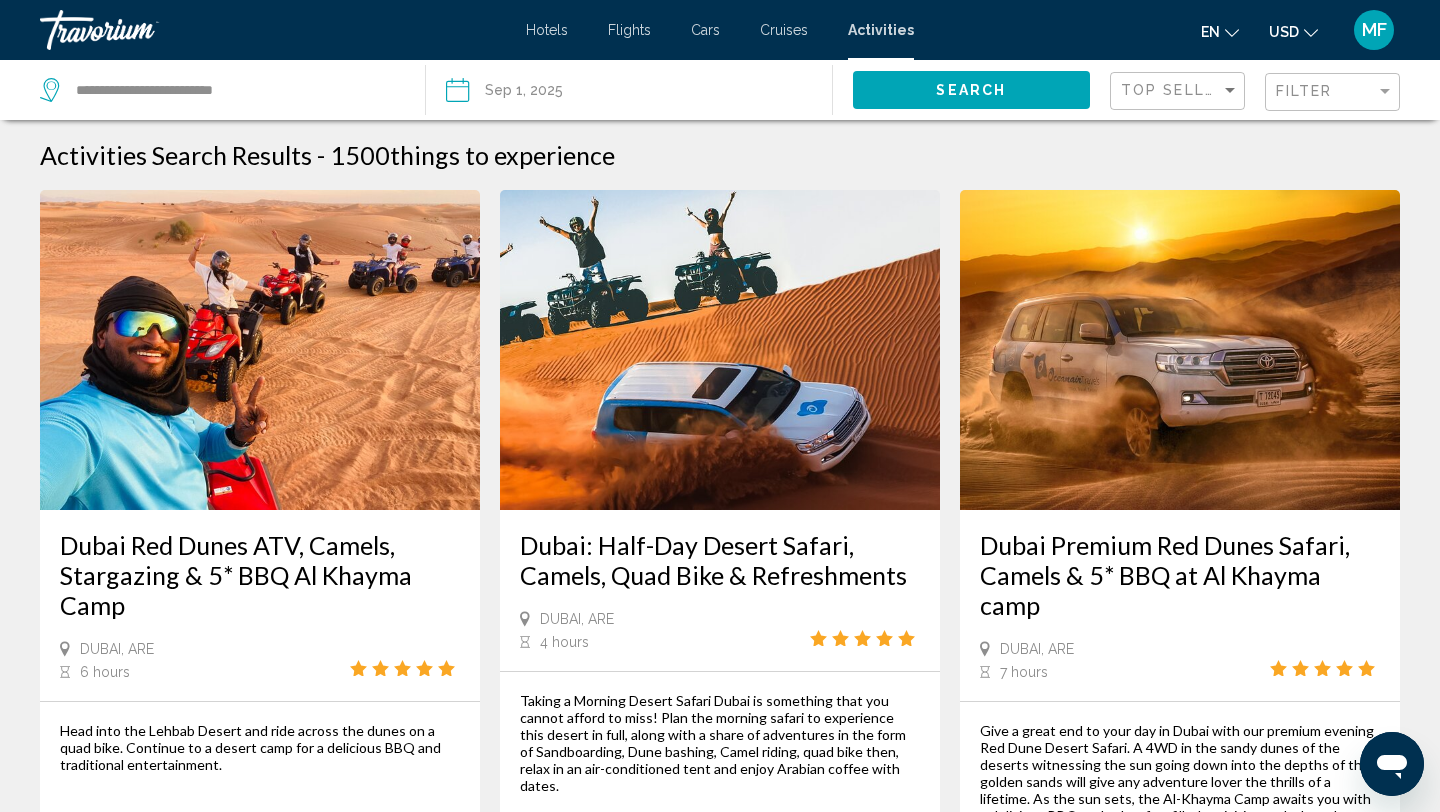scroll, scrollTop: 1, scrollLeft: 0, axis: vertical 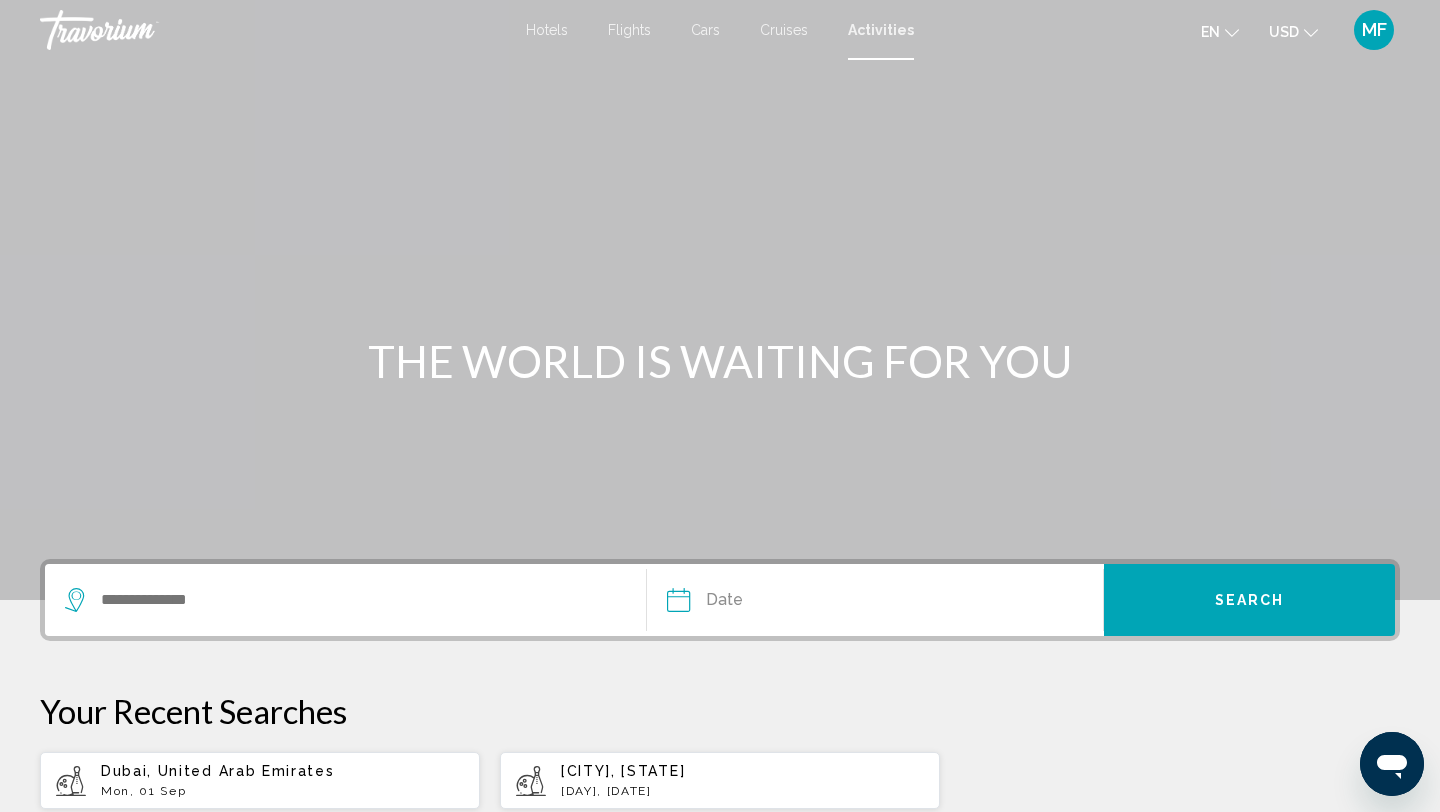 click on "Hotels Flights Cars Cruises Activities Hotels Flights Cars Cruises Activities en
English Español Français Italiano Português русский USD
USD ($) MXN (Mex$) CAD (Can$) GBP (£) EUR (€) AUD (A$) NZD (NZ$) CNY (CN¥) MF Login" at bounding box center [720, 30] 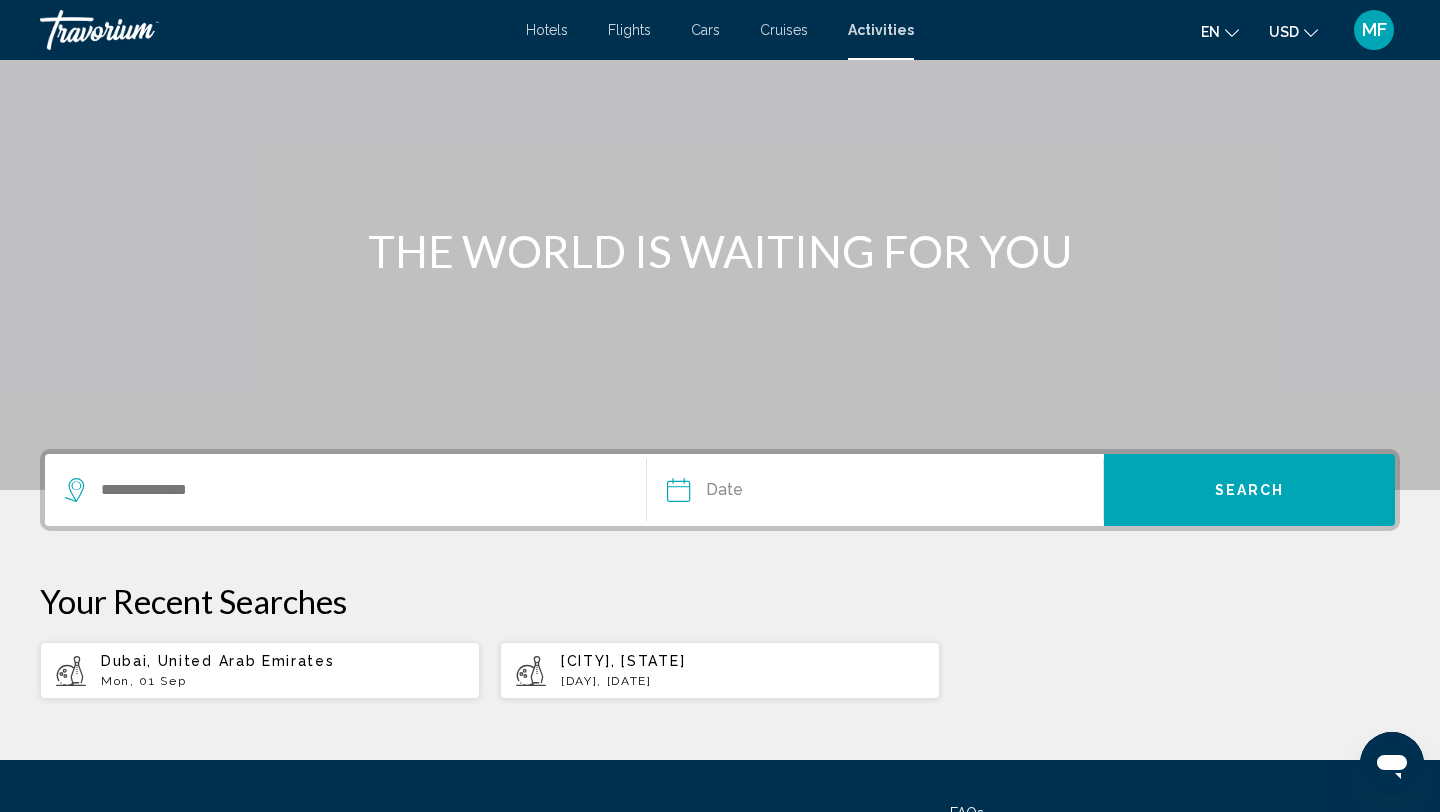scroll, scrollTop: 126, scrollLeft: 0, axis: vertical 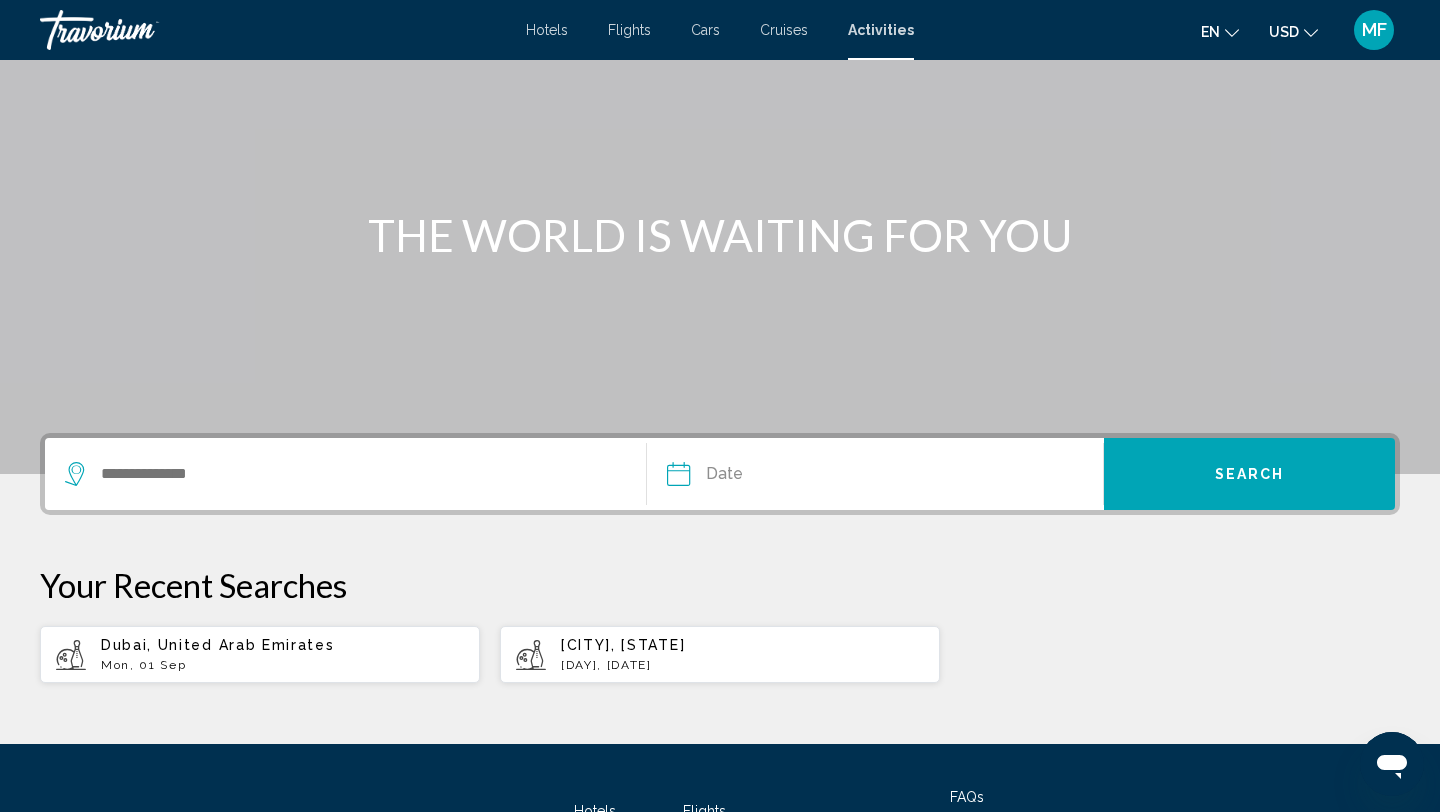 click on "Mon, 01 Sep" at bounding box center [282, 665] 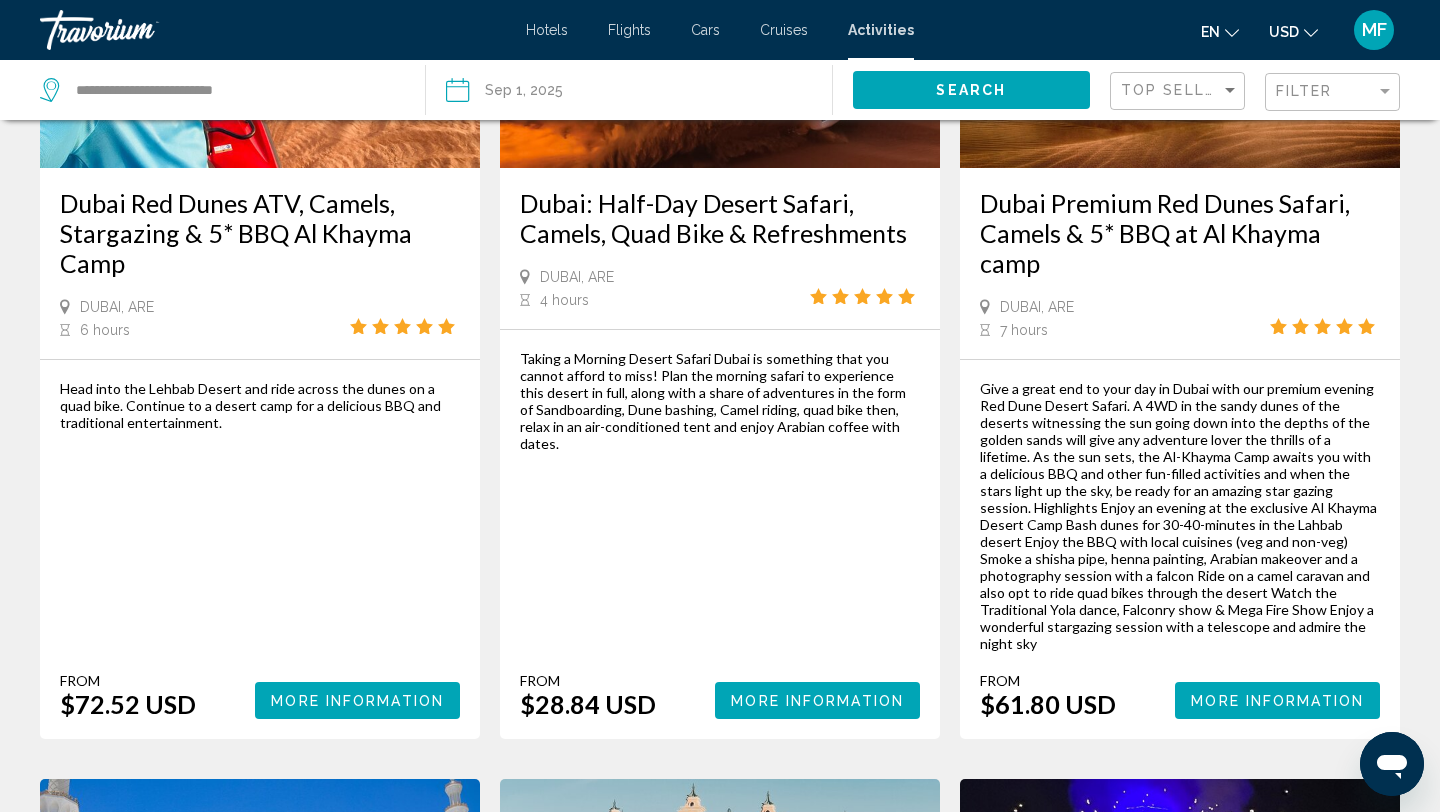 scroll, scrollTop: 347, scrollLeft: 0, axis: vertical 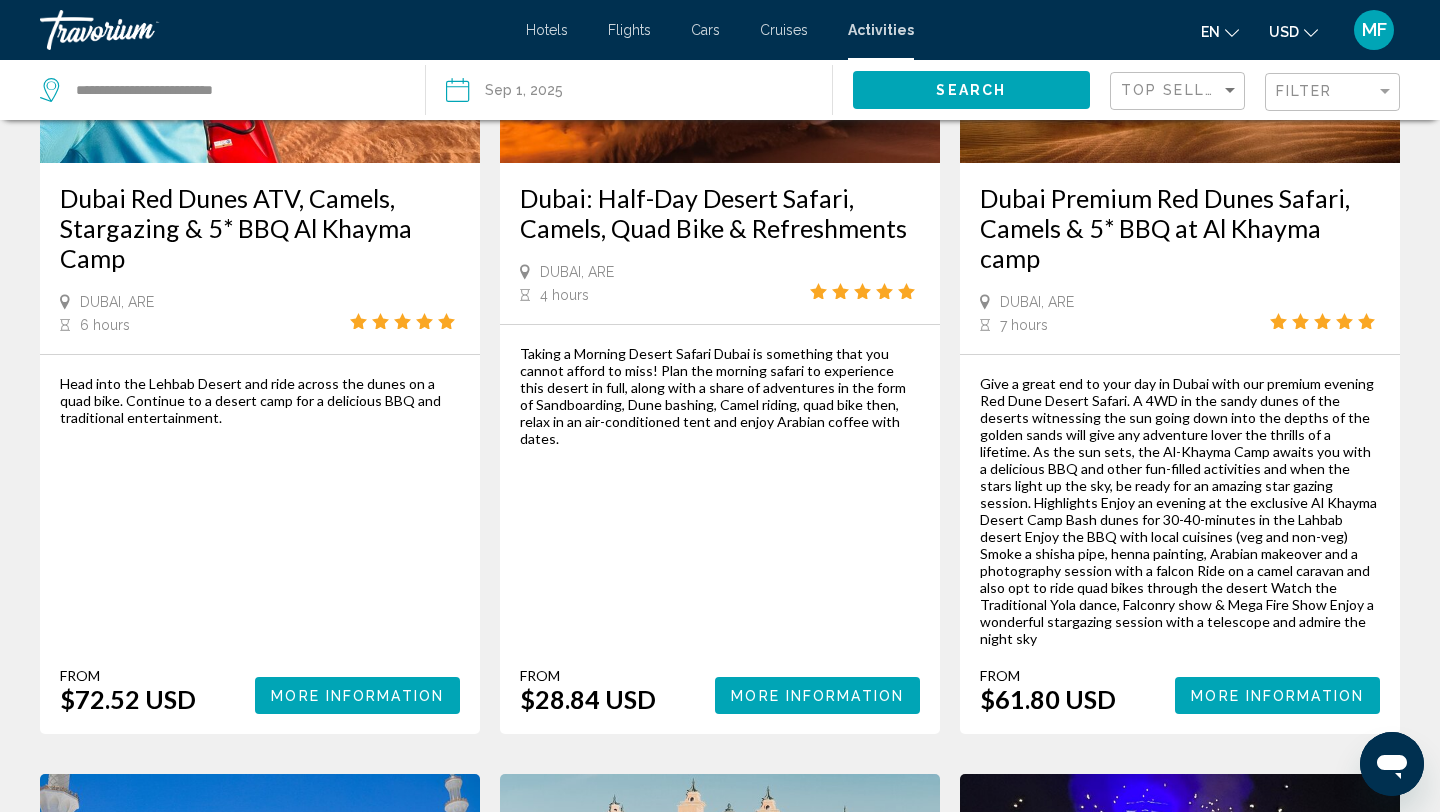 click on "Filter" 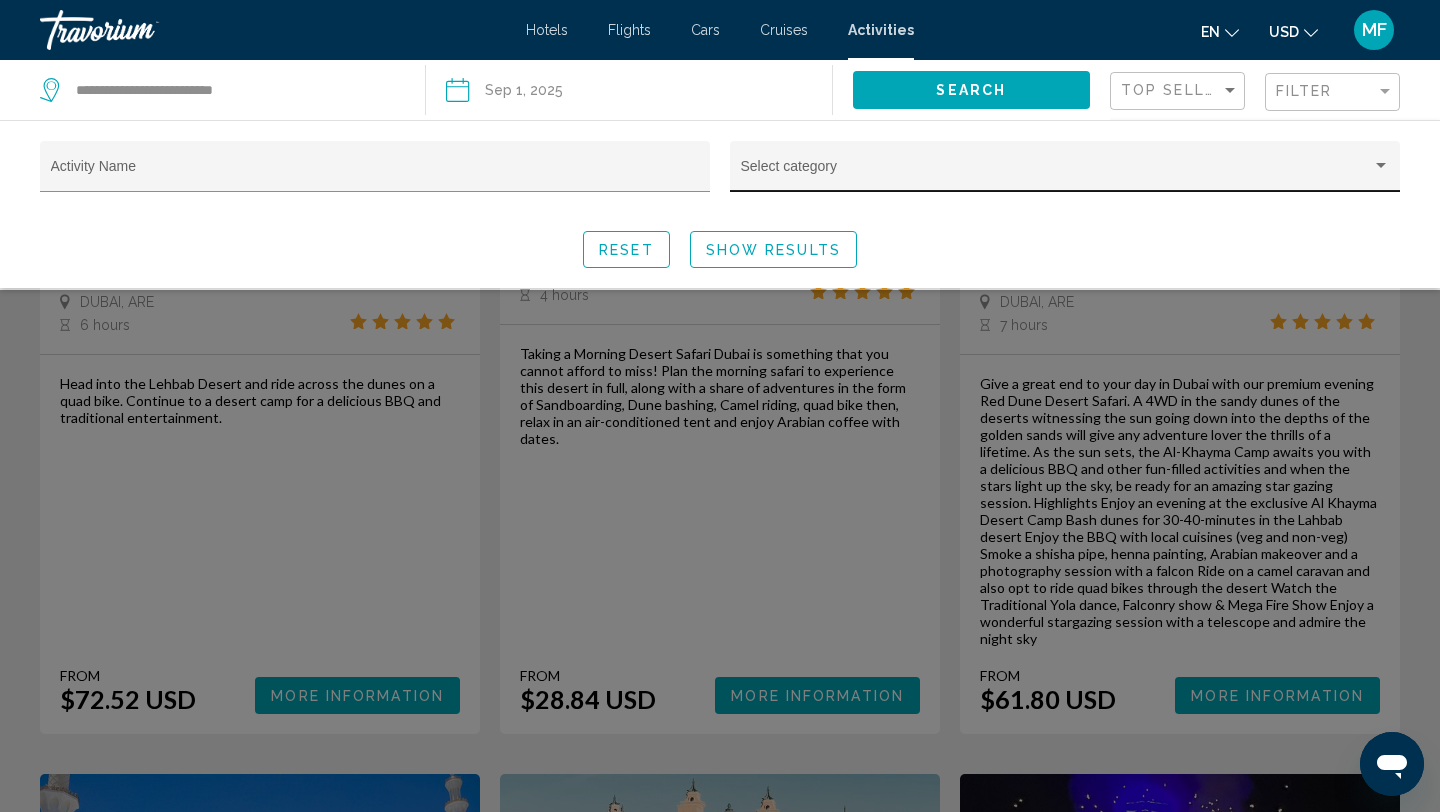 click on "Select category" 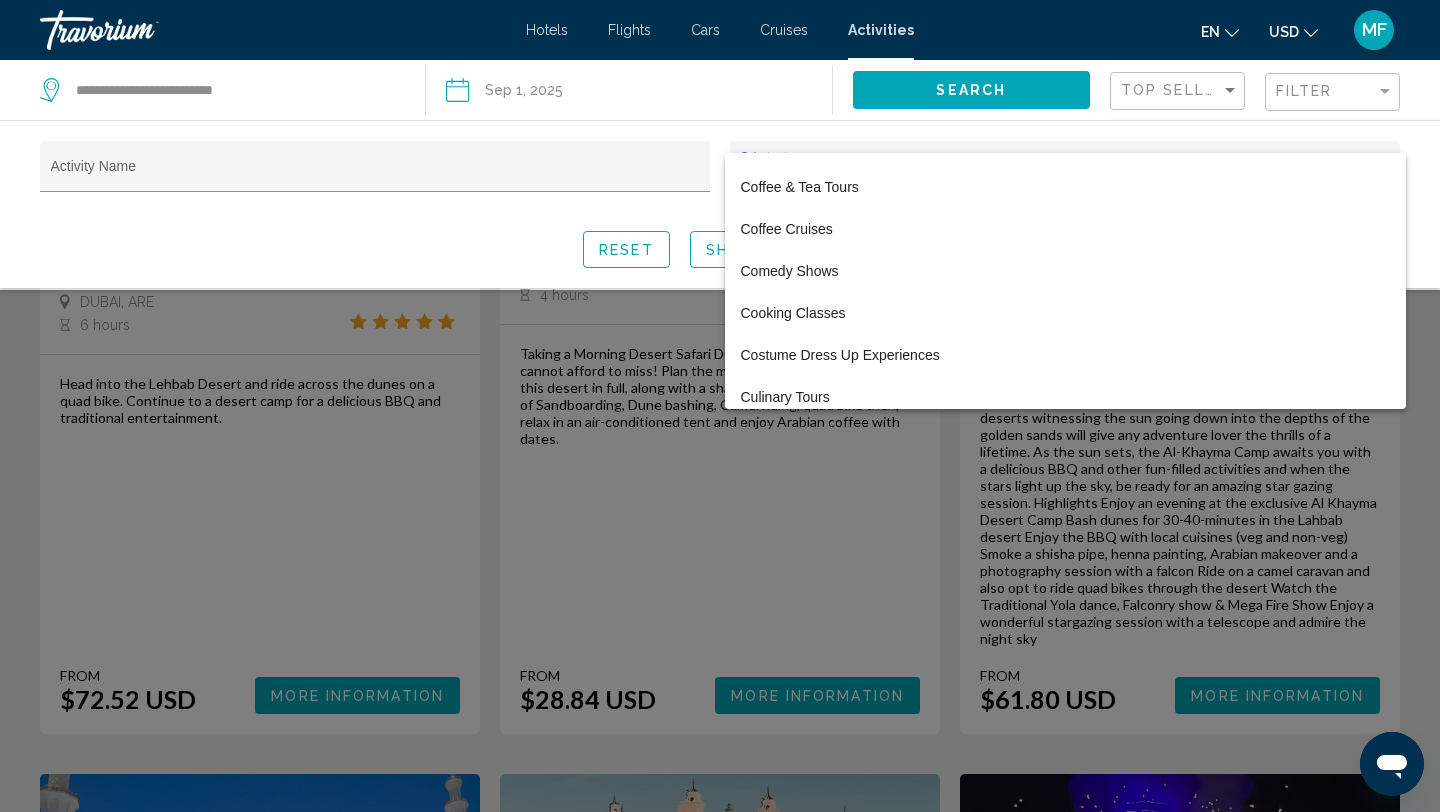 scroll, scrollTop: 1774, scrollLeft: 0, axis: vertical 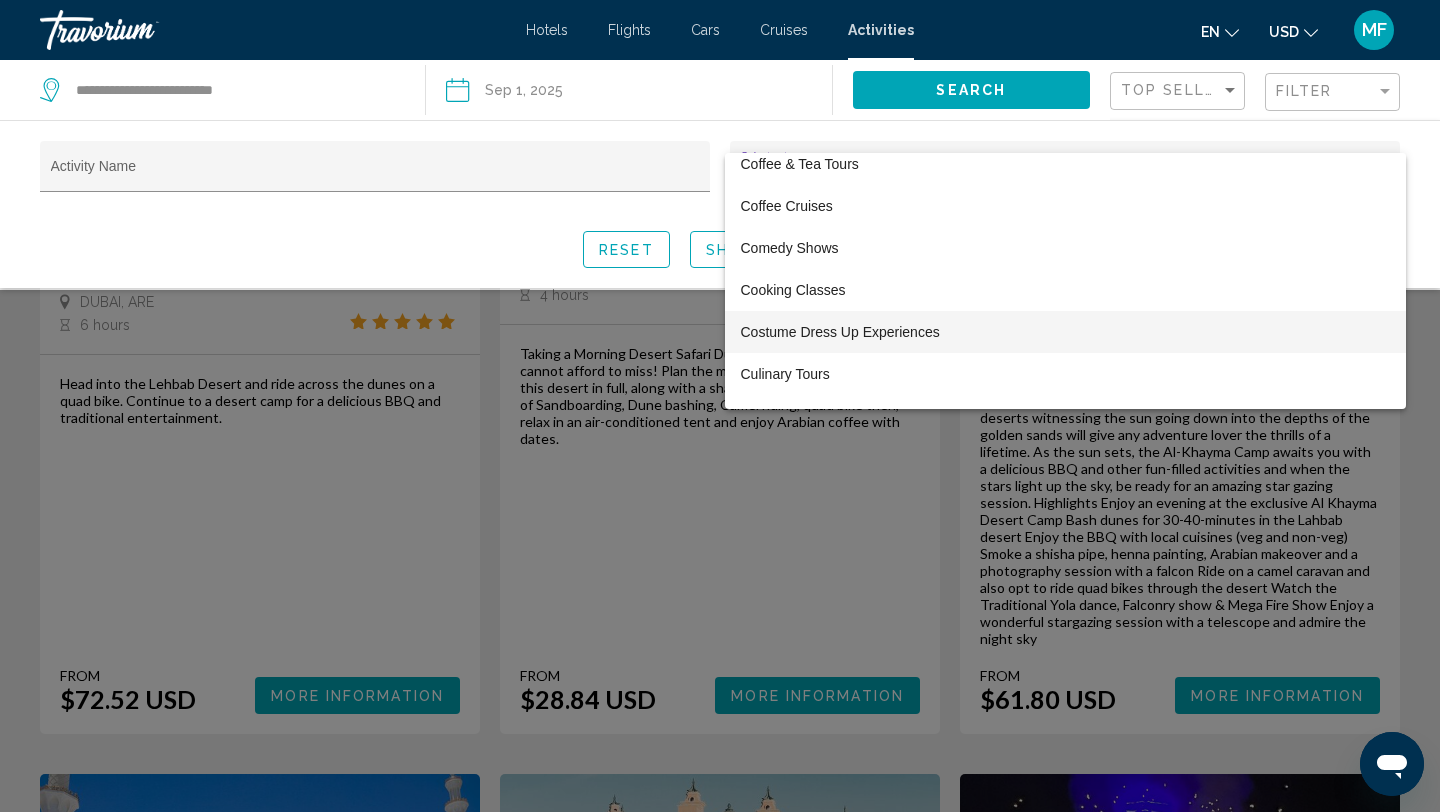 click on "Costume Dress Up Experiences" at bounding box center [1065, 332] 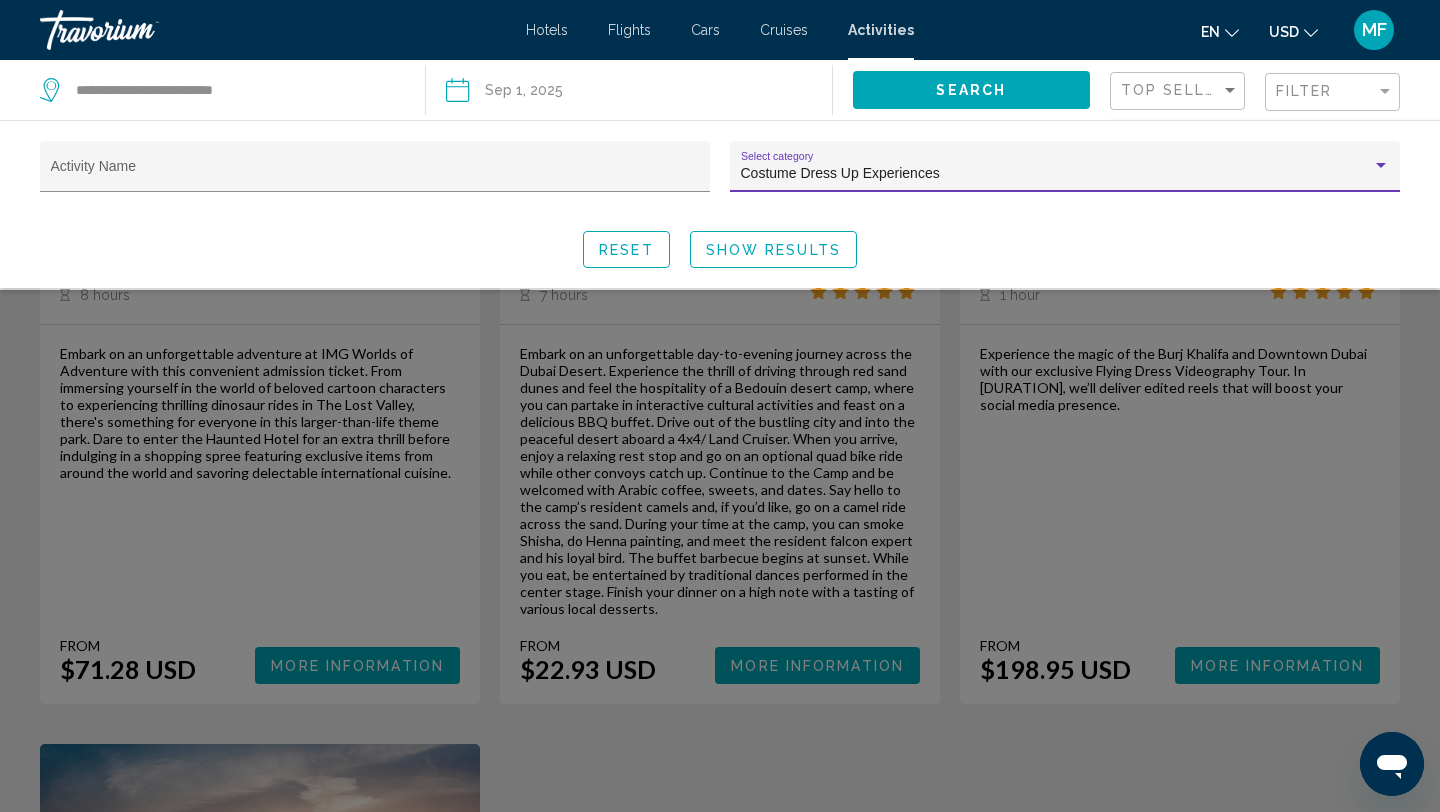 click on "Show Results" 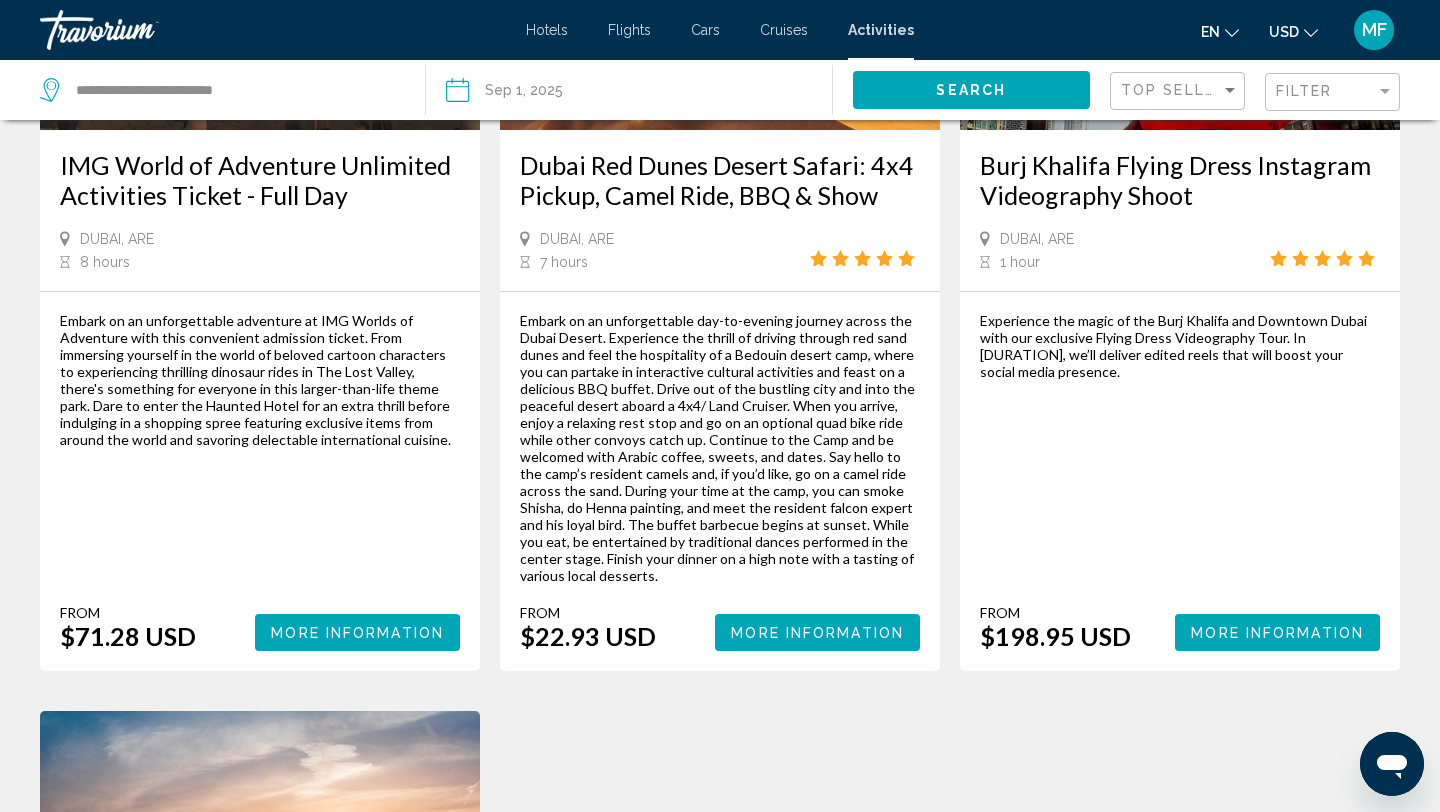 scroll, scrollTop: 354, scrollLeft: 0, axis: vertical 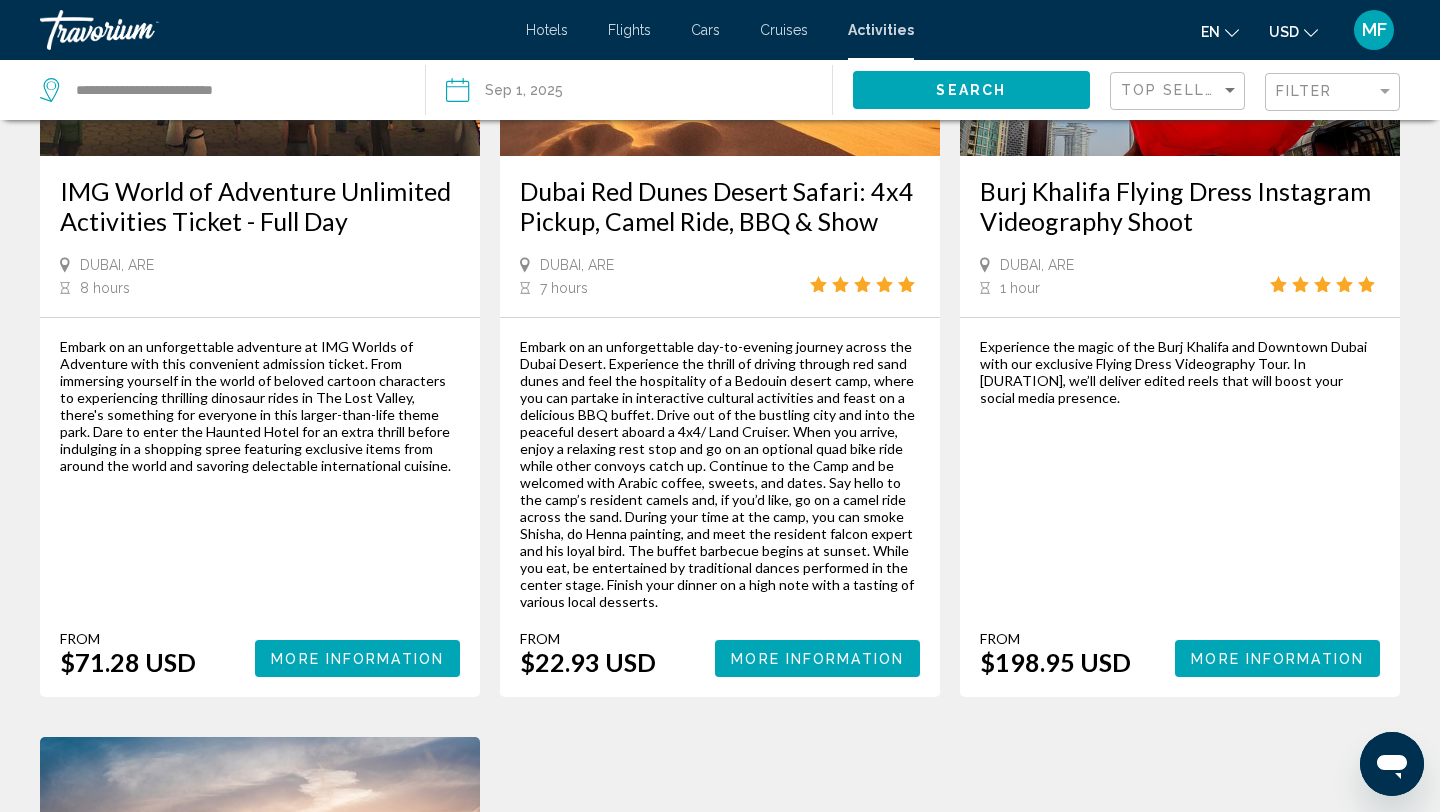 click on "More Information" at bounding box center (1277, 659) 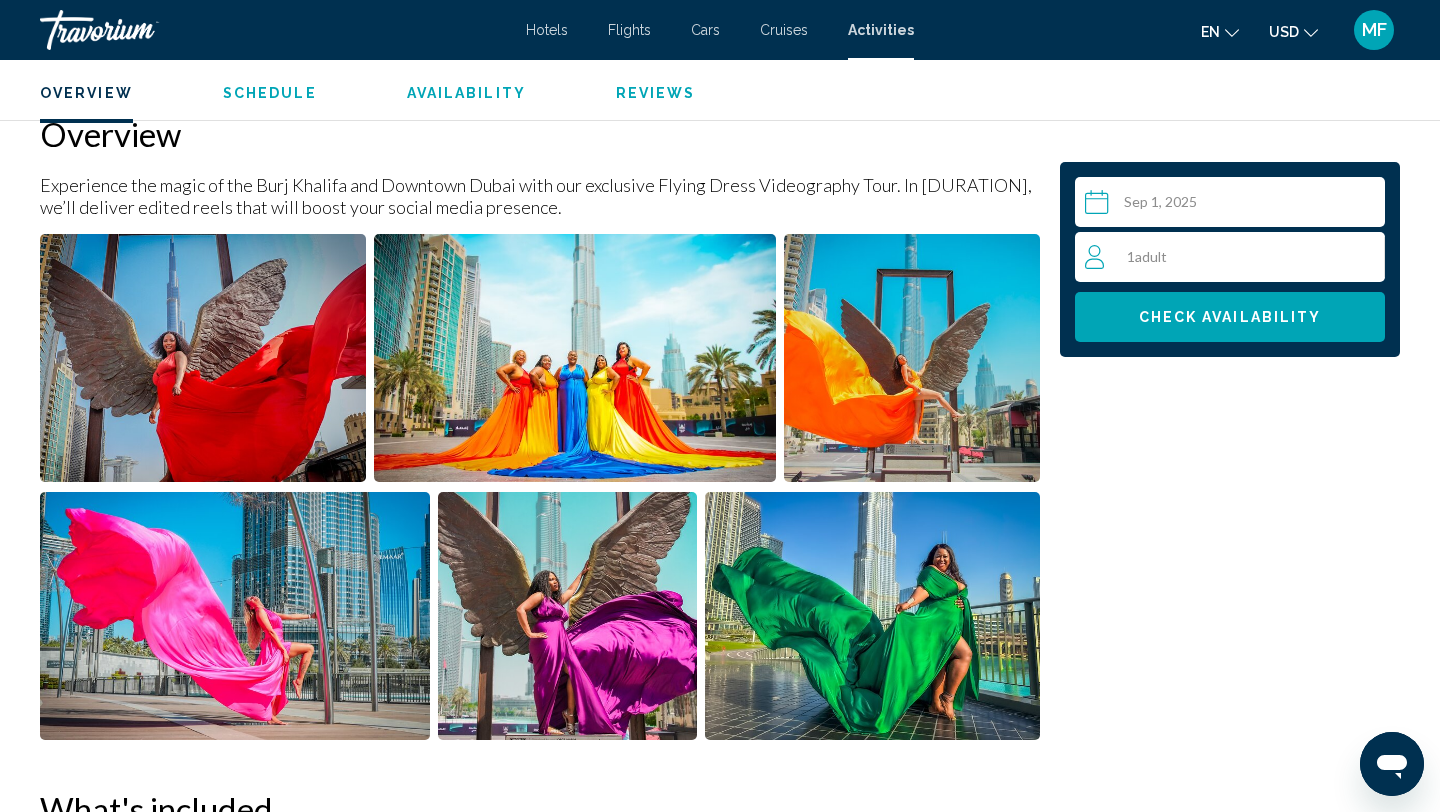 scroll, scrollTop: 673, scrollLeft: 0, axis: vertical 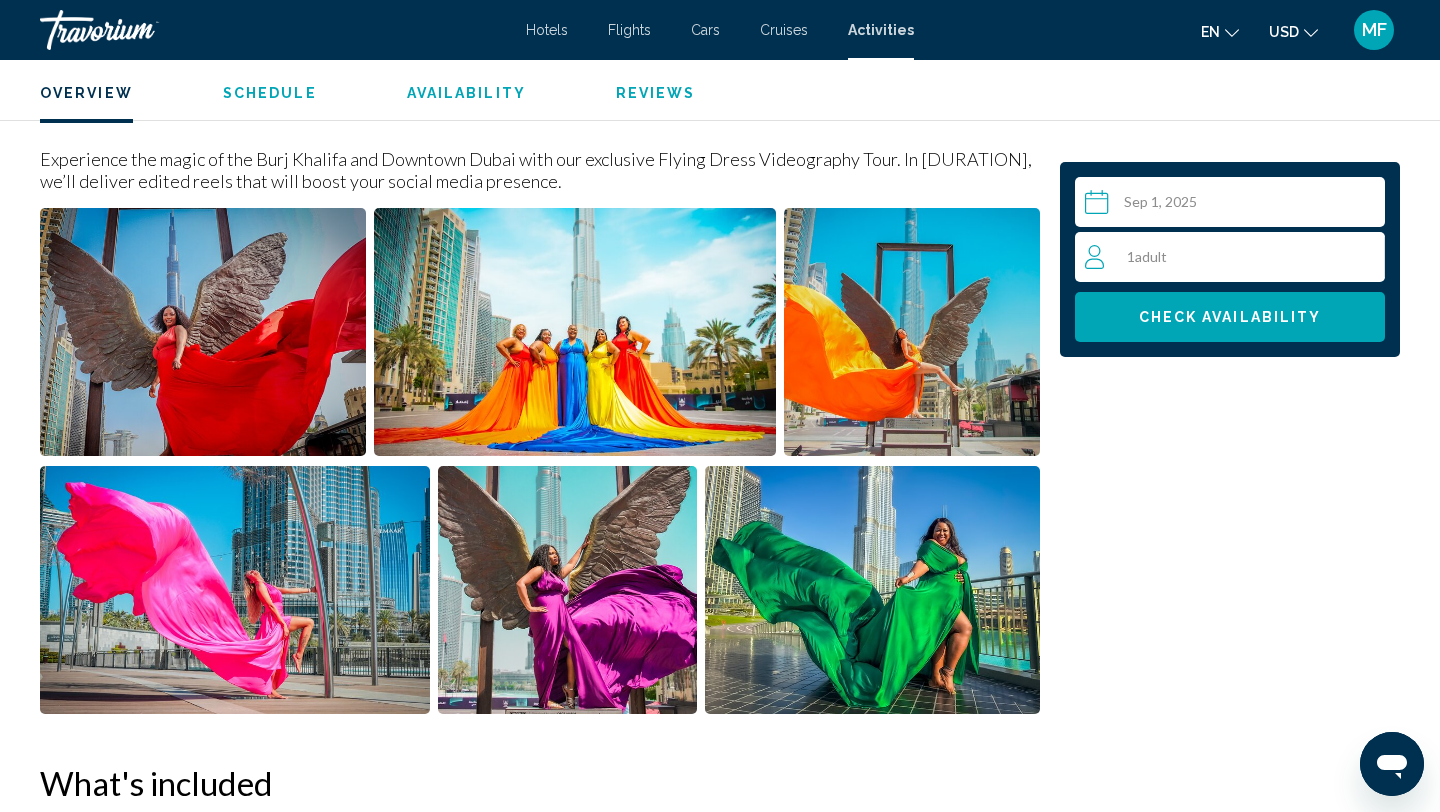 click on "1  Adult Adults" at bounding box center (1234, 257) 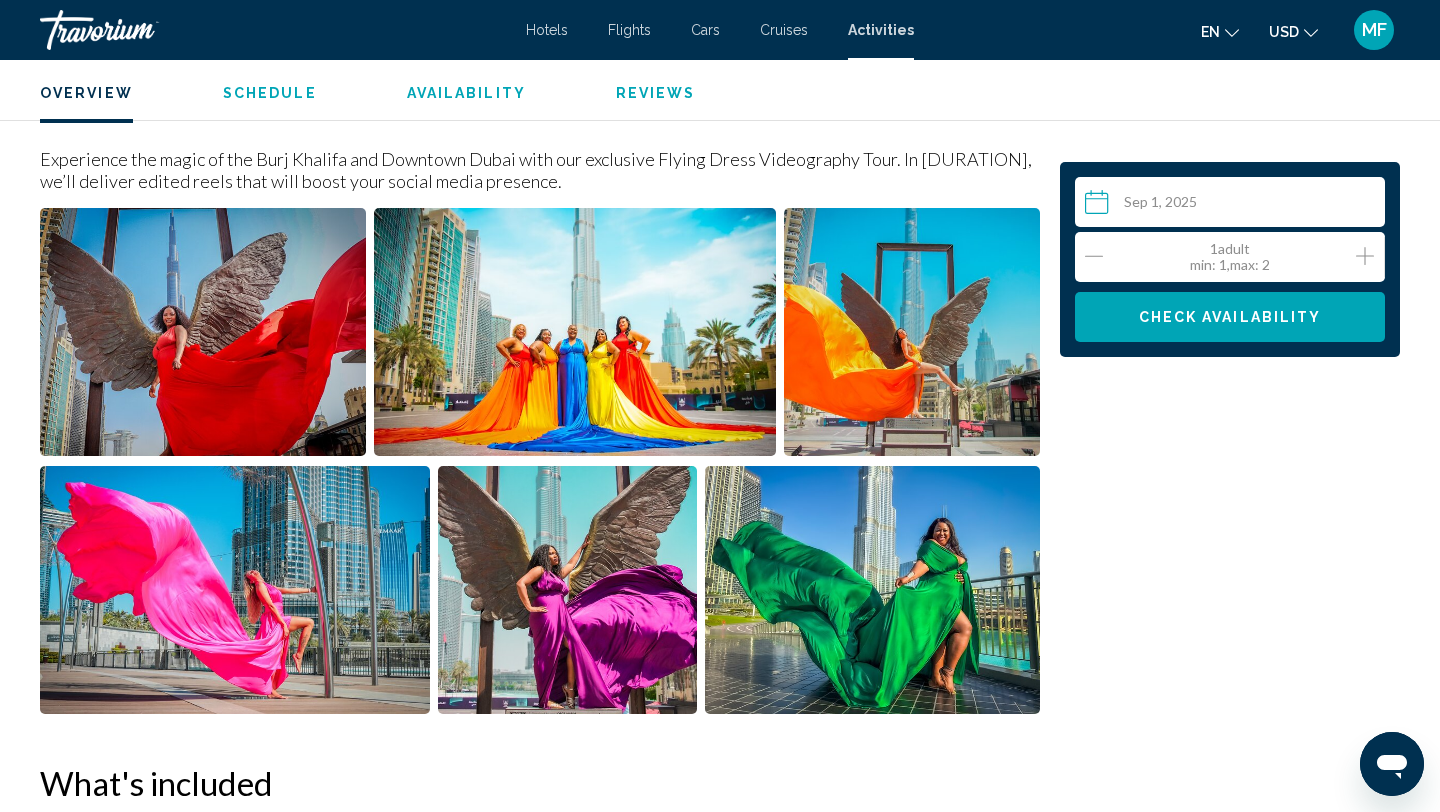click 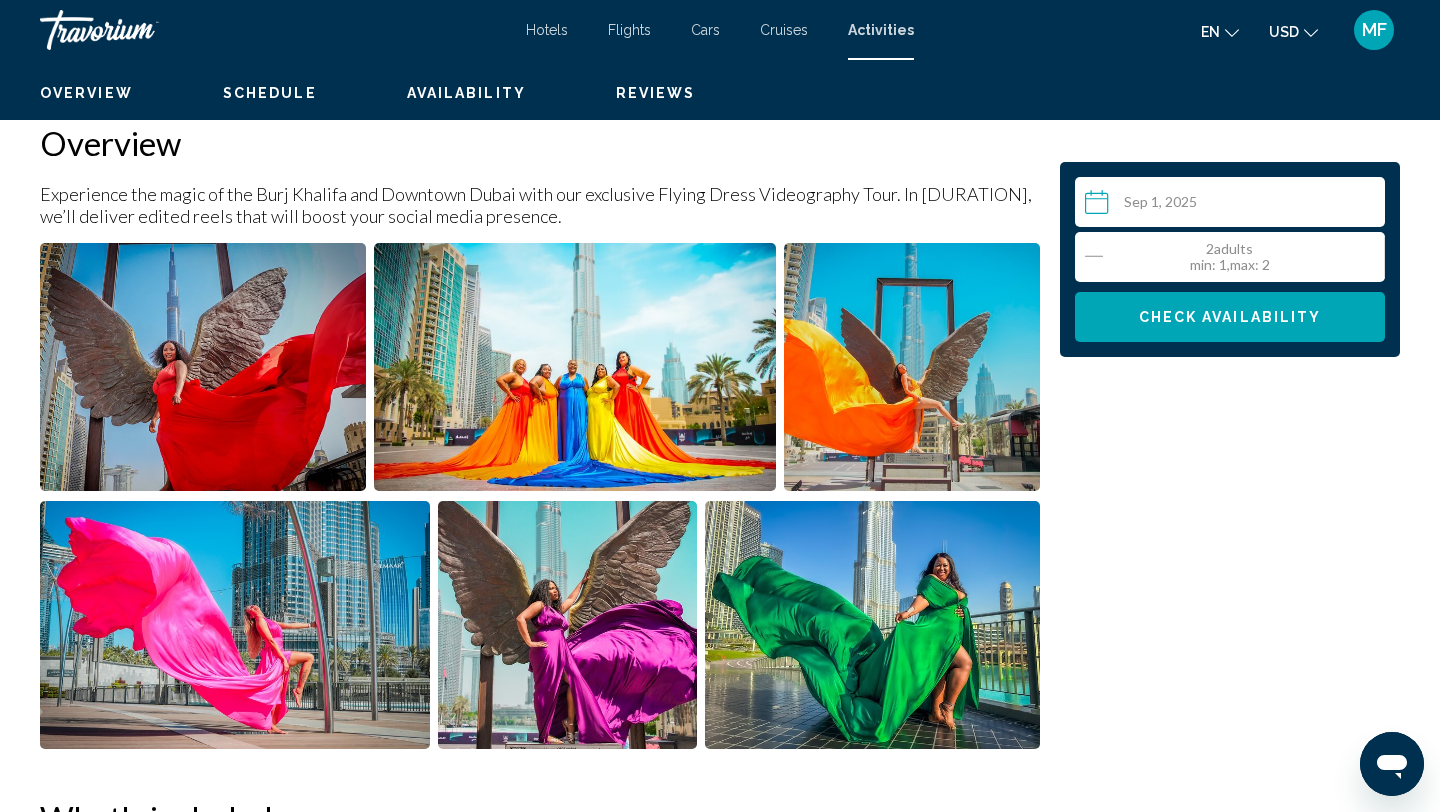 scroll, scrollTop: 0, scrollLeft: 0, axis: both 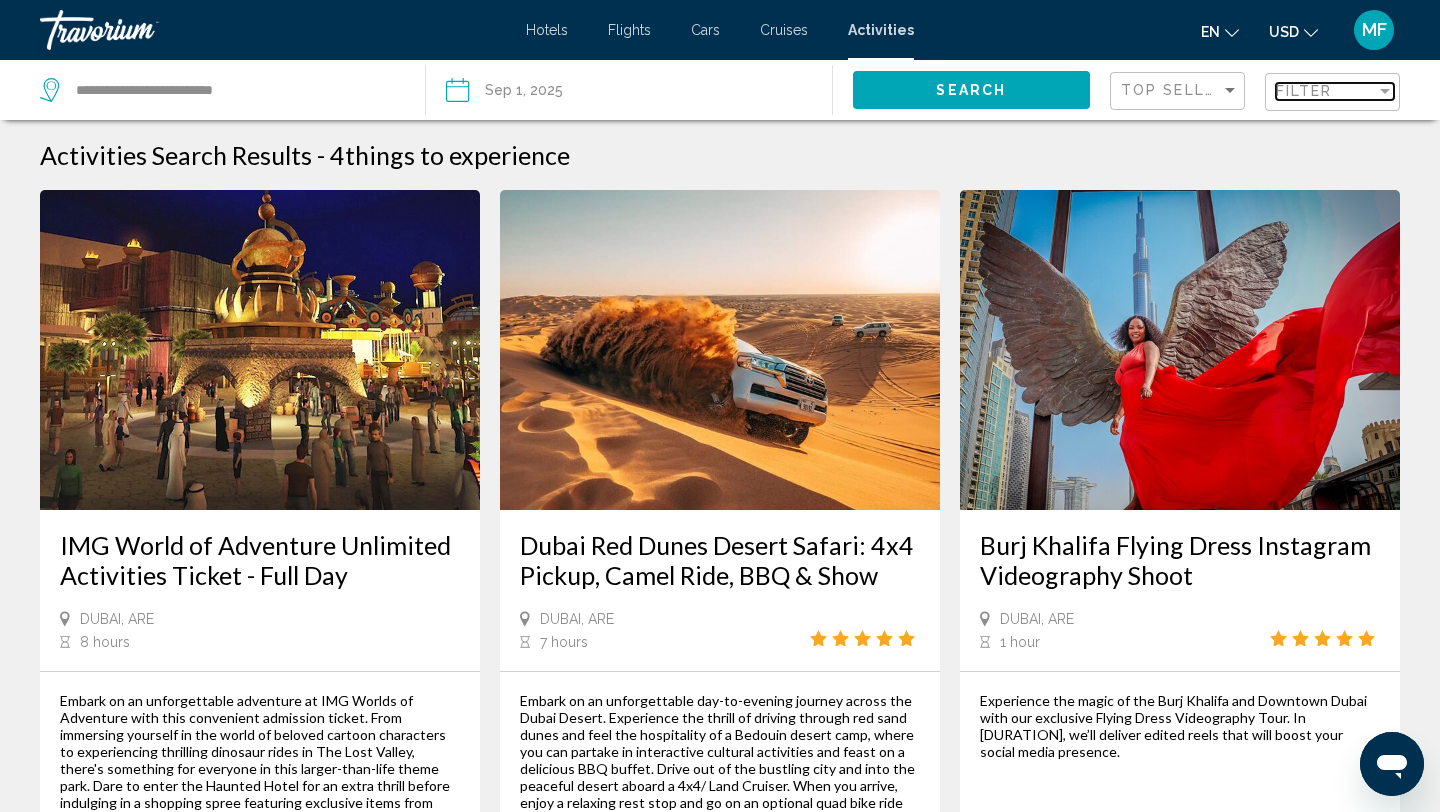 click on "Filter" at bounding box center (1304, 91) 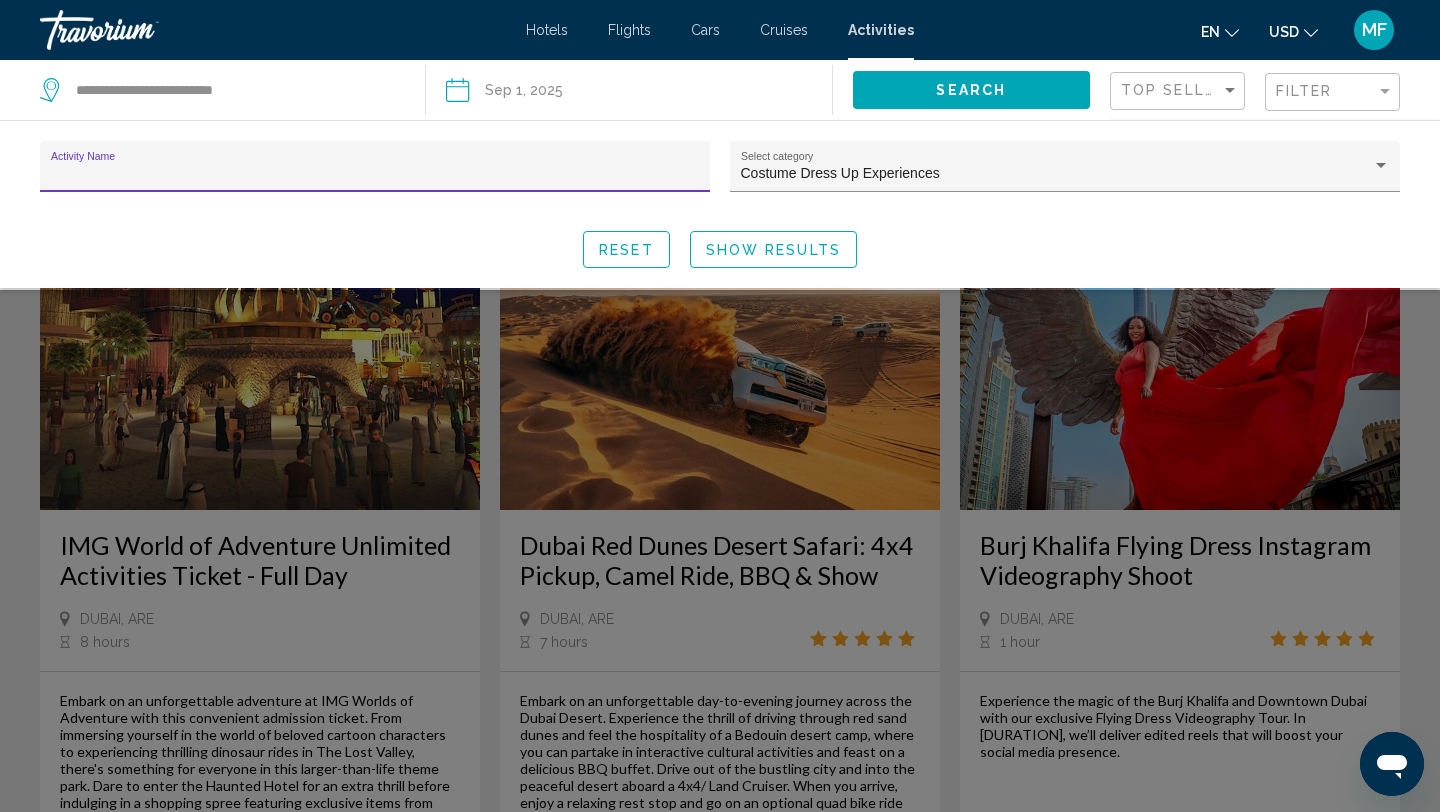 click on "Reset" 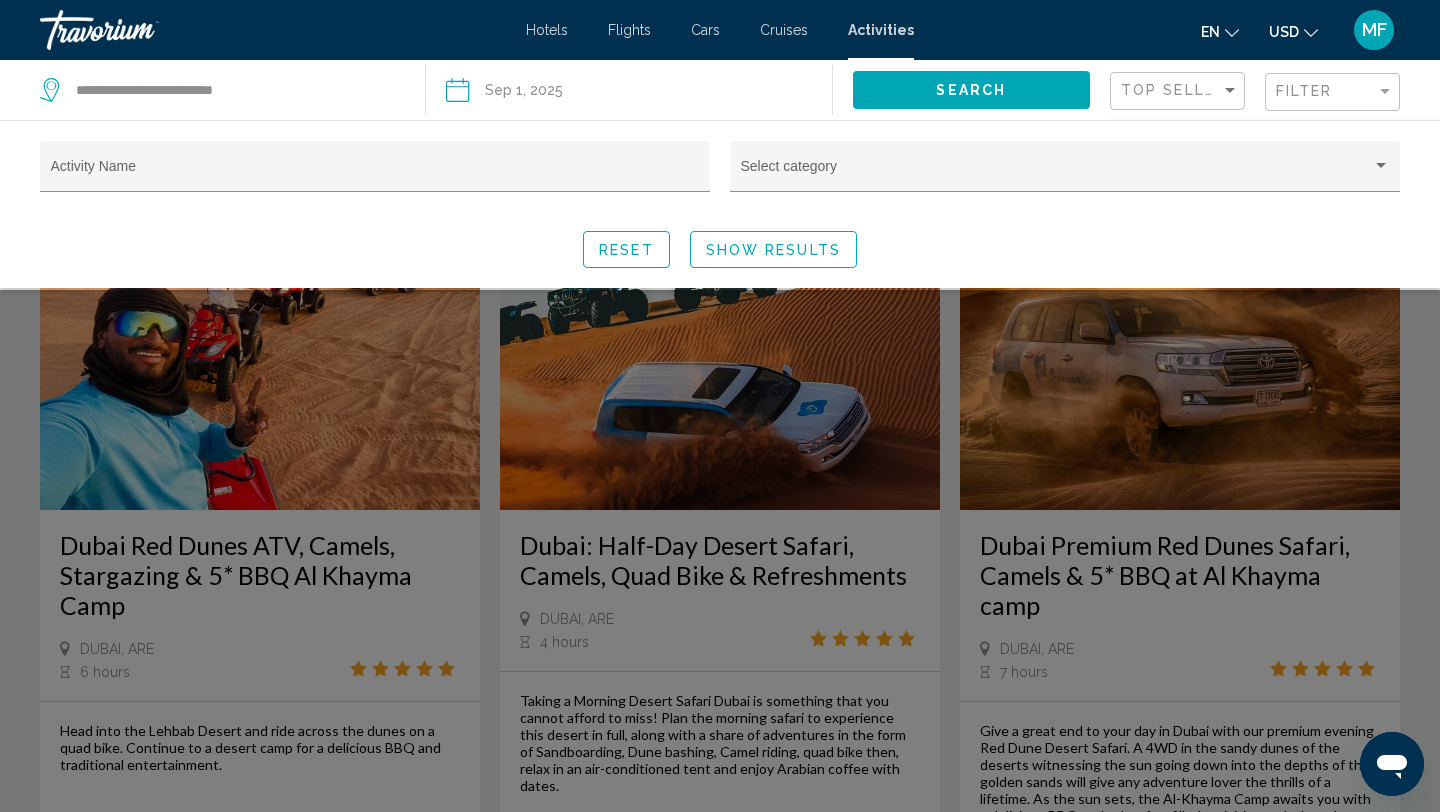 click on "Show Results" 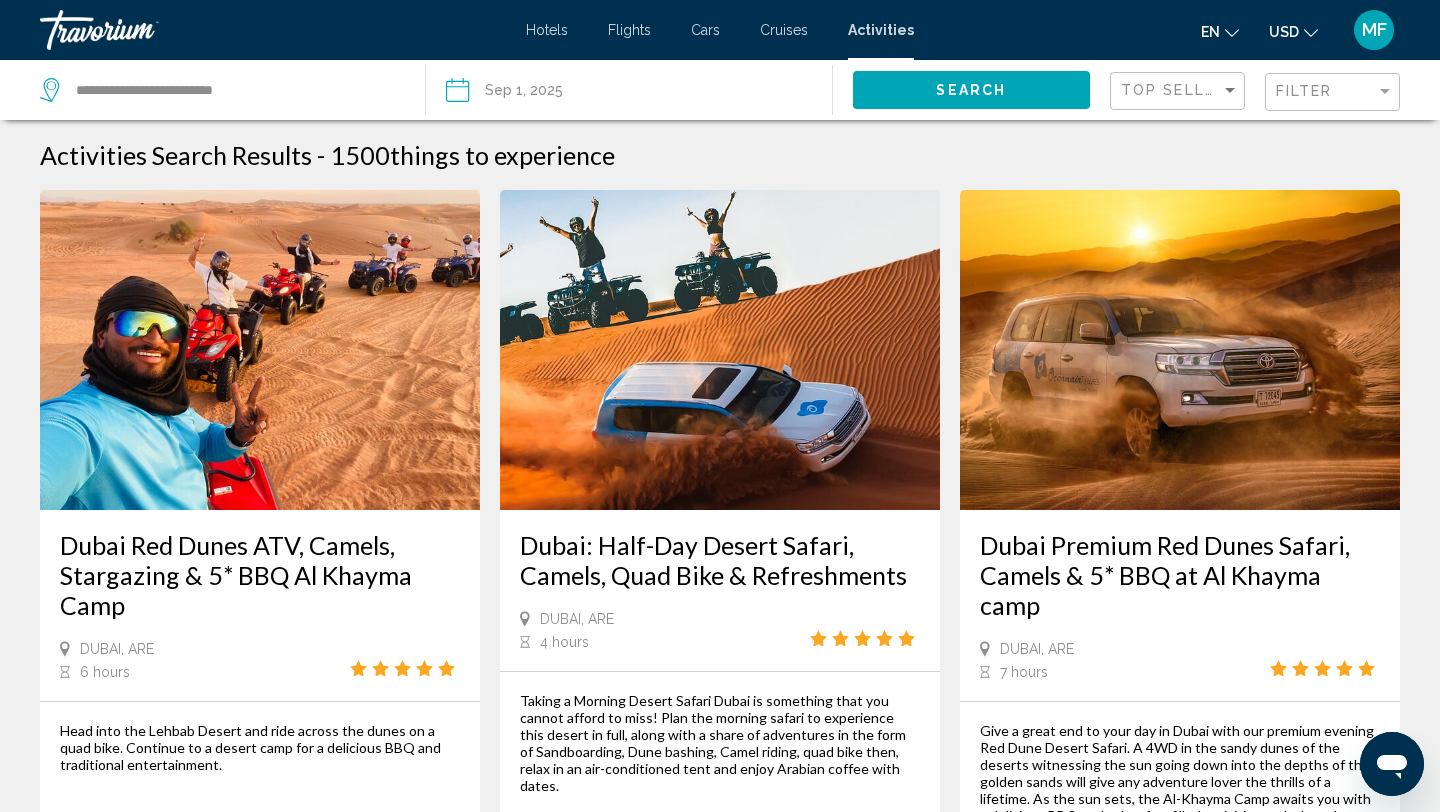 click on "Top Sellers" 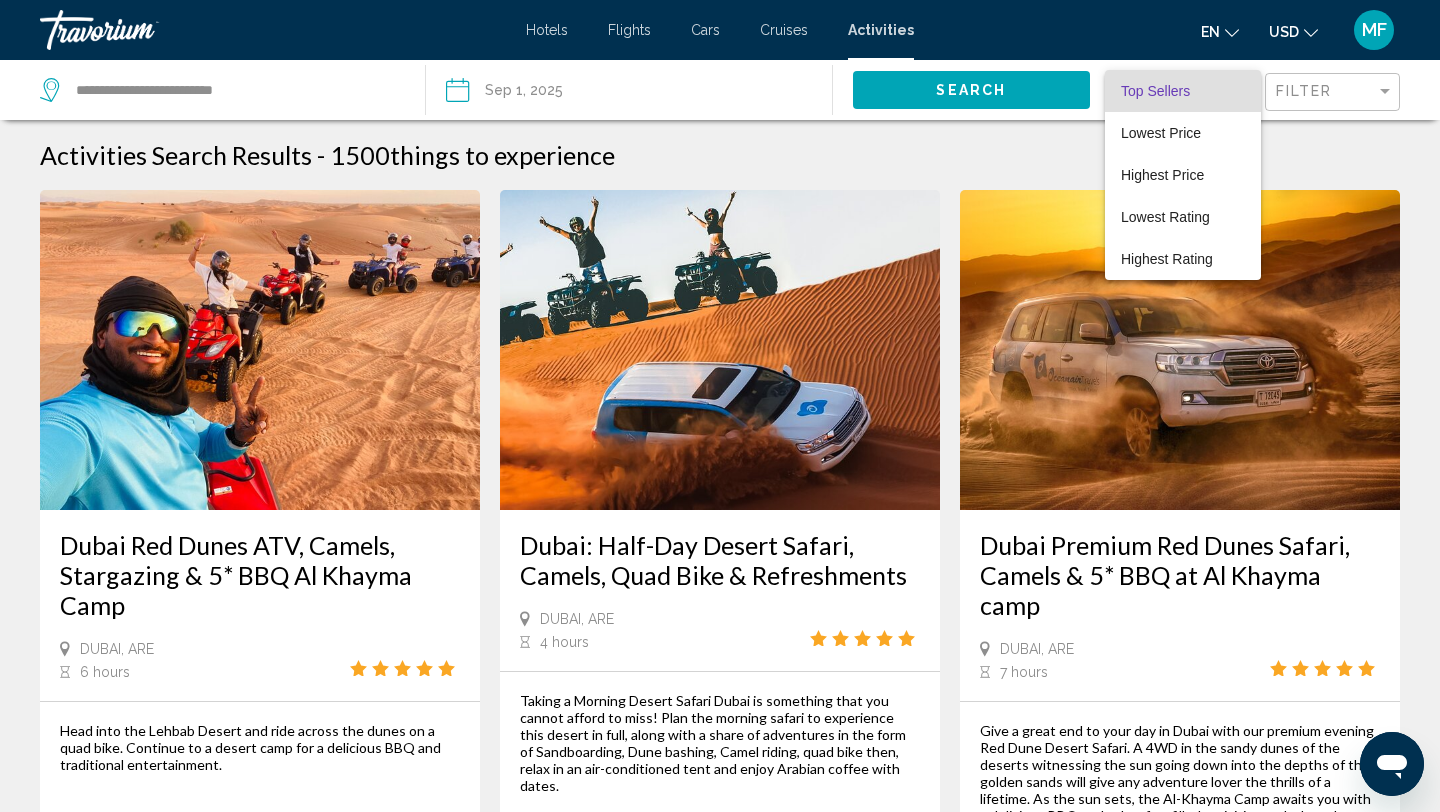 click at bounding box center (720, 406) 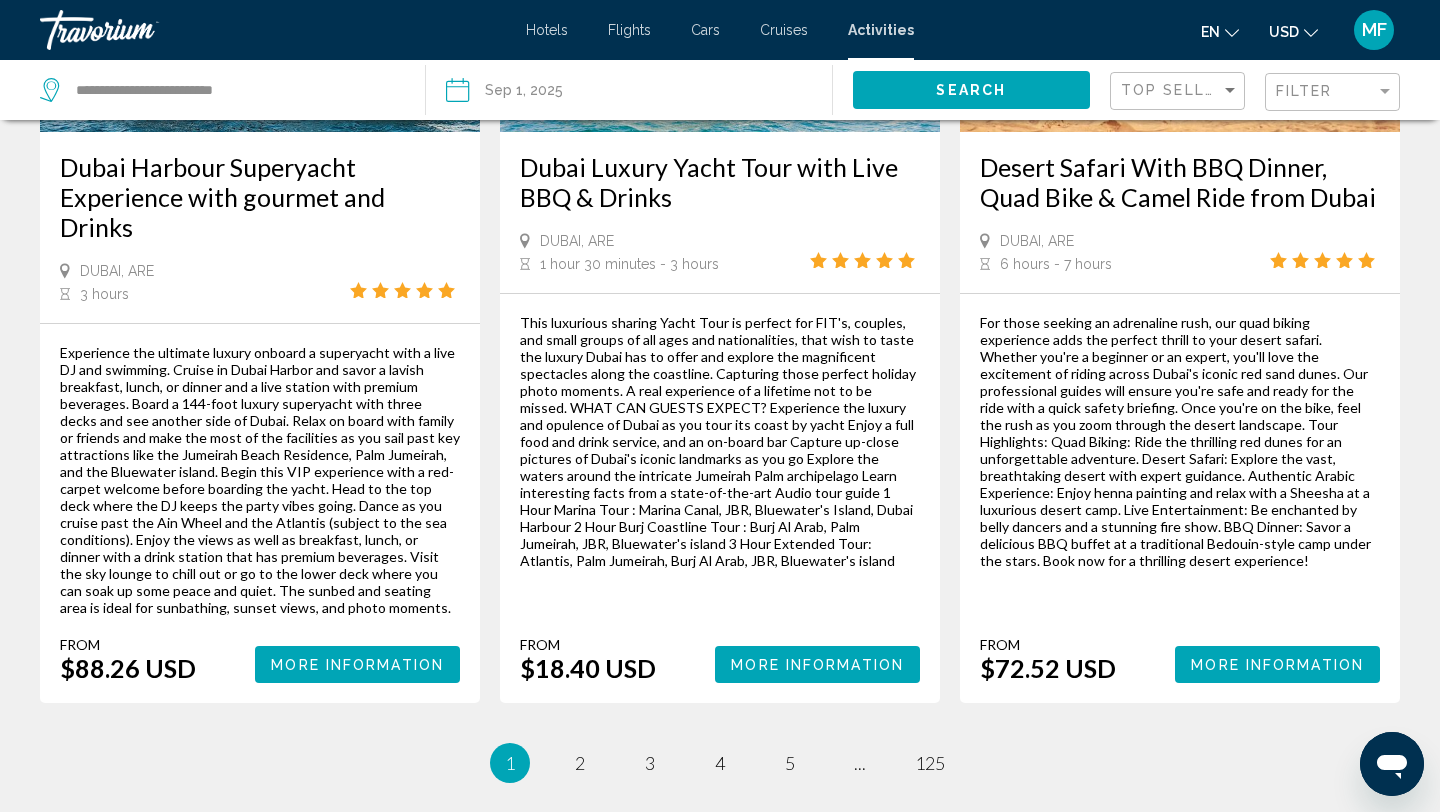 scroll, scrollTop: 3303, scrollLeft: 0, axis: vertical 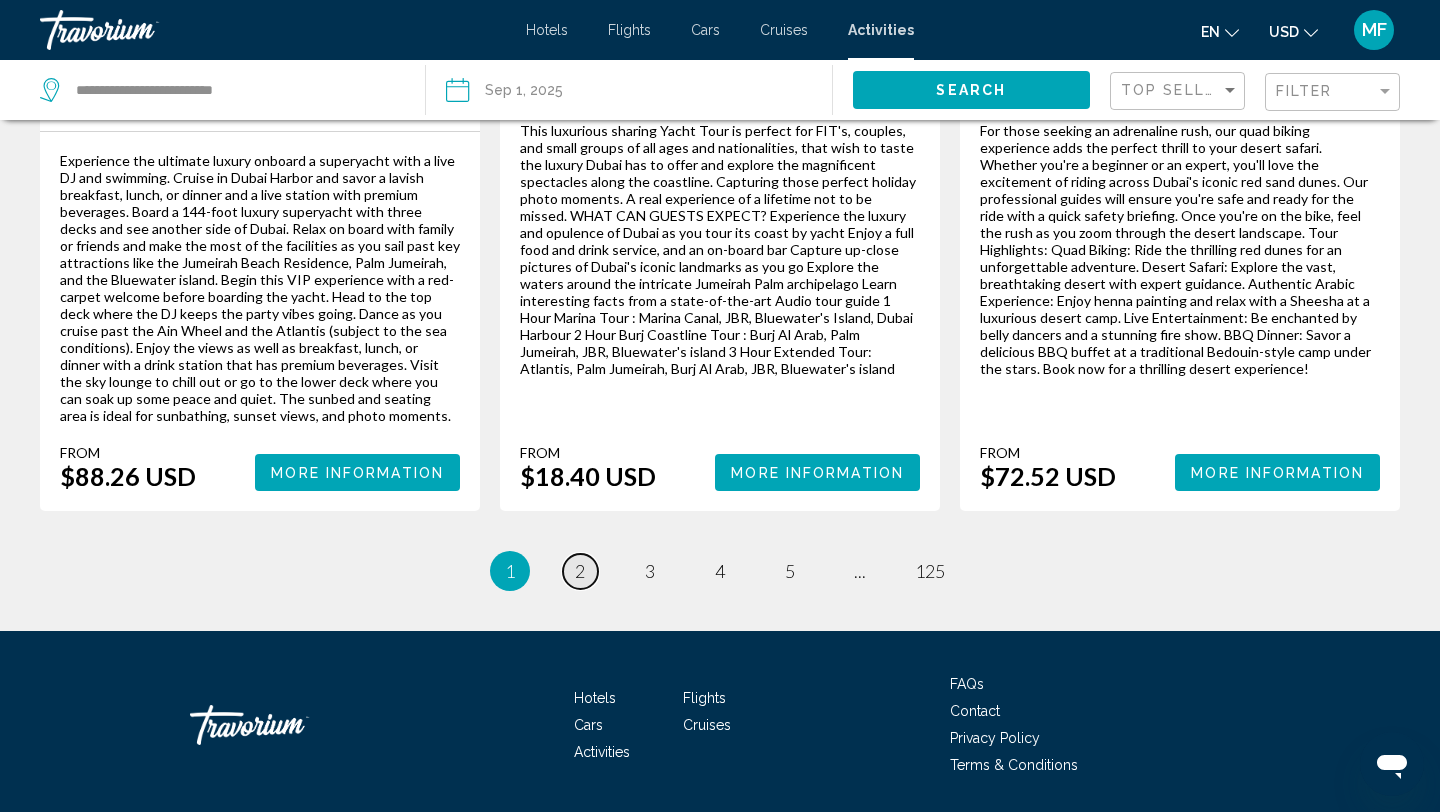 click on "page  2" at bounding box center [580, 571] 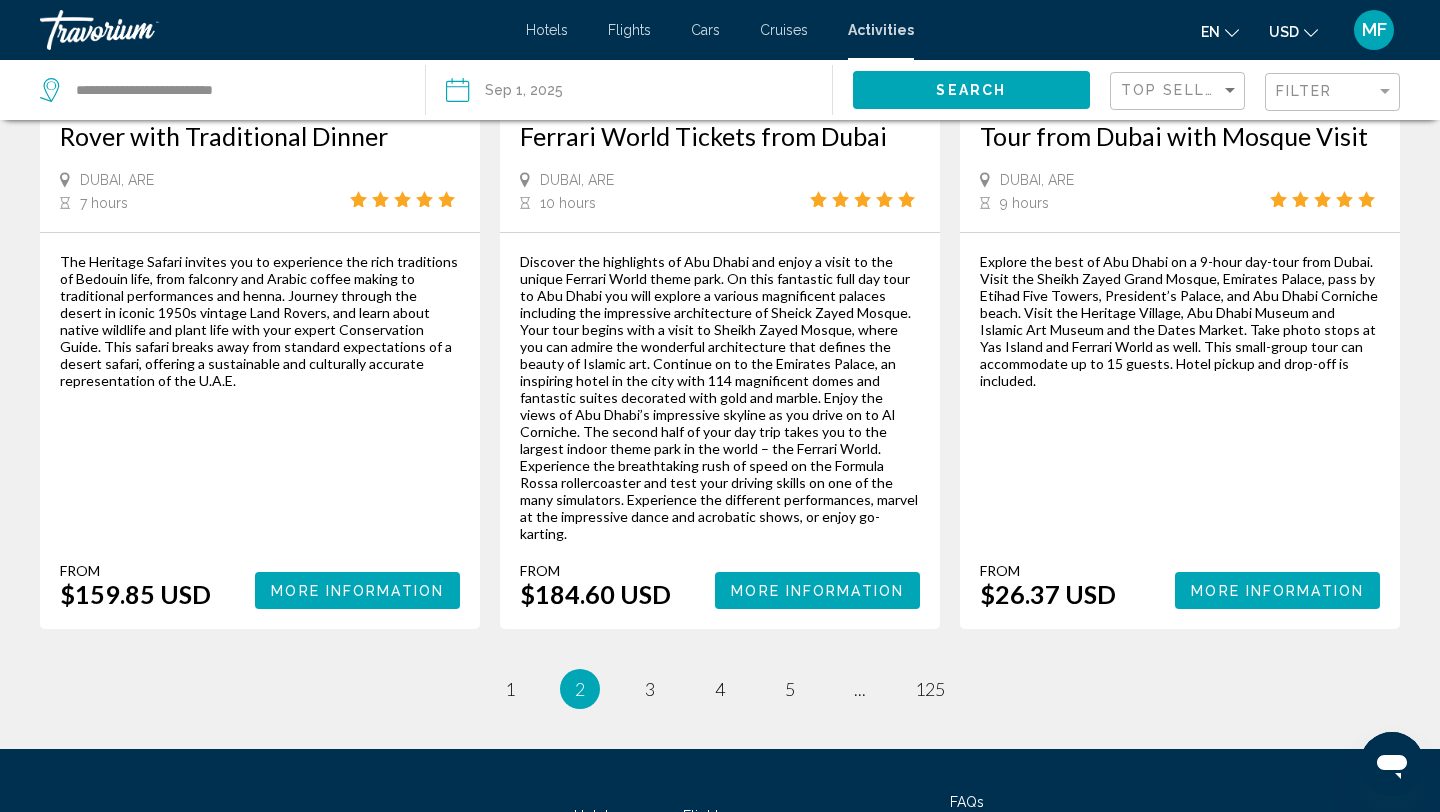 scroll, scrollTop: 3137, scrollLeft: 0, axis: vertical 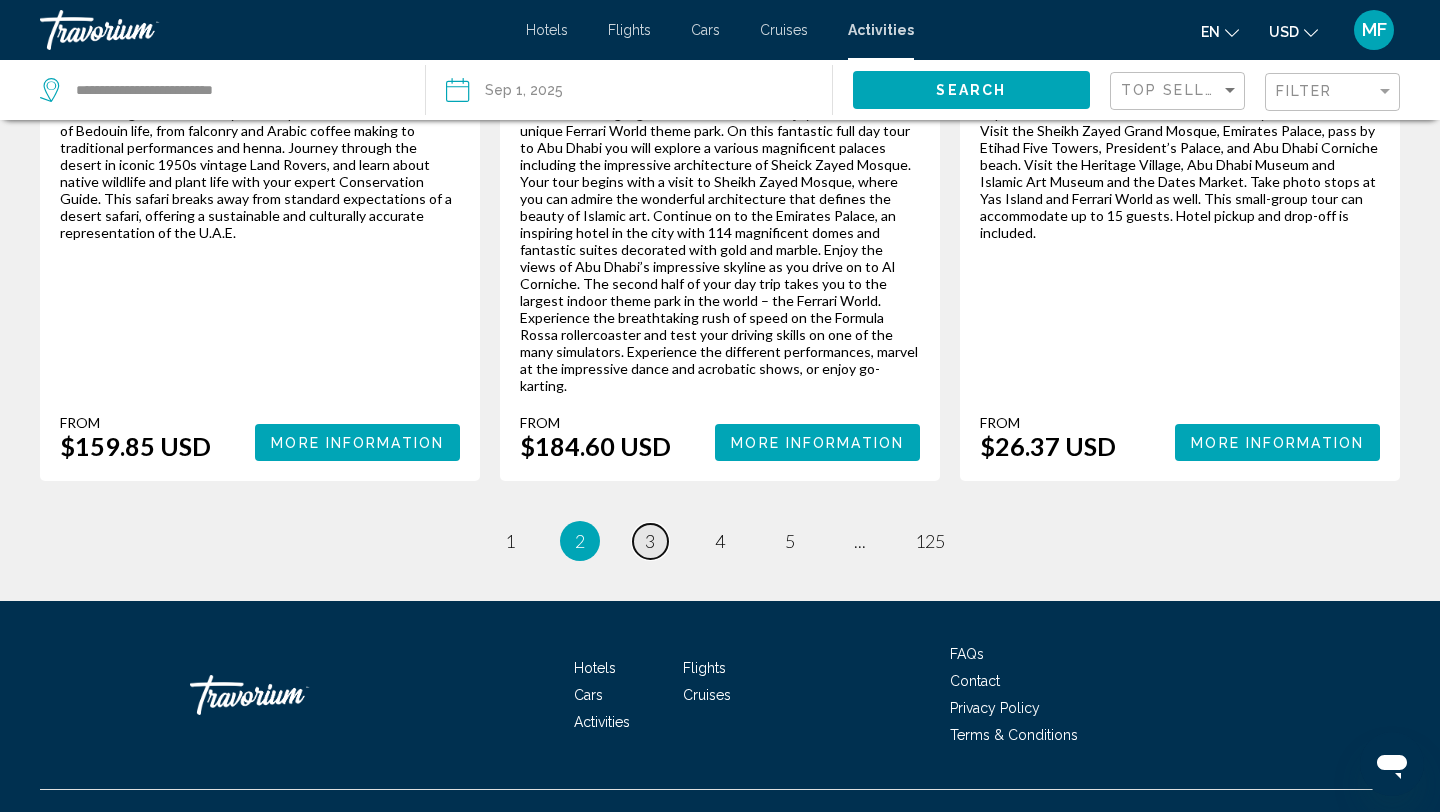 click on "3" at bounding box center [650, 541] 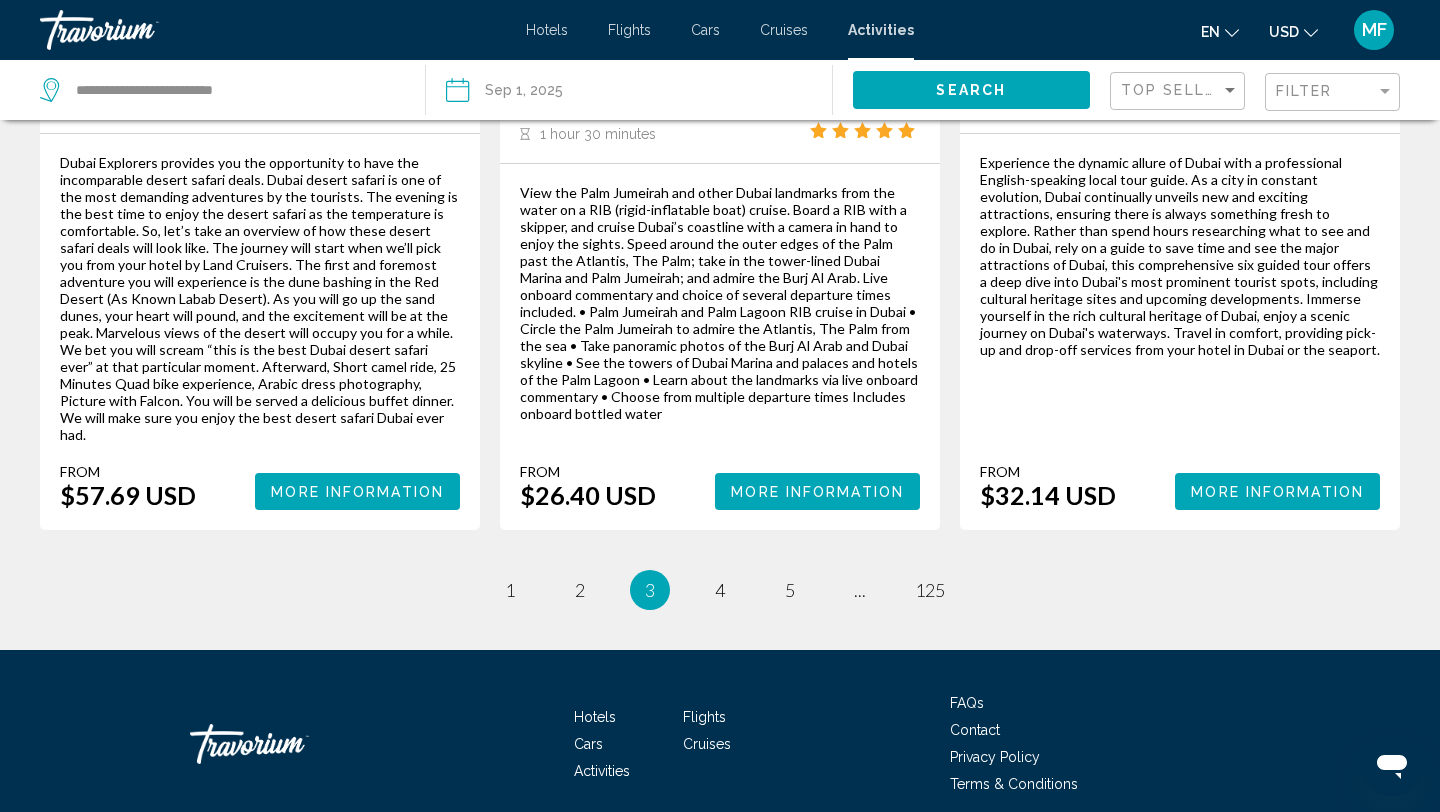 scroll, scrollTop: 3188, scrollLeft: 0, axis: vertical 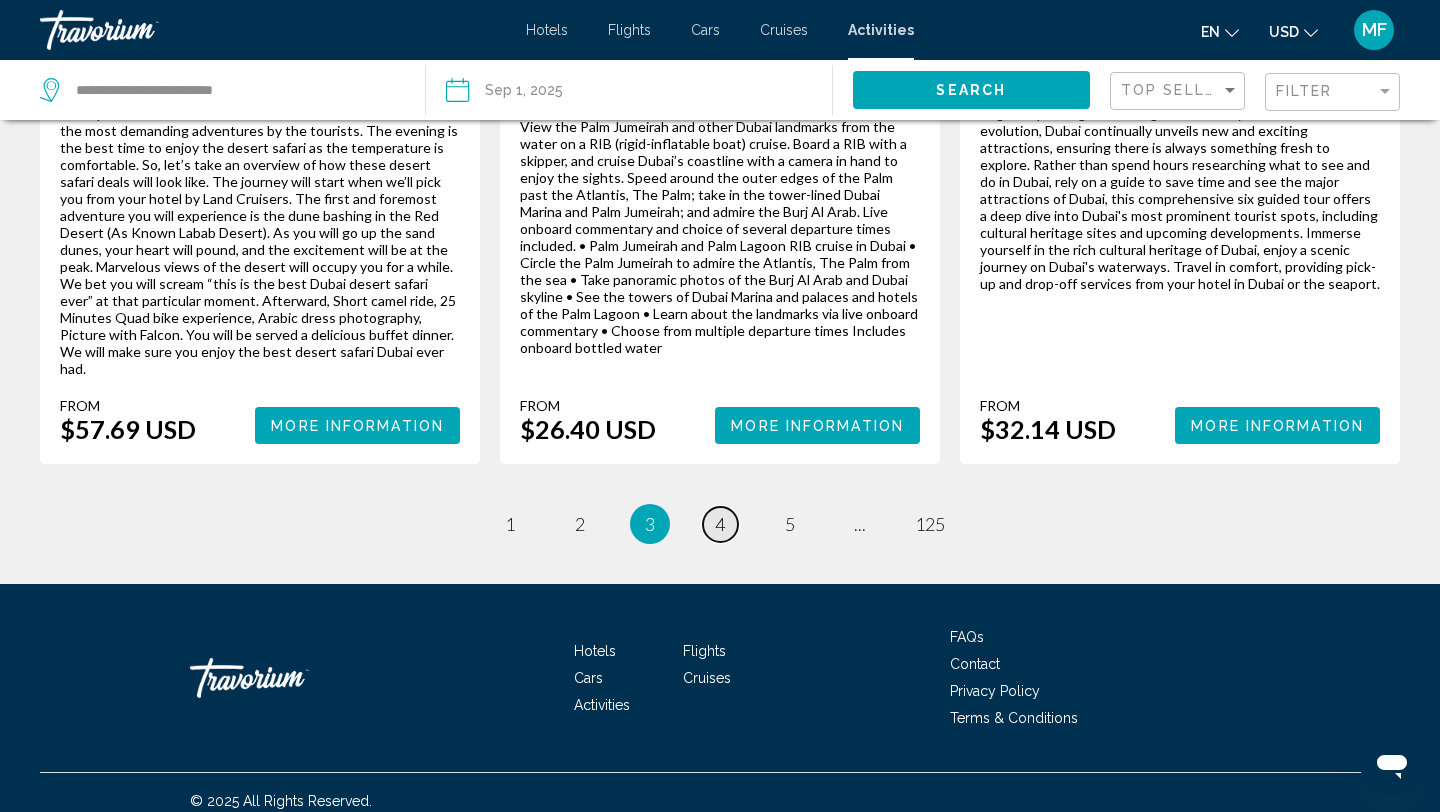 click on "page  4" at bounding box center (720, 524) 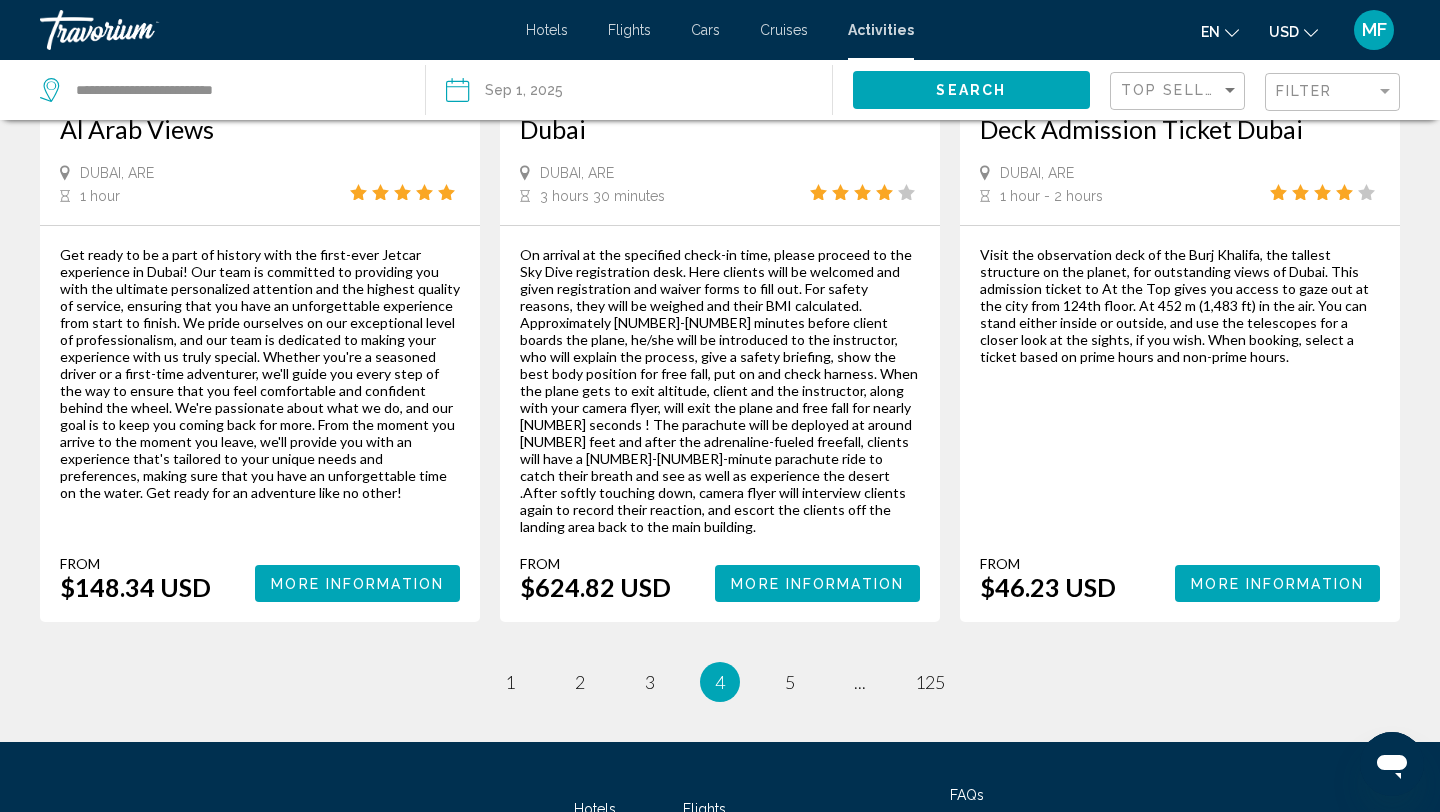 scroll, scrollTop: 3124, scrollLeft: 0, axis: vertical 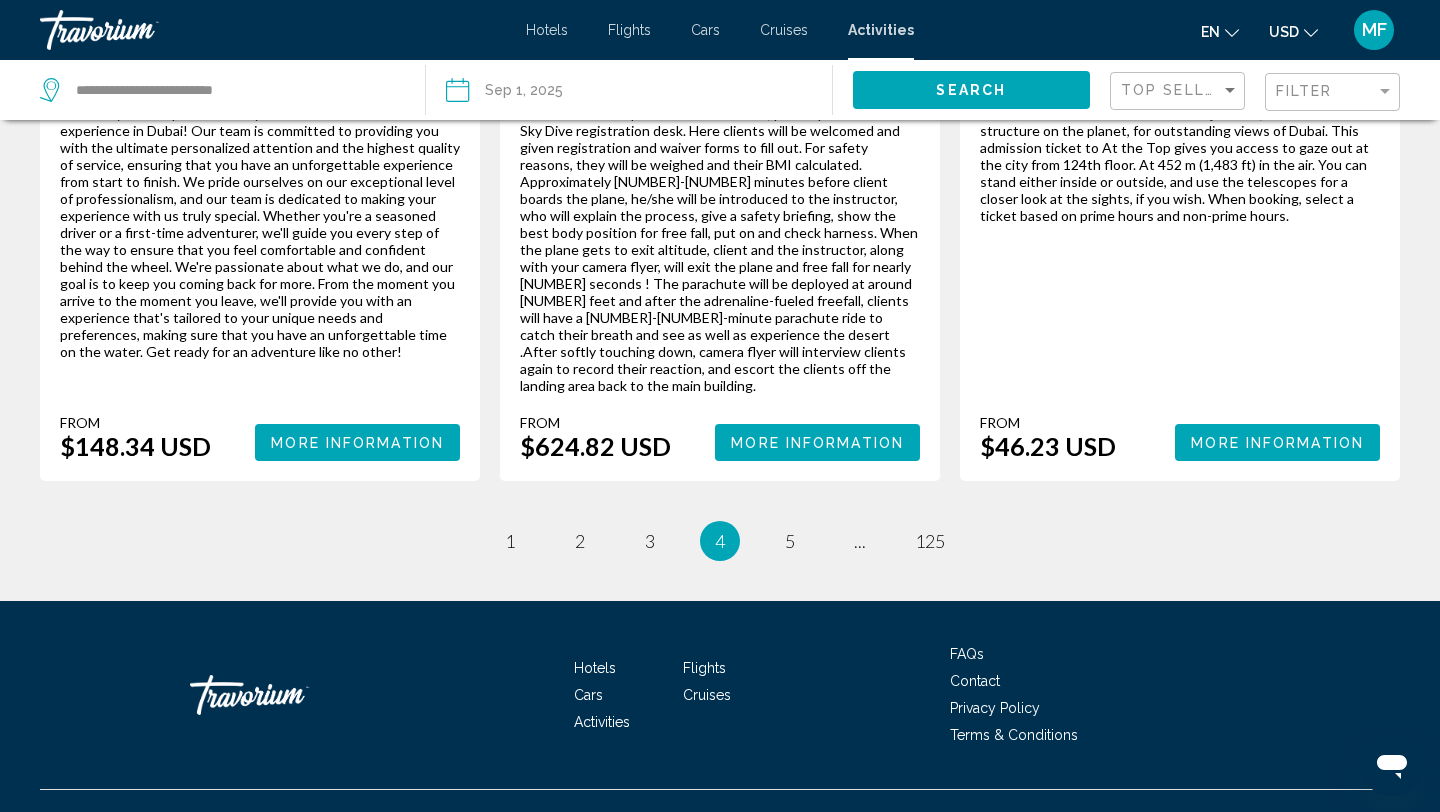 click on "4 / 125  page  1 page  2 page  3 You're on page  4 page  5 page  ... page  125" at bounding box center [720, 541] 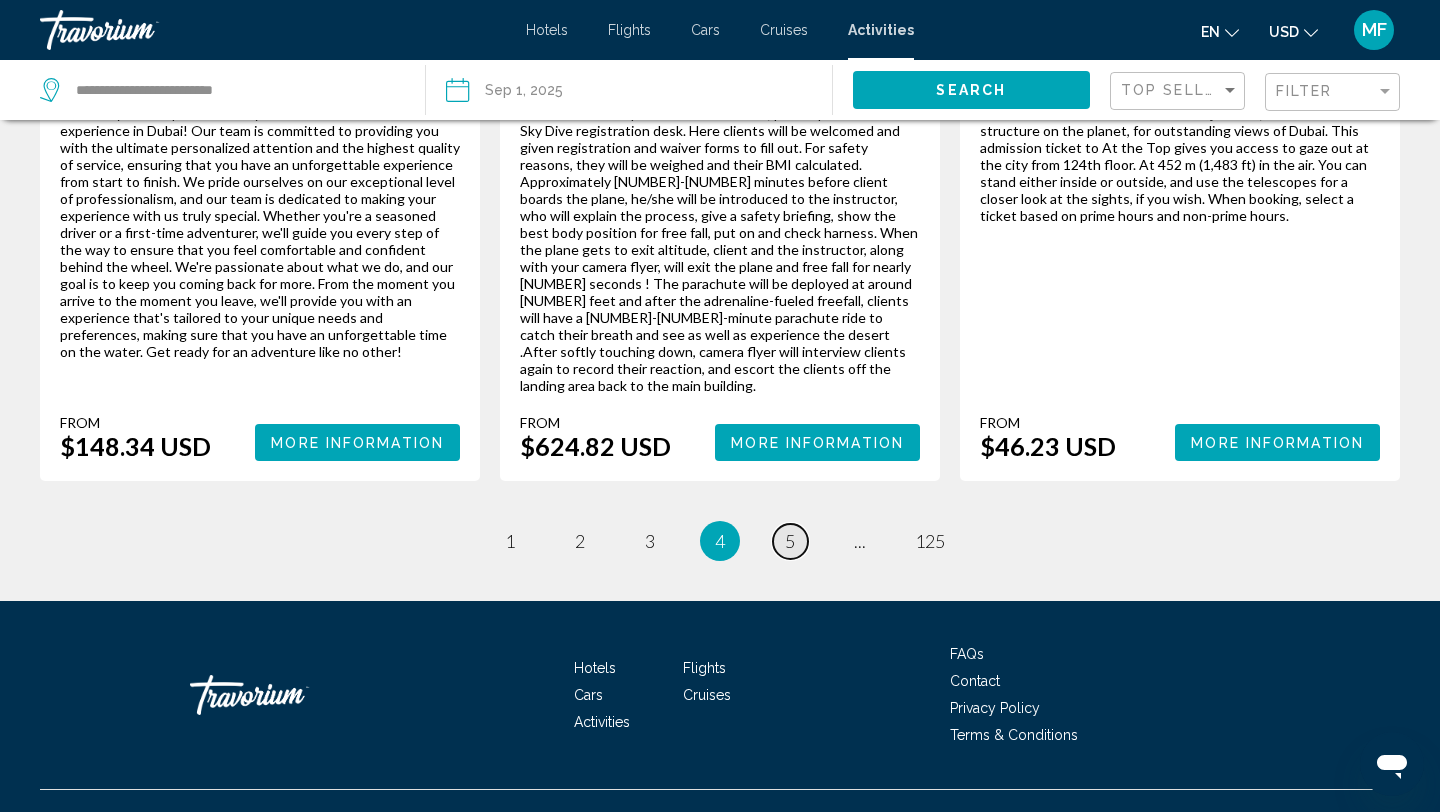 click on "page  5" at bounding box center (790, 541) 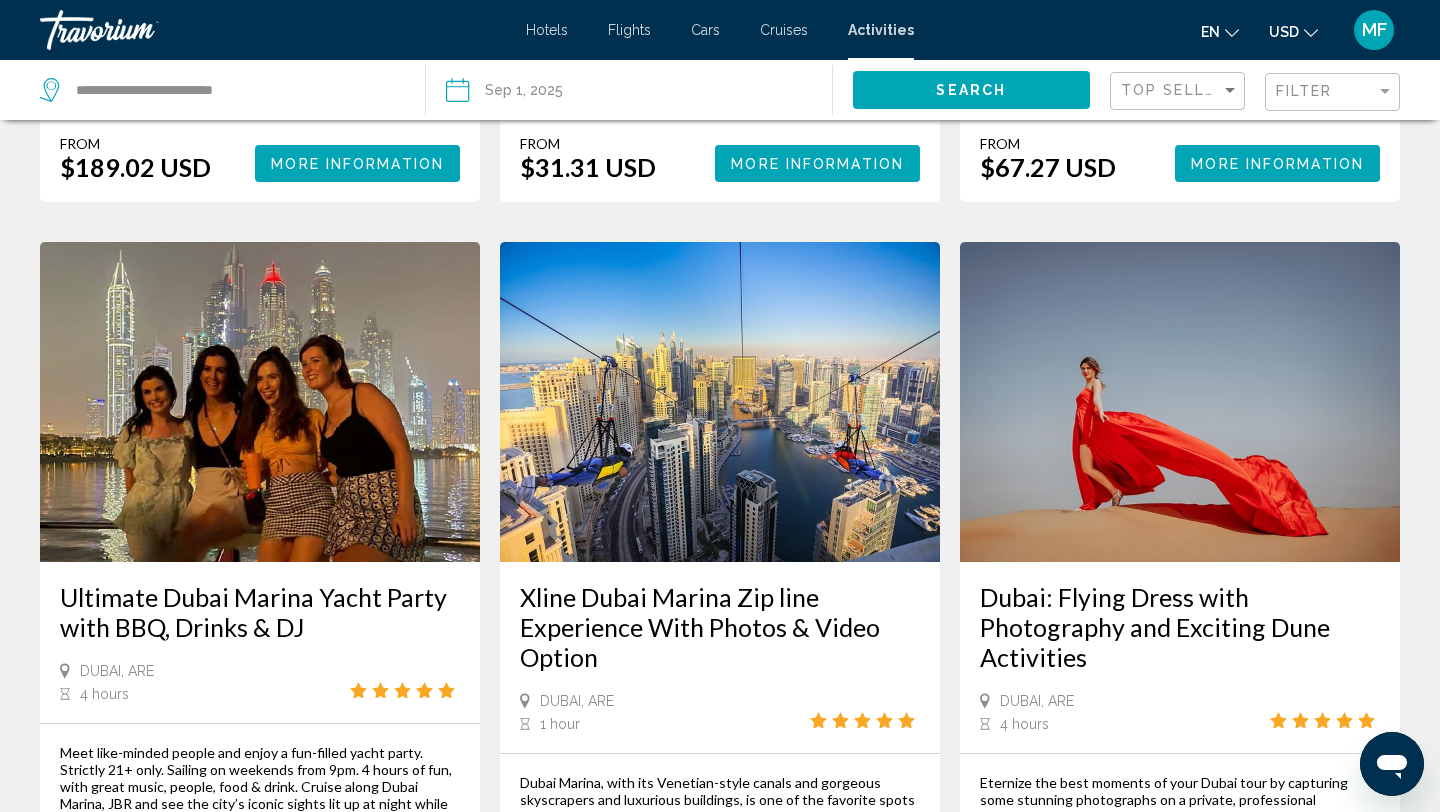 scroll, scrollTop: 2976, scrollLeft: 0, axis: vertical 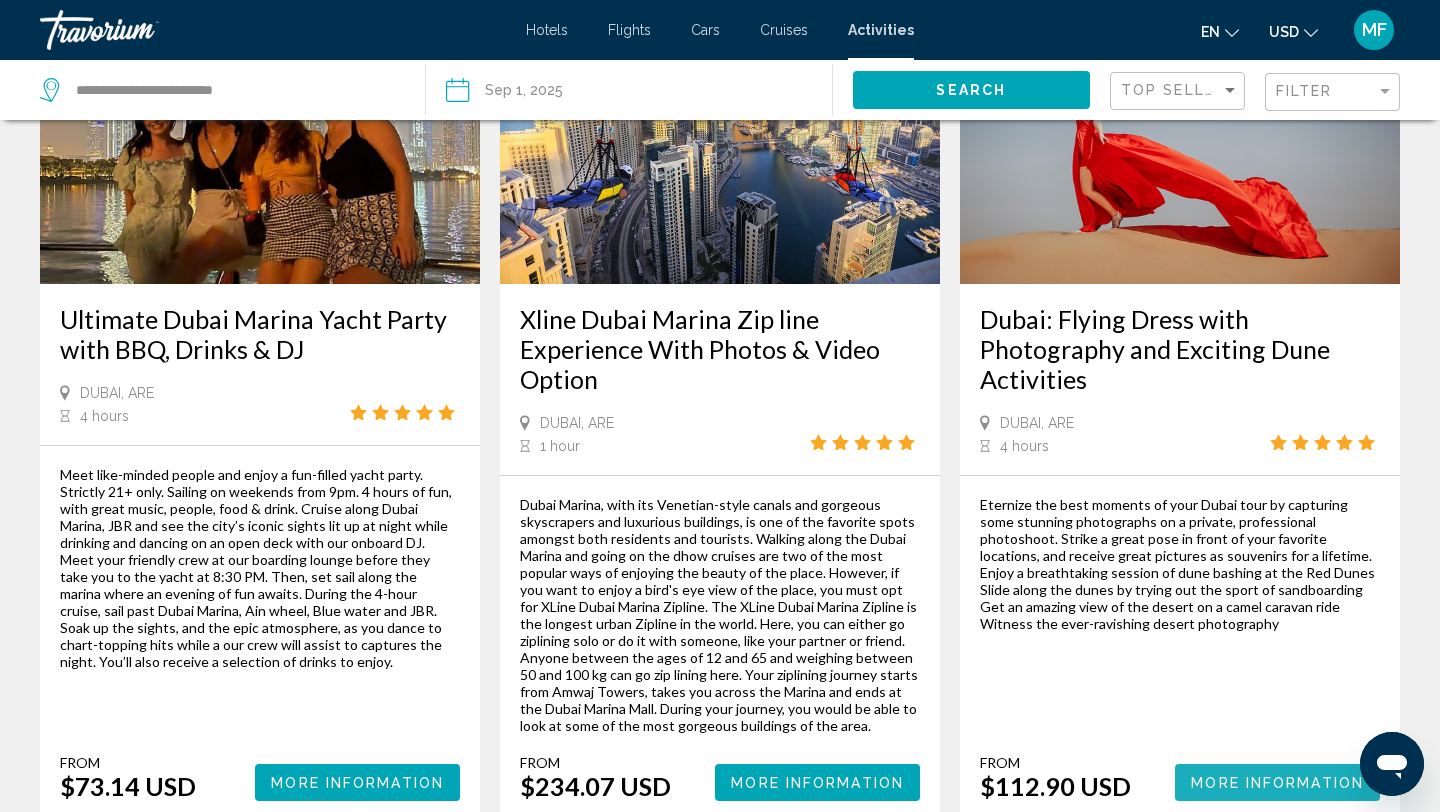 click on "More Information" at bounding box center (1277, 782) 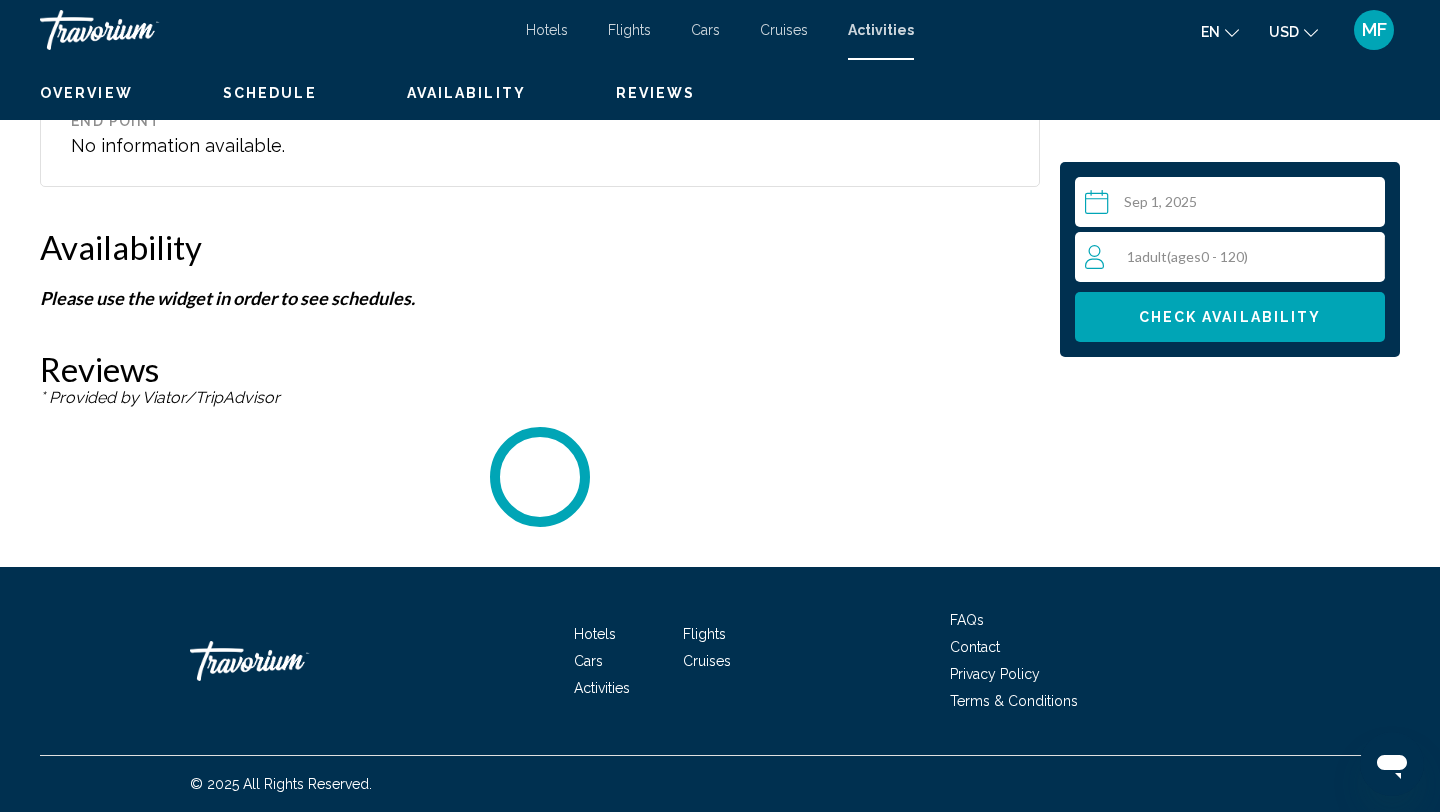 scroll, scrollTop: 0, scrollLeft: 0, axis: both 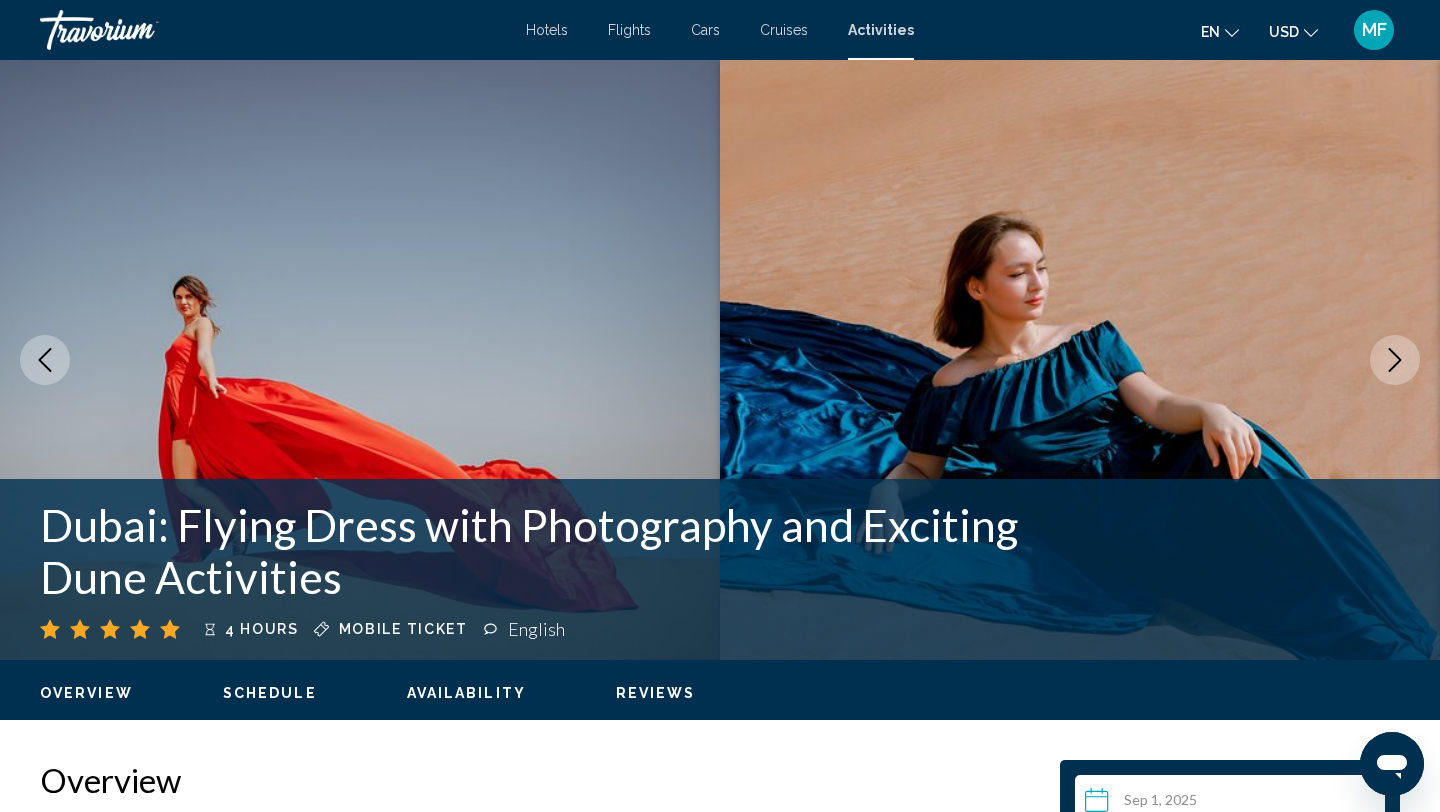 click 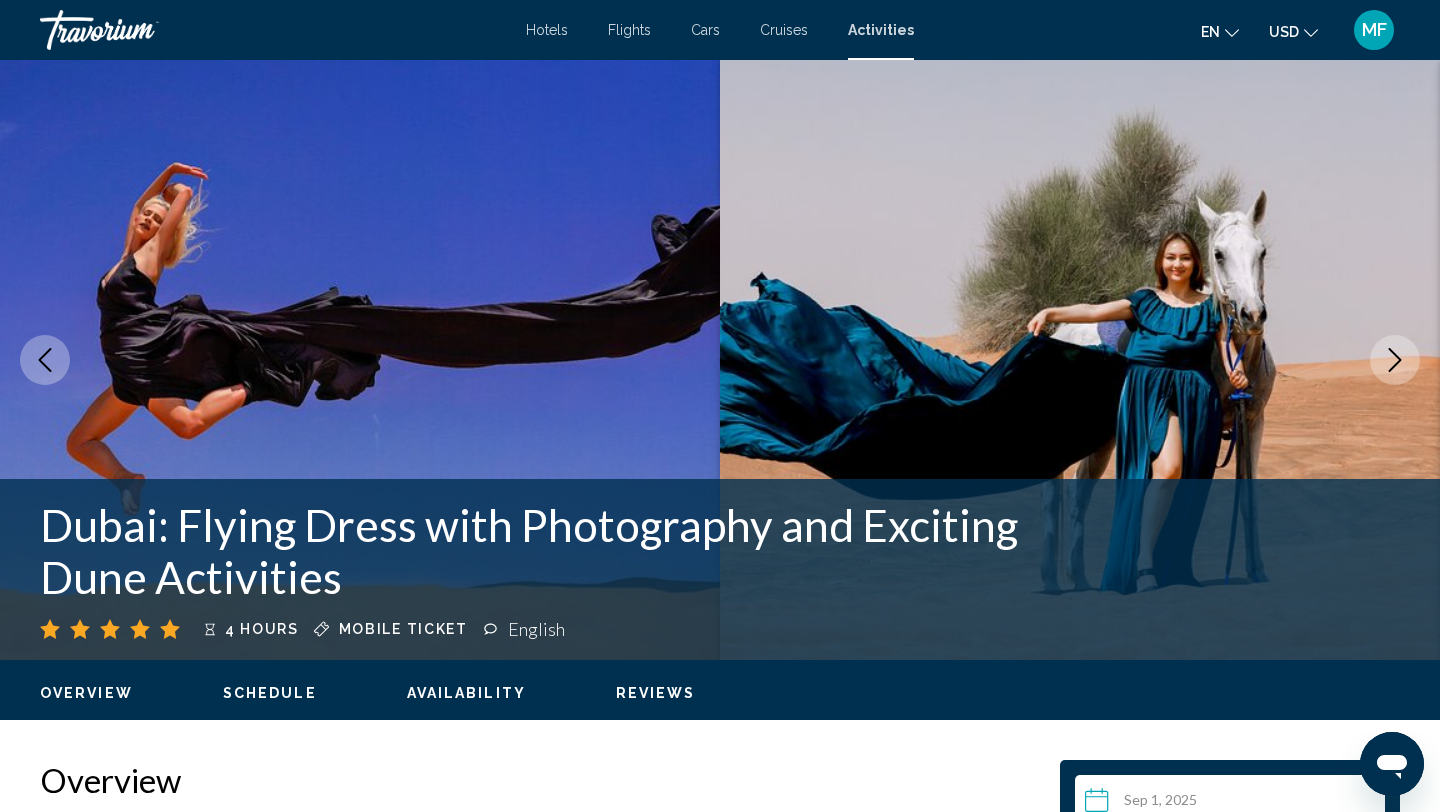 click 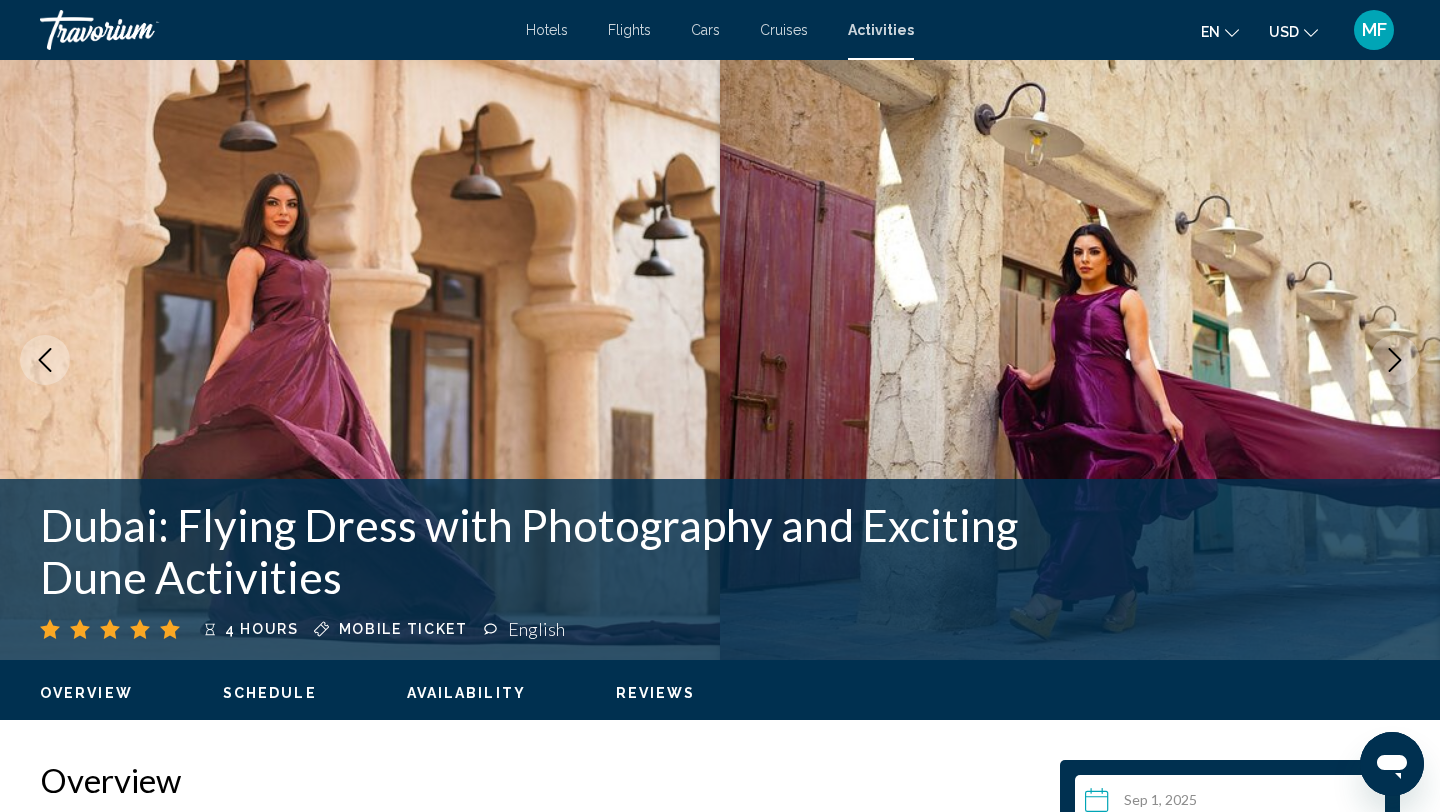 click 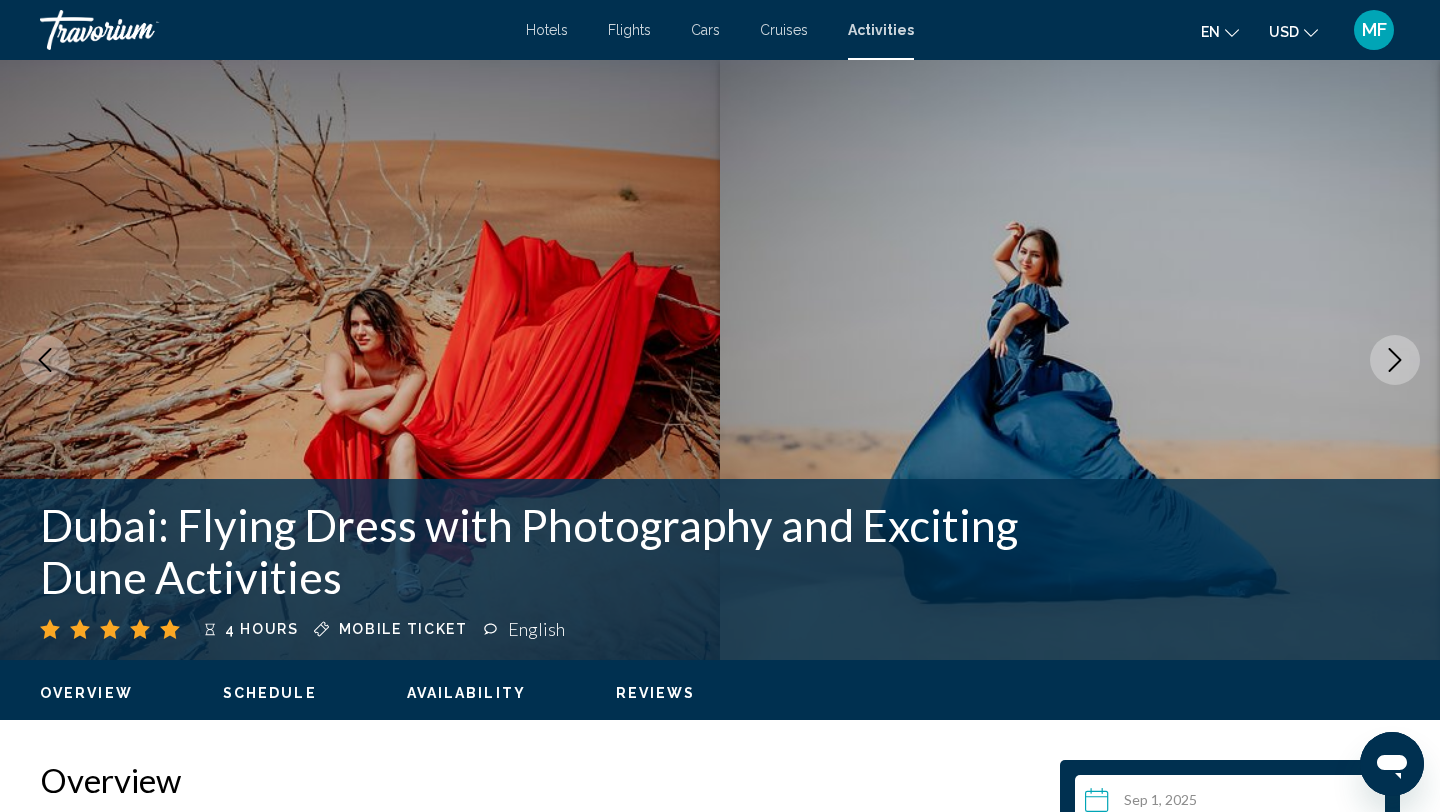 click 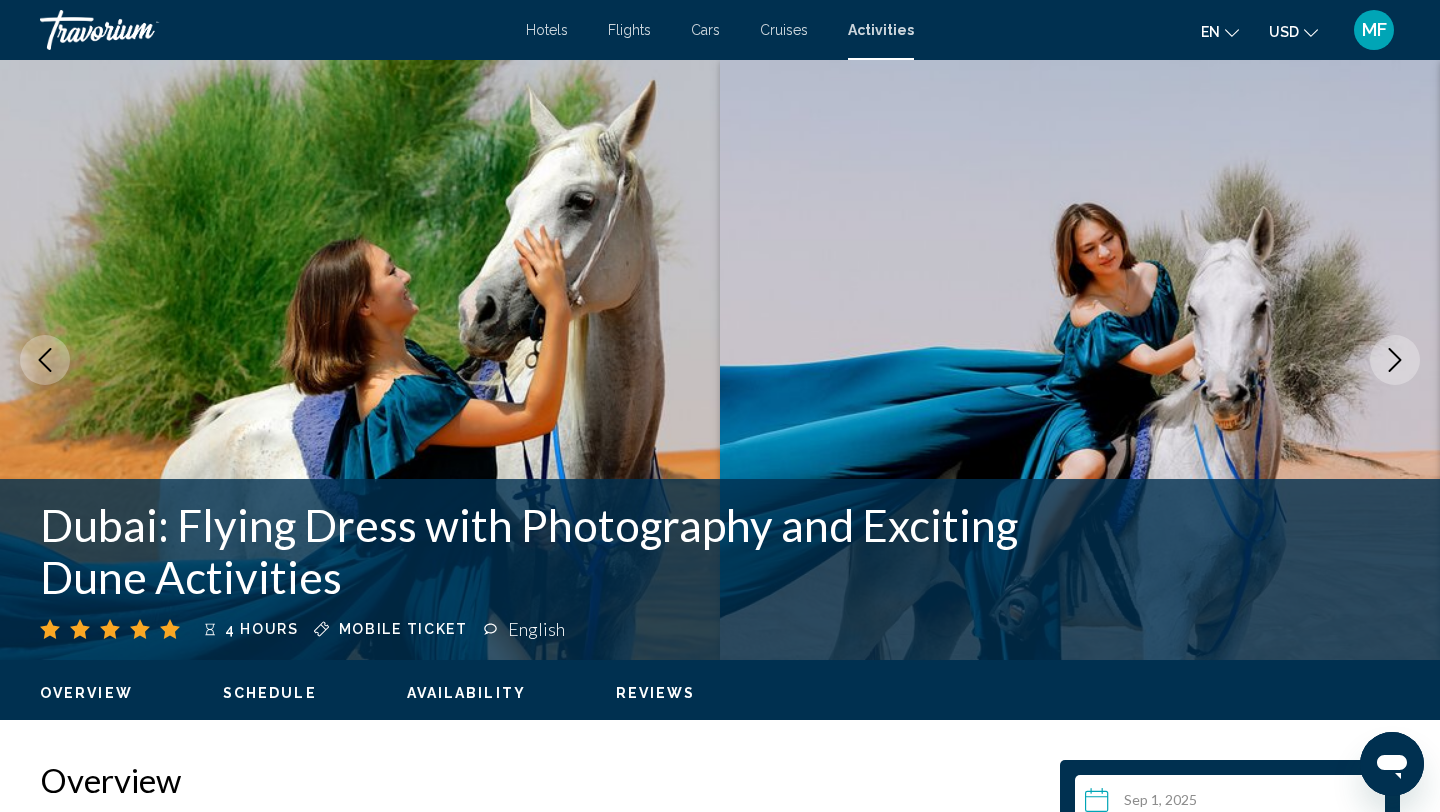 click 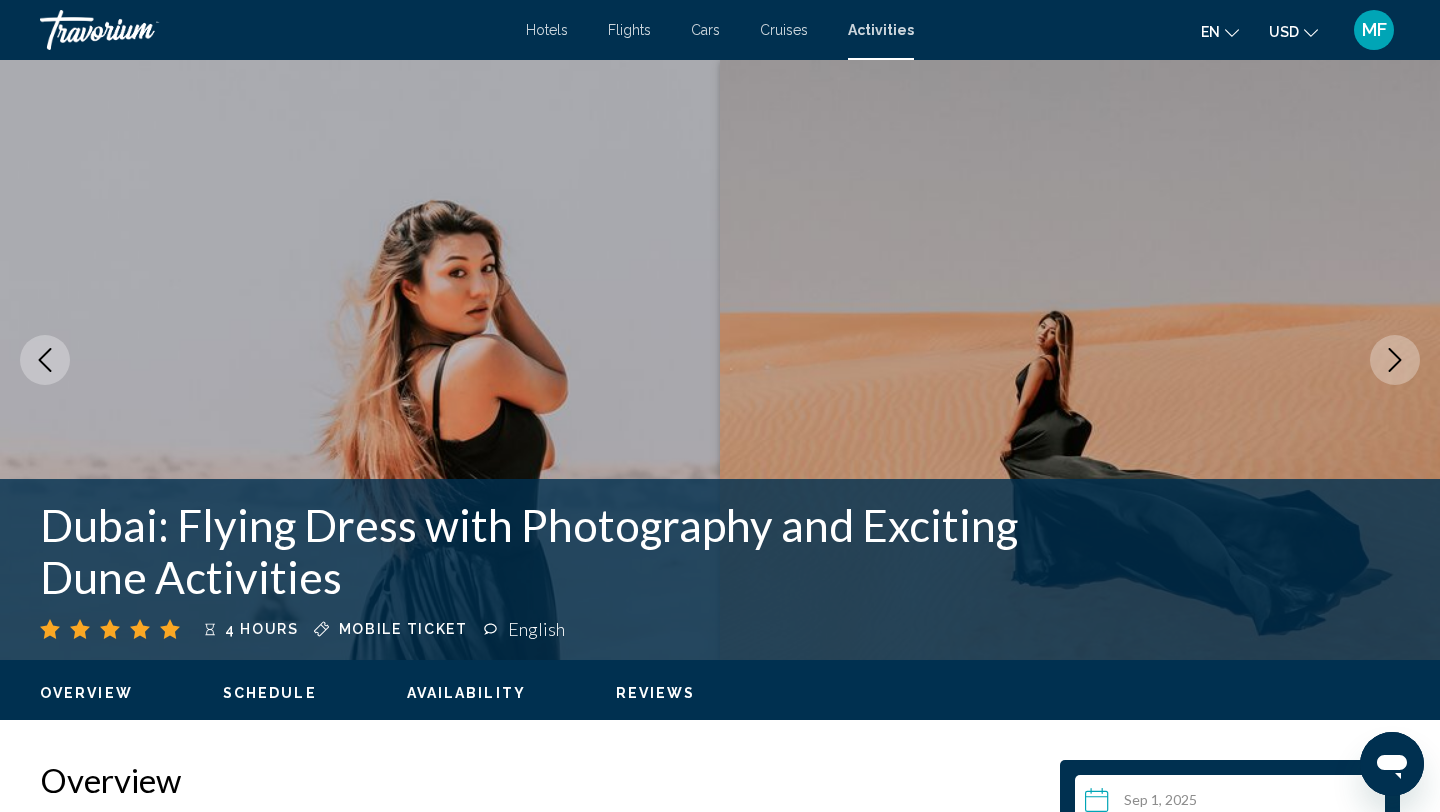 click 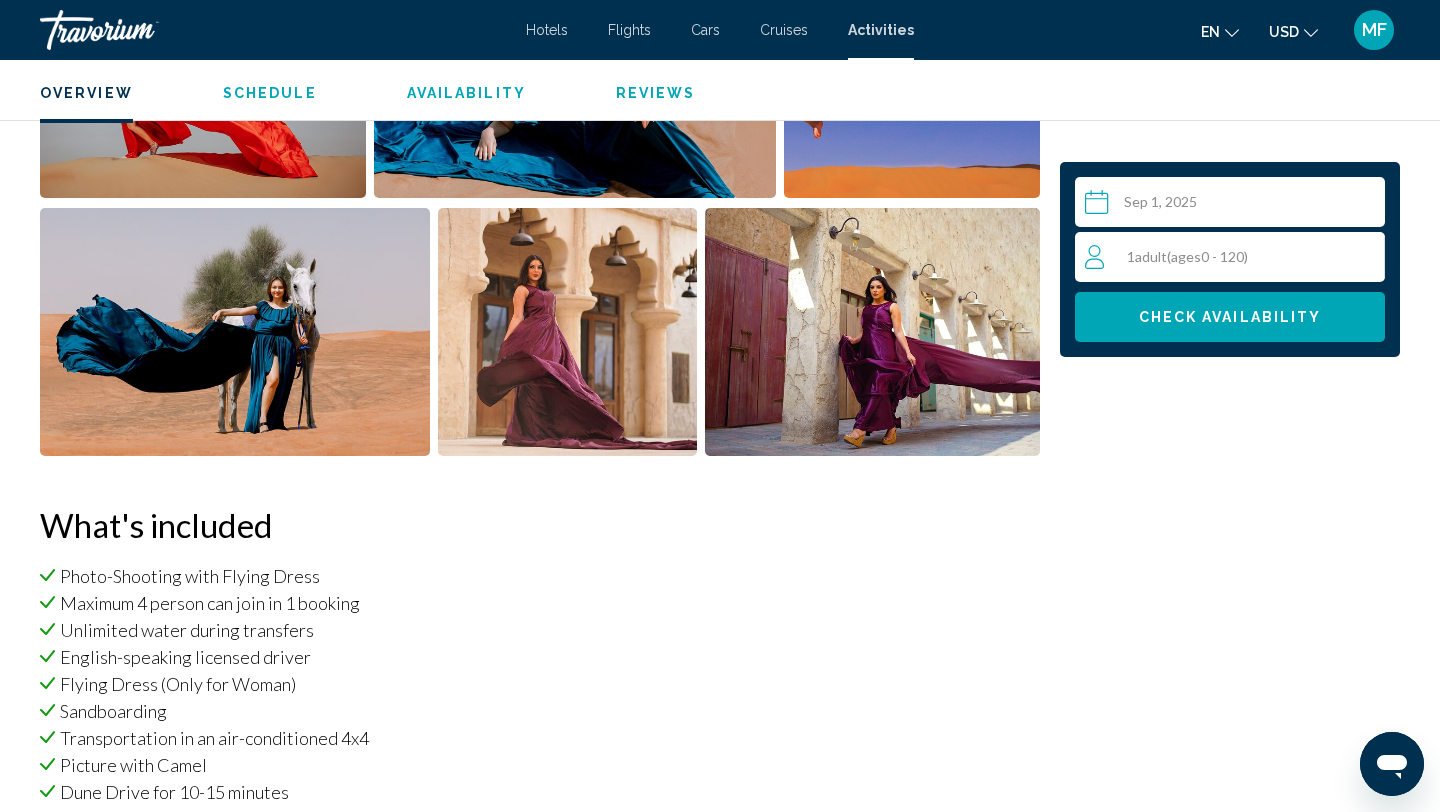 scroll, scrollTop: 988, scrollLeft: 0, axis: vertical 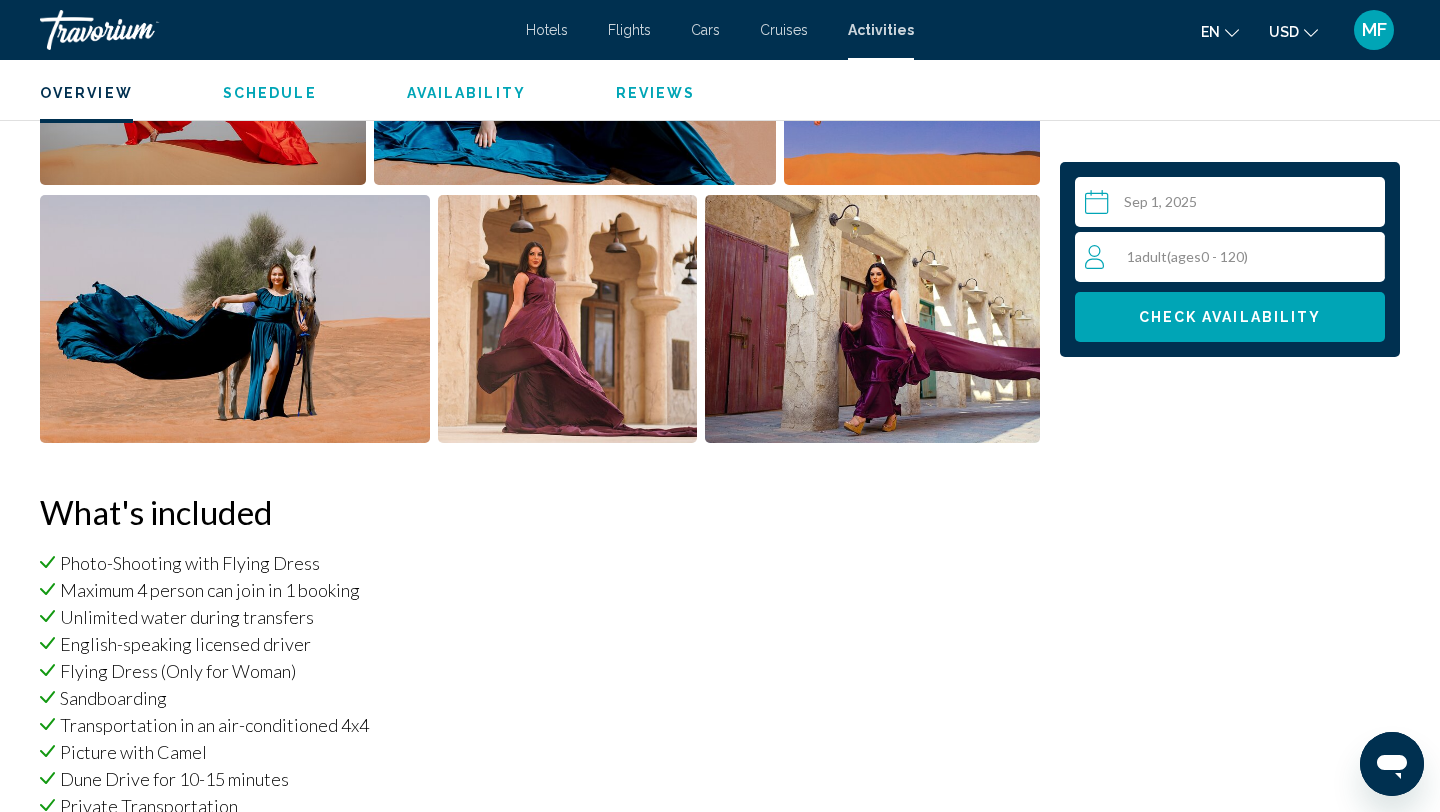 click on "( ages  0 - 120)" at bounding box center [1207, 256] 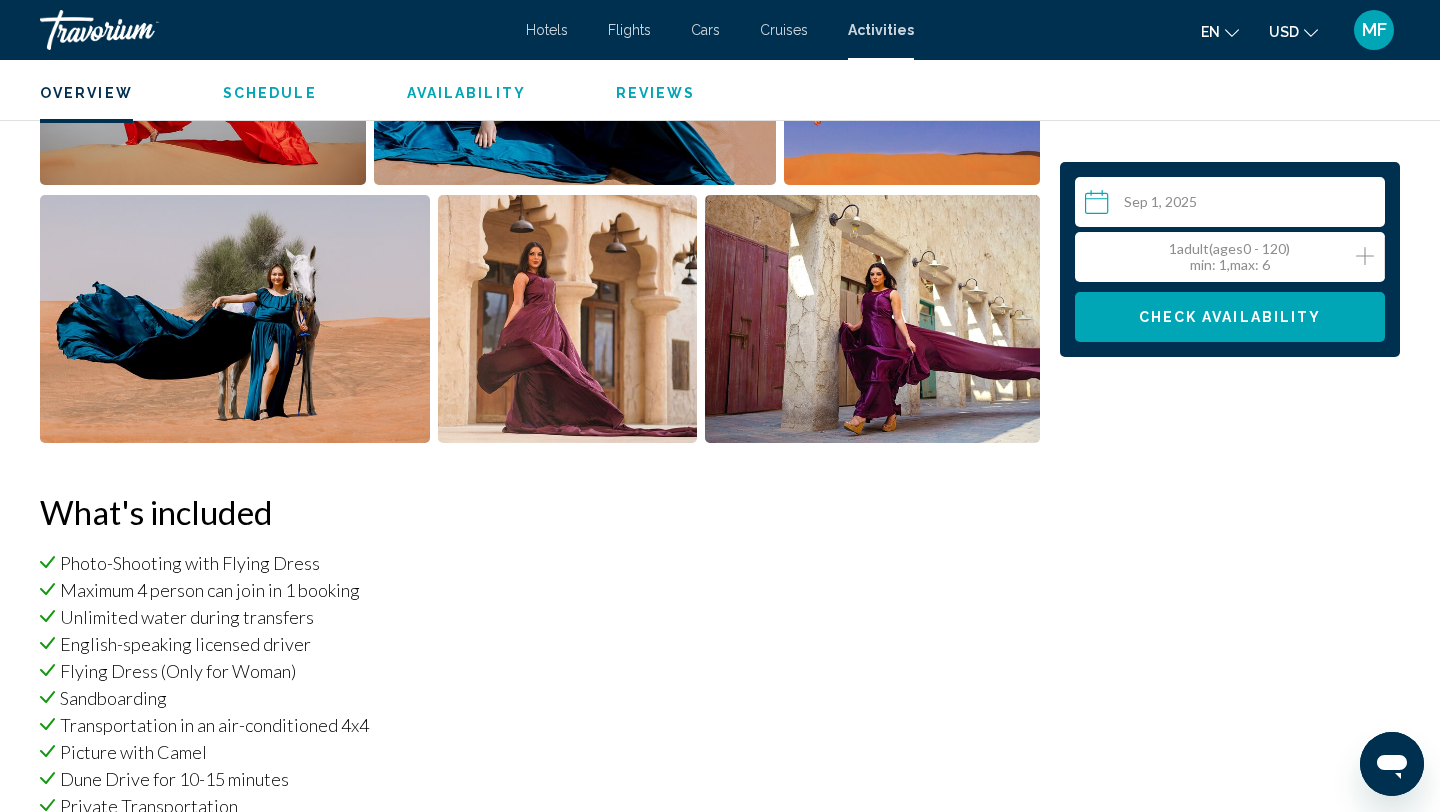 click on "1  Adult Adults  ( ages  0 - 120) min : 1,  max : 6" at bounding box center (1234, 257) 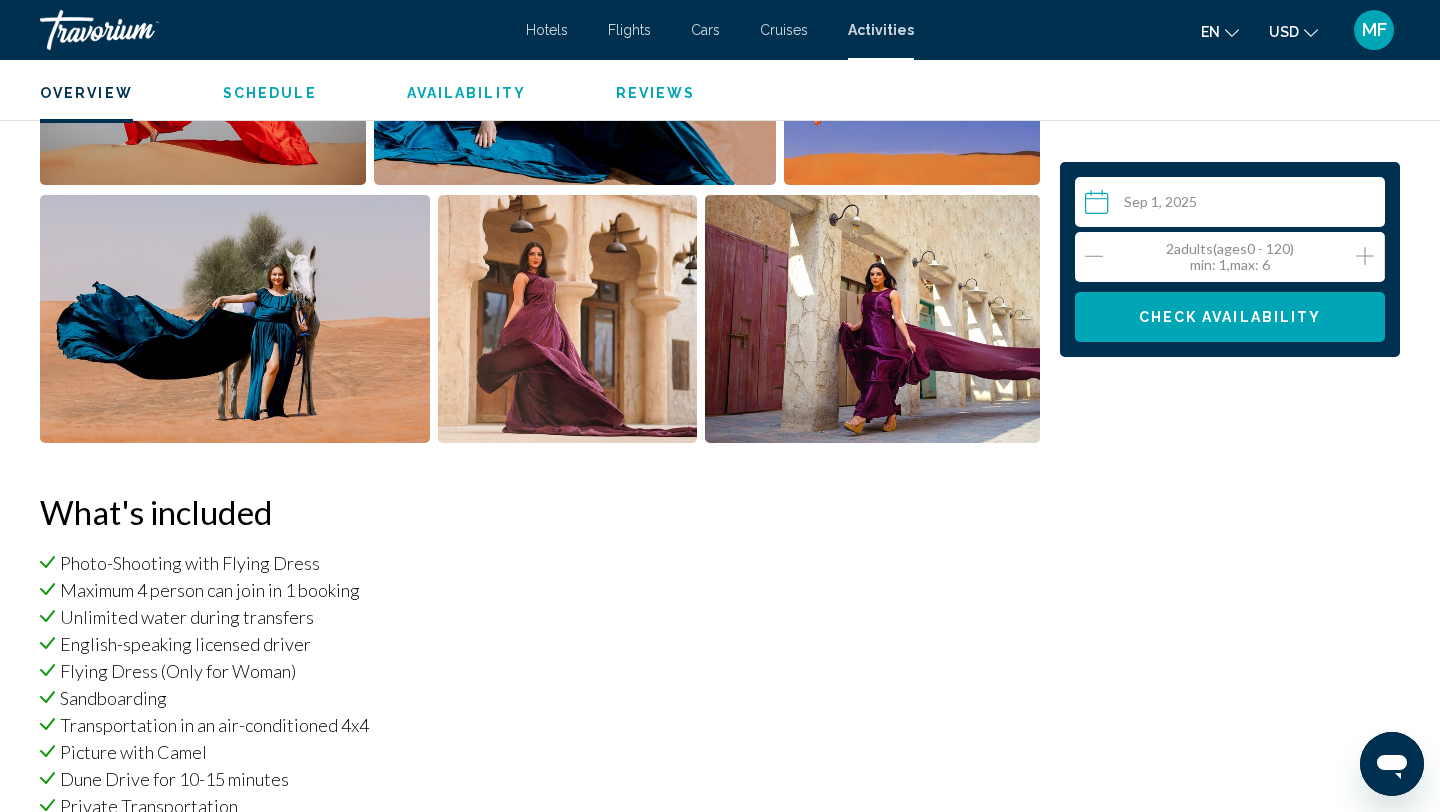 click 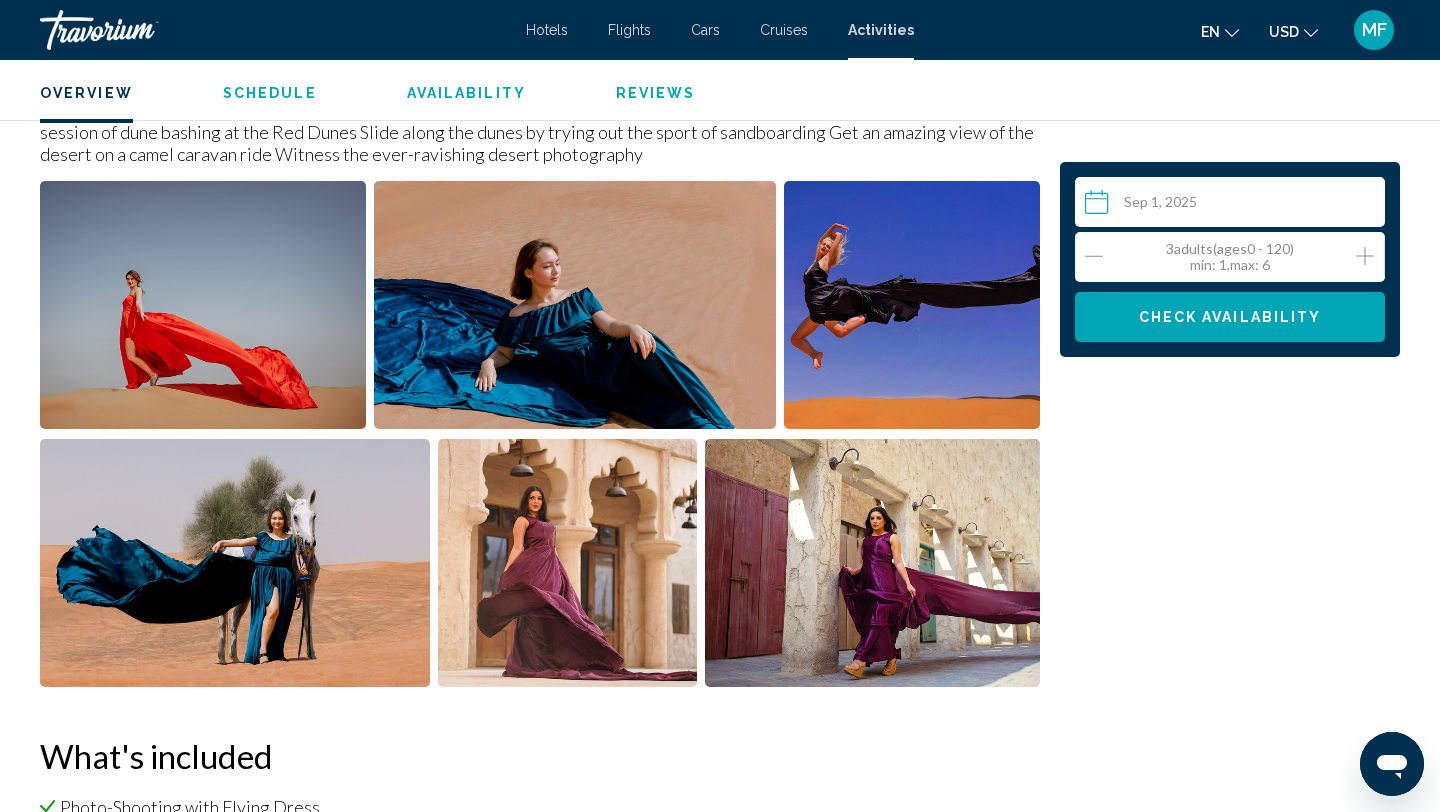 scroll, scrollTop: 812, scrollLeft: 0, axis: vertical 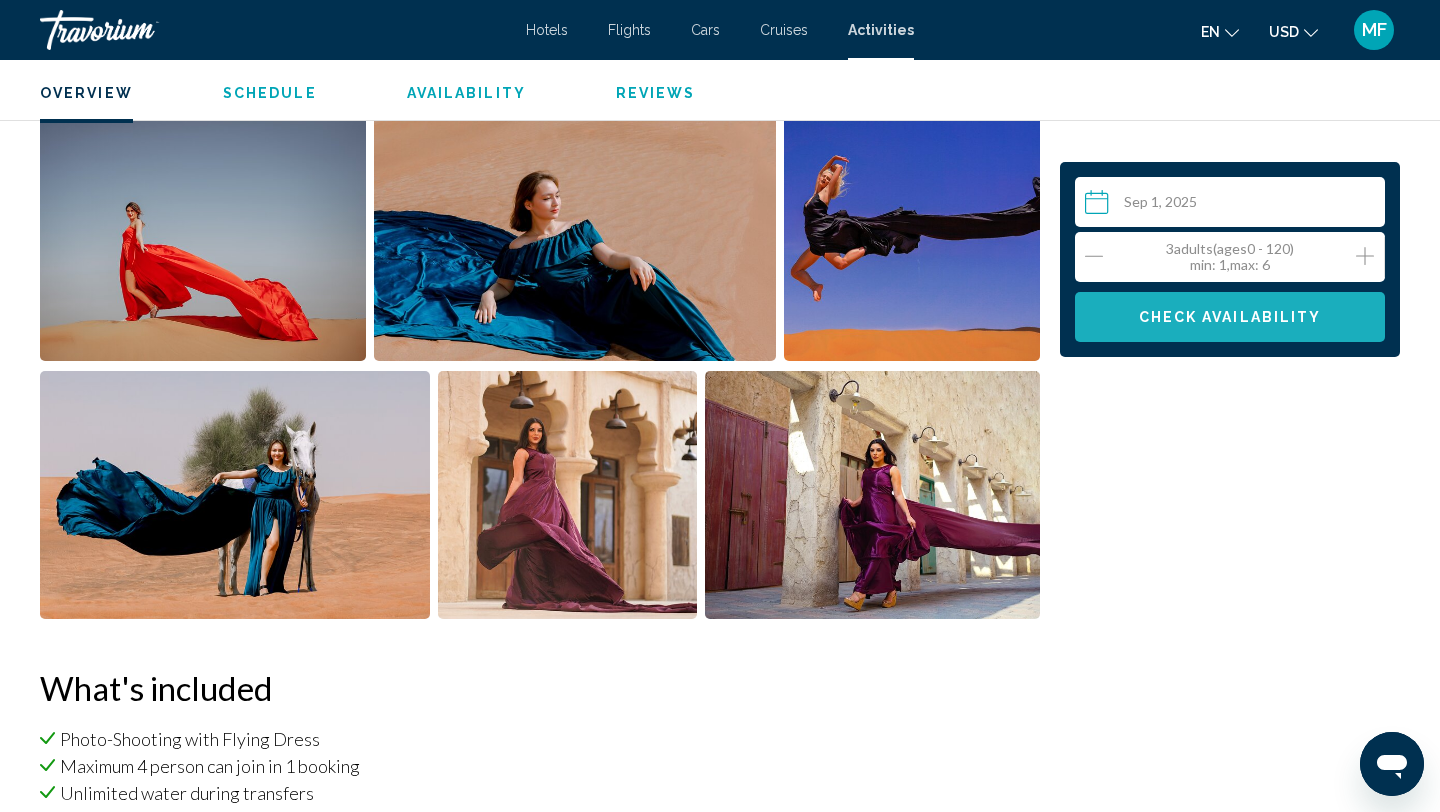 click on "Check Availability" at bounding box center (1230, 318) 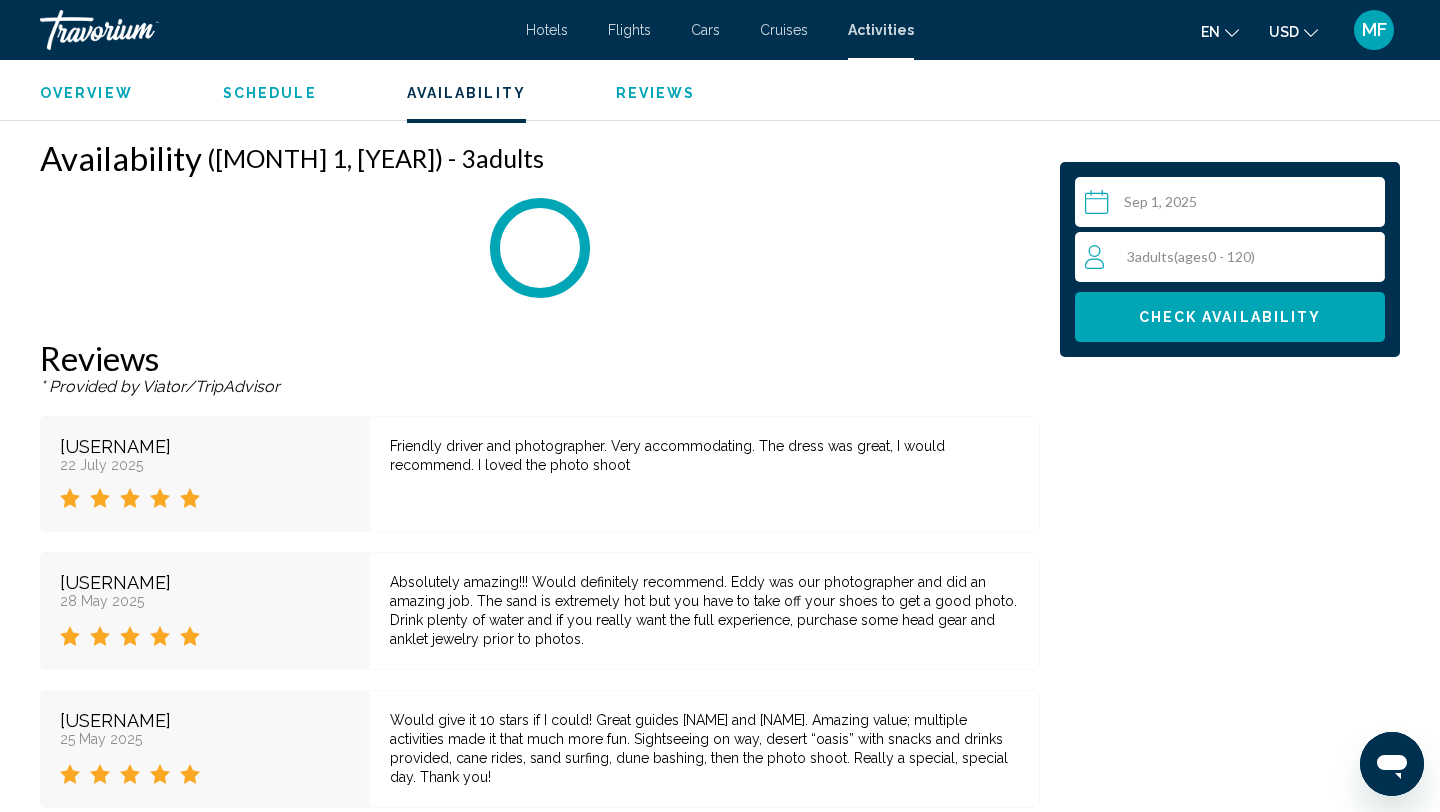 scroll, scrollTop: 2915, scrollLeft: 0, axis: vertical 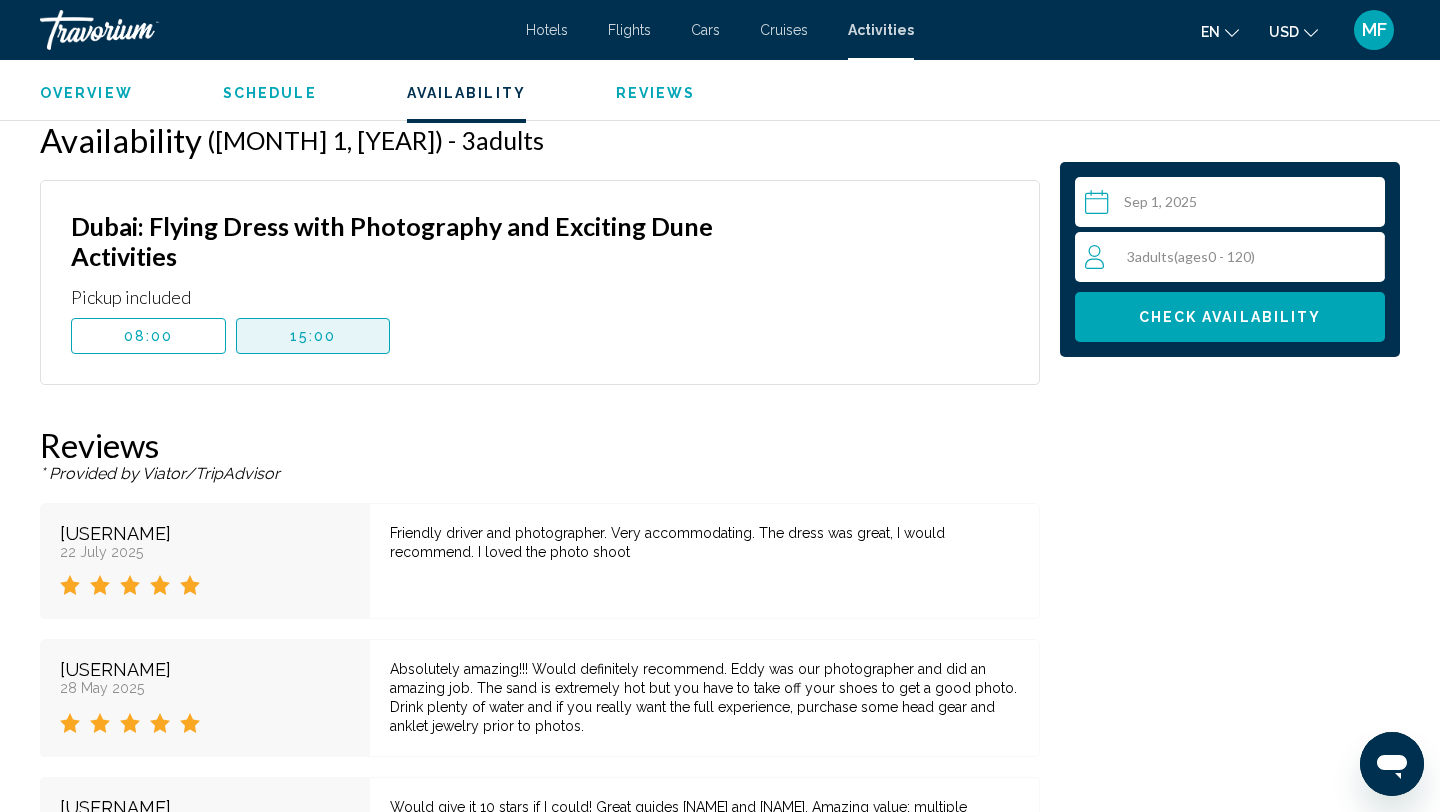 click on "15:00" at bounding box center [313, 336] 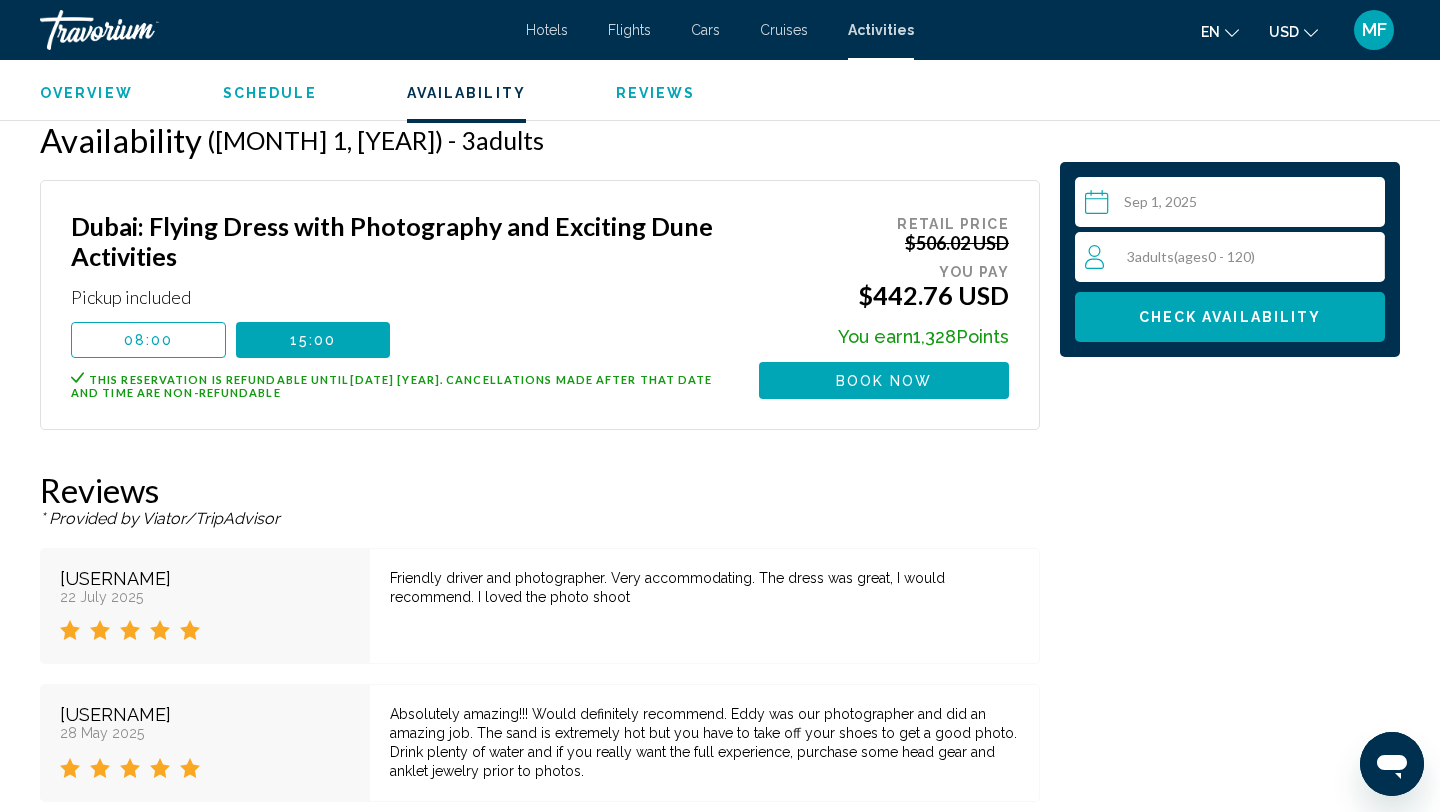 click on "Dubai: Flying Dress with Photography and Exciting Dune Activities  Pickup included  08:00   15:00
This reservation is refundable until  August 31, 2025 . Cancellations made after that date and time are non-refundable
This booking is final and non-refundable. Canceling this activity will incur a 100% cancellation penalty fee, and no refund will be given. Changes cannot be made to this reservation once it has been booked." at bounding box center (395, 305) 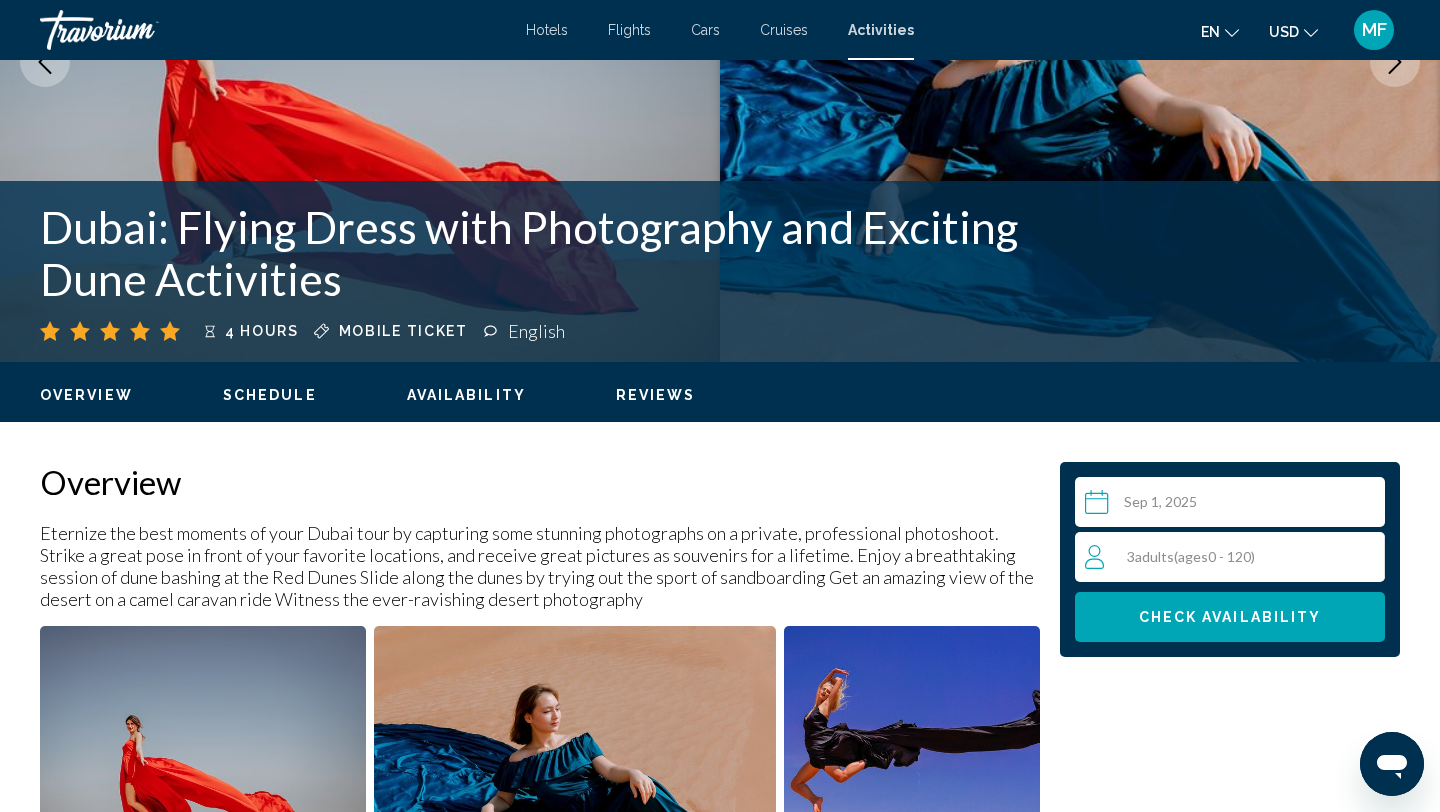 scroll, scrollTop: 0, scrollLeft: 0, axis: both 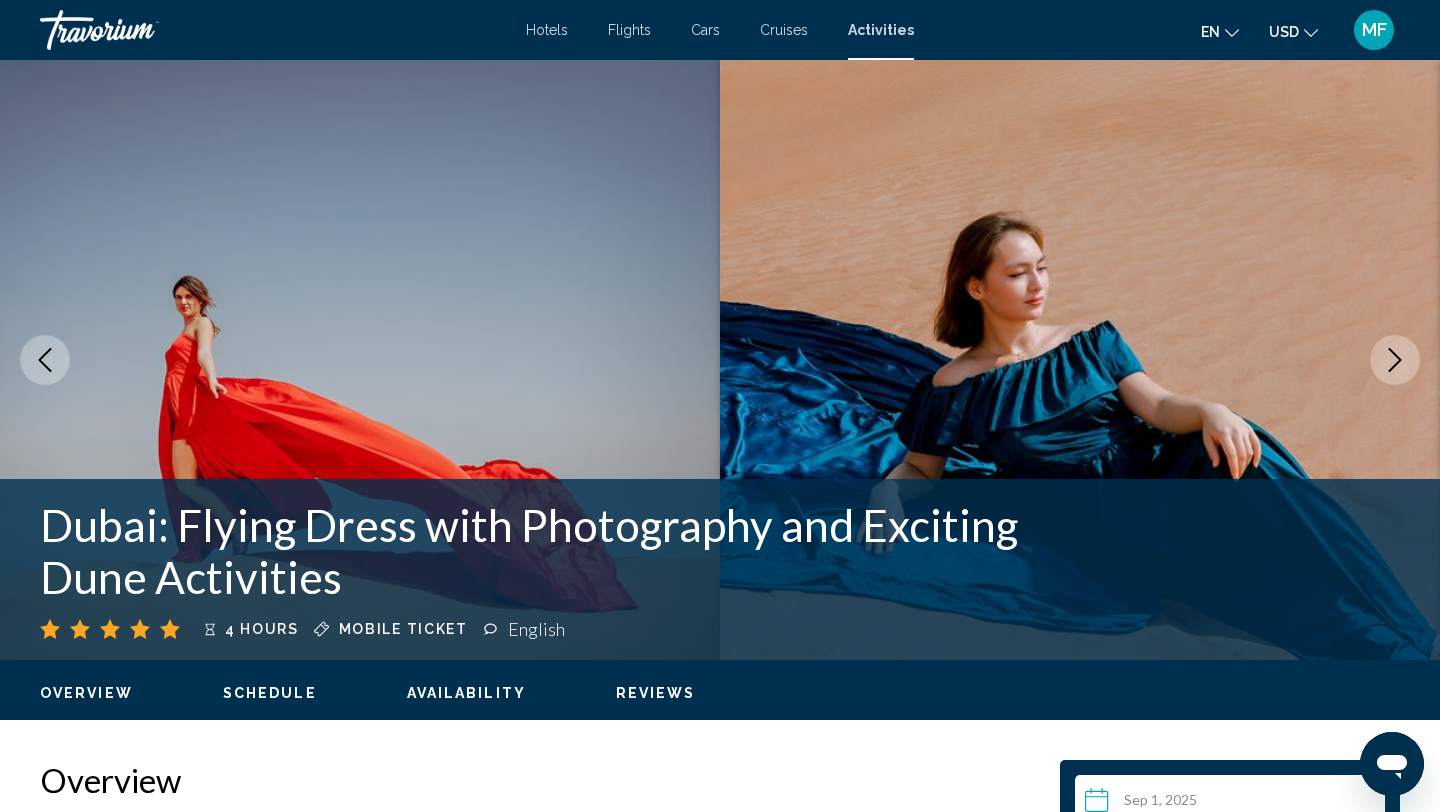 click on "Activities" at bounding box center [881, 30] 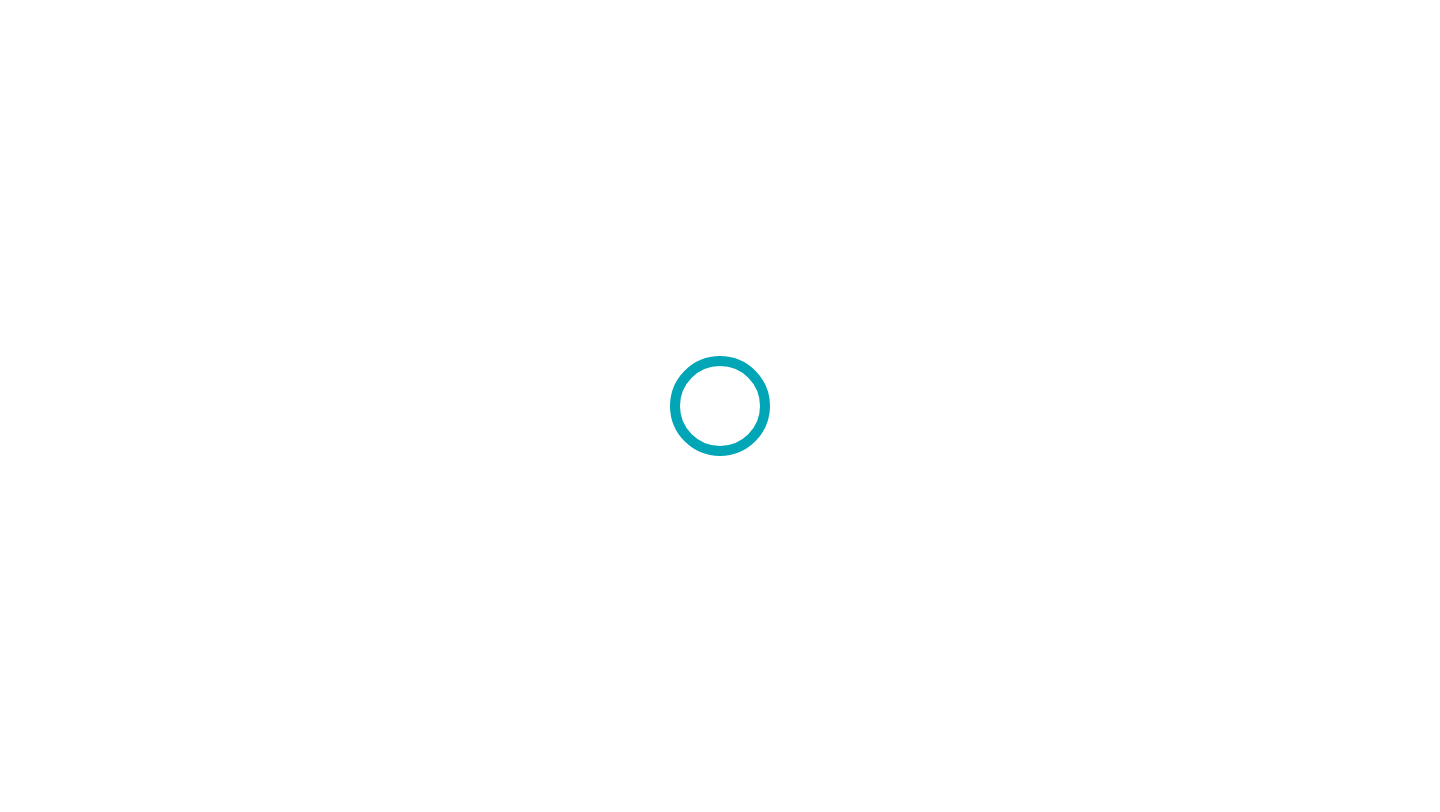 scroll, scrollTop: 0, scrollLeft: 0, axis: both 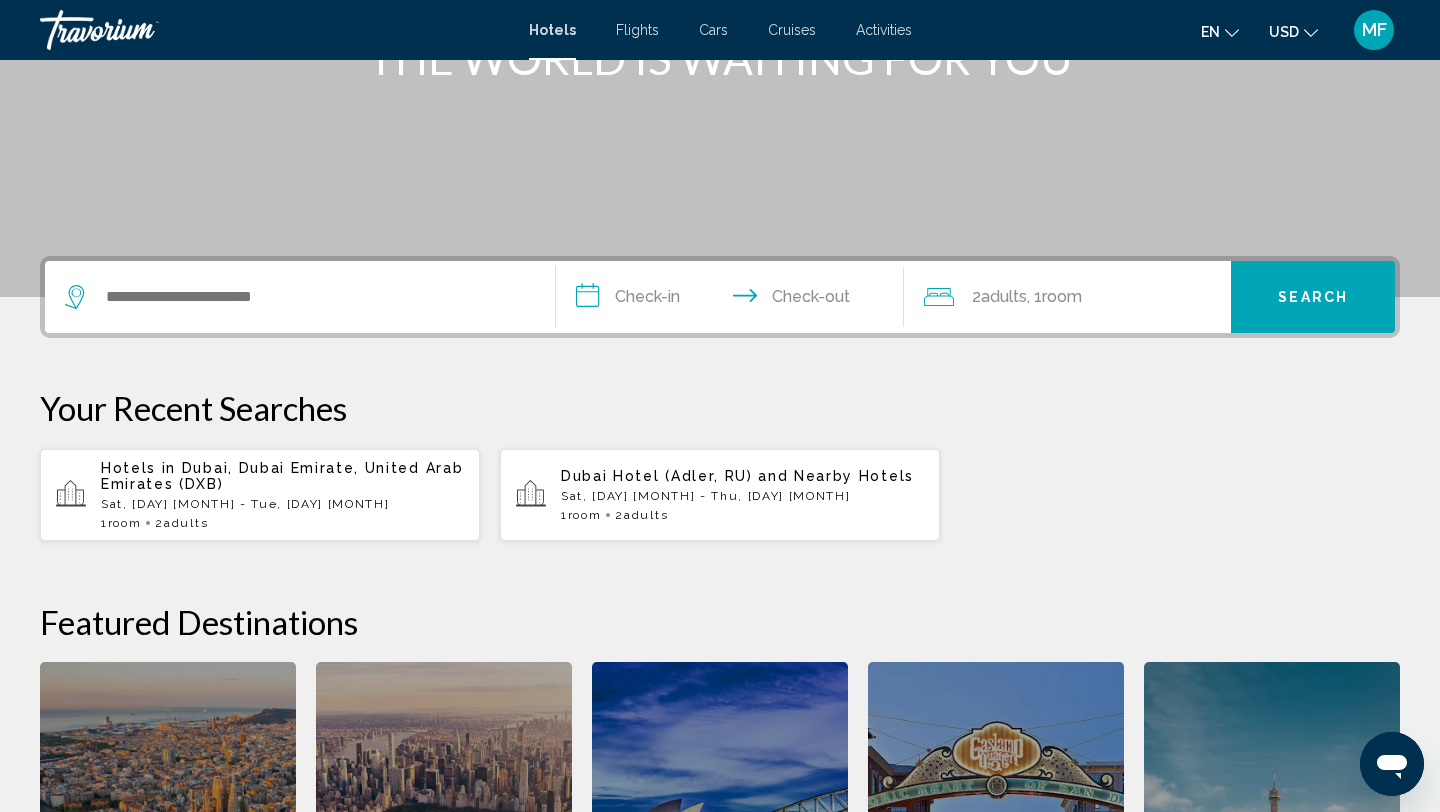 click on "Dubai, Dubai Emirate, United Arab Emirates (DXB)" at bounding box center [282, 476] 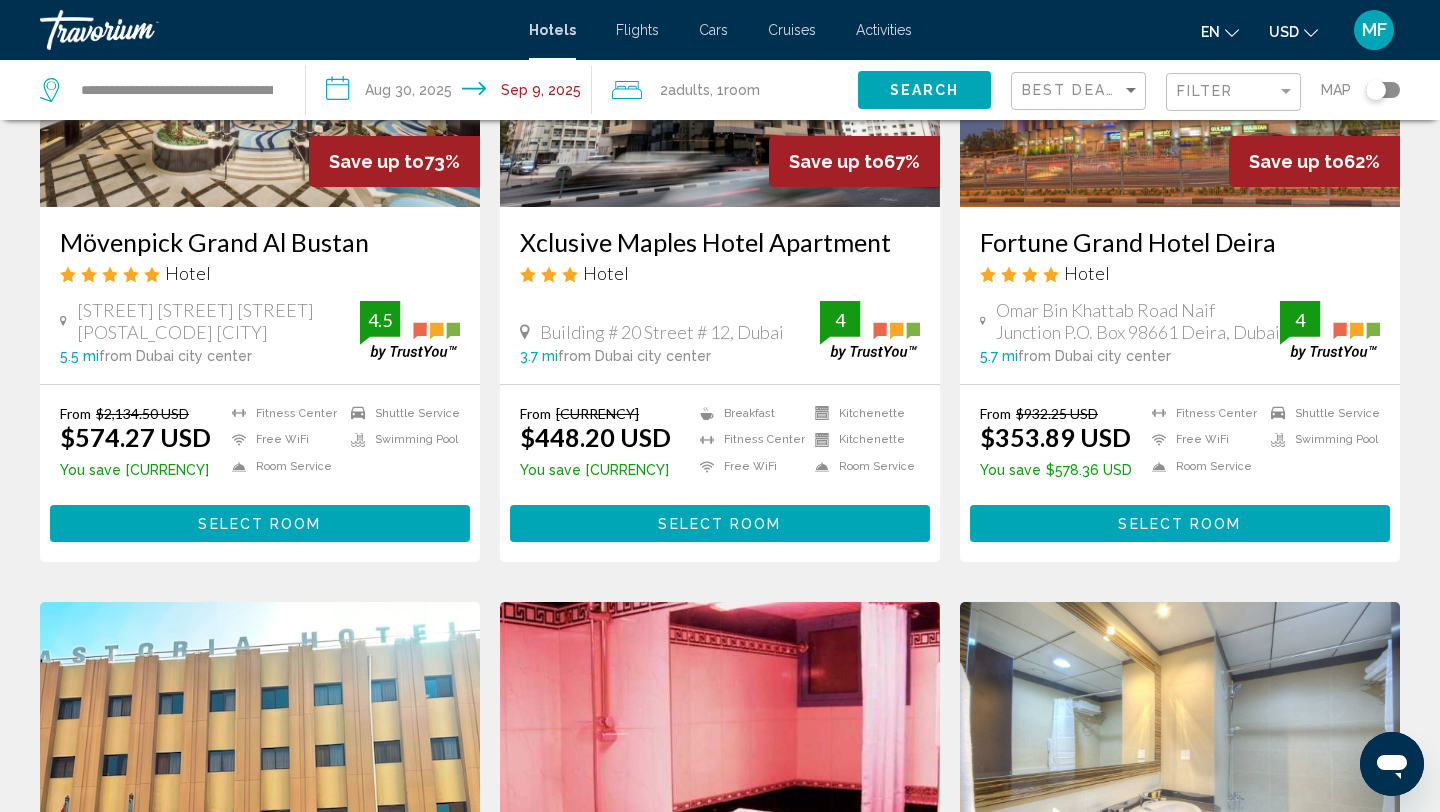 scroll, scrollTop: 0, scrollLeft: 0, axis: both 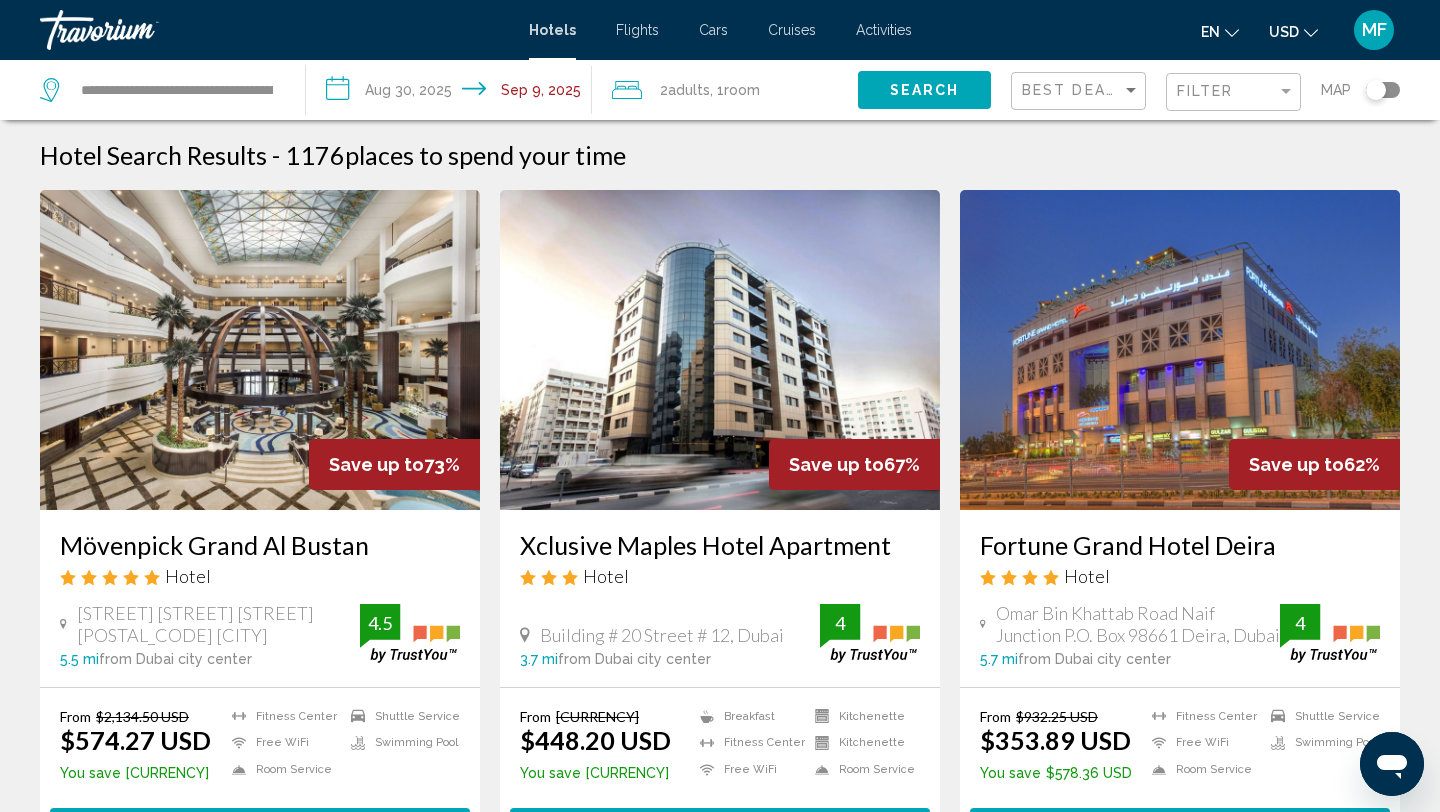 click on "Activities" at bounding box center [884, 30] 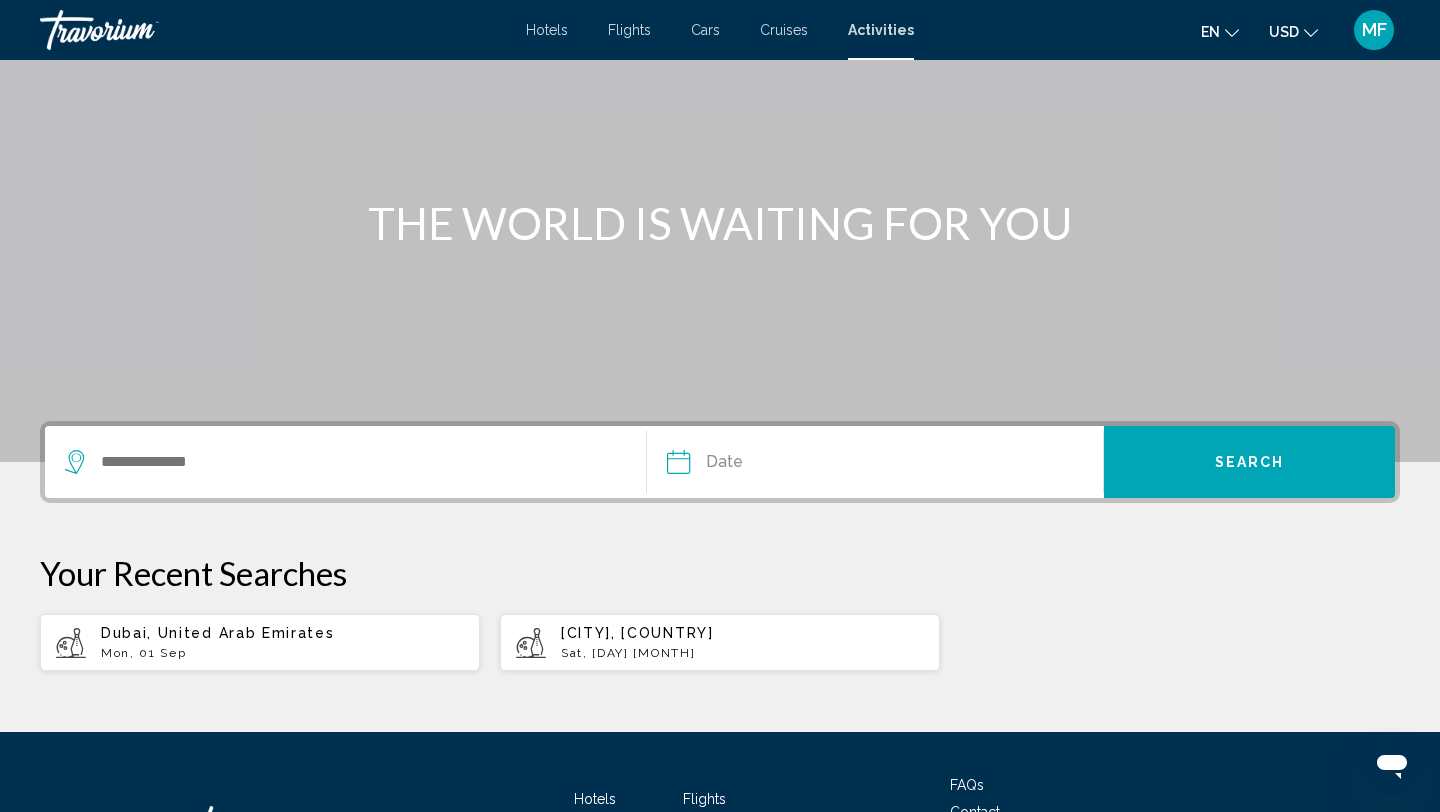 scroll, scrollTop: 303, scrollLeft: 0, axis: vertical 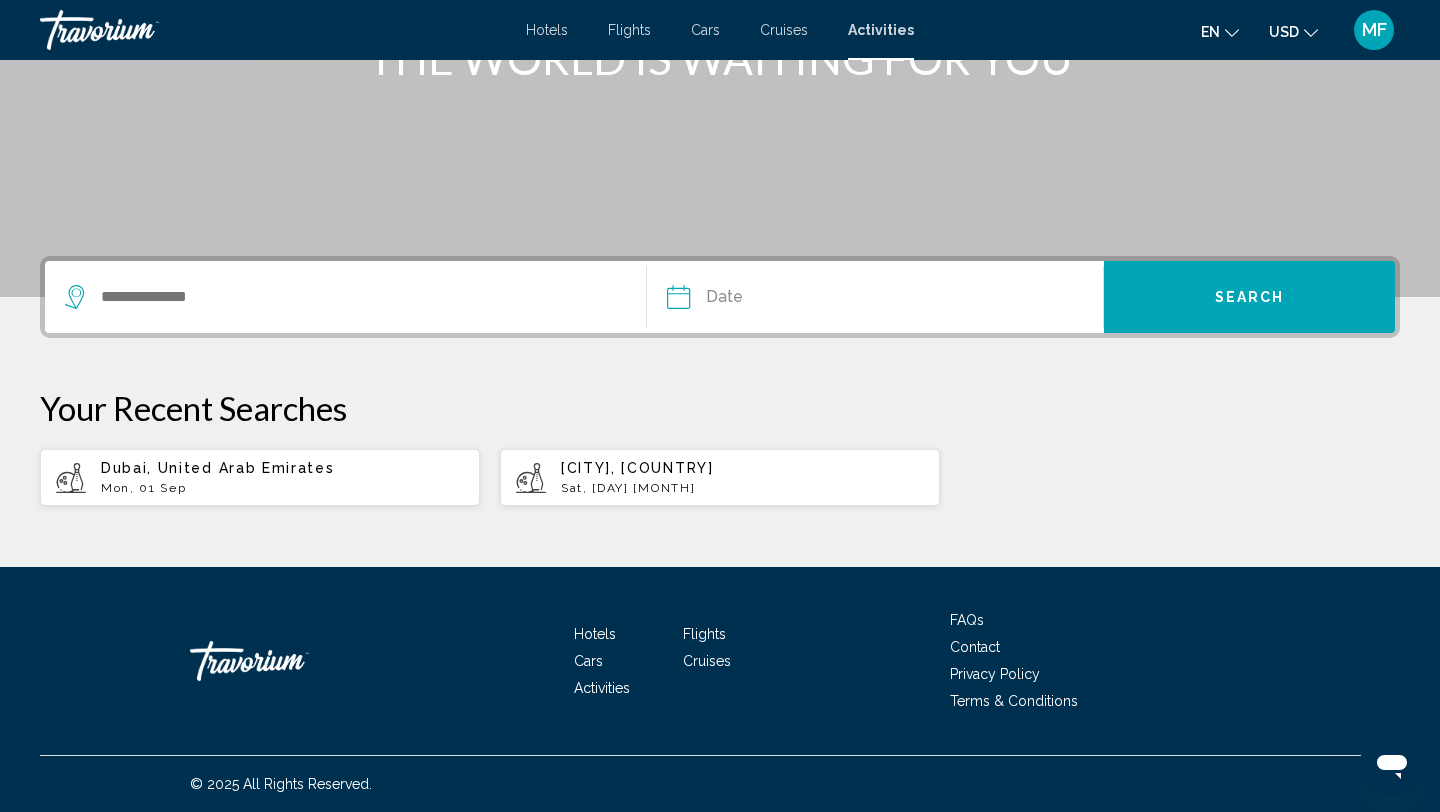 click at bounding box center (775, 300) 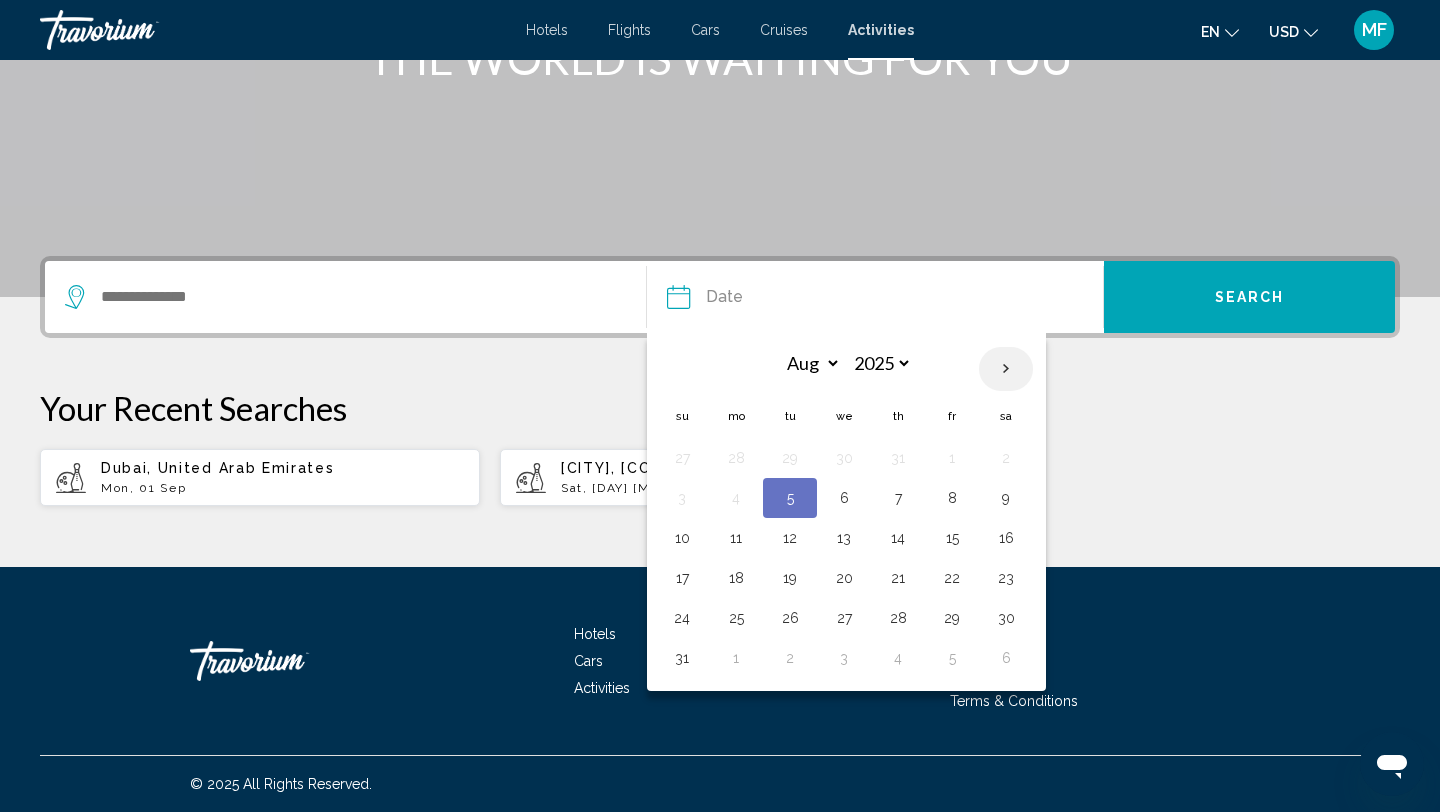 click at bounding box center [1006, 369] 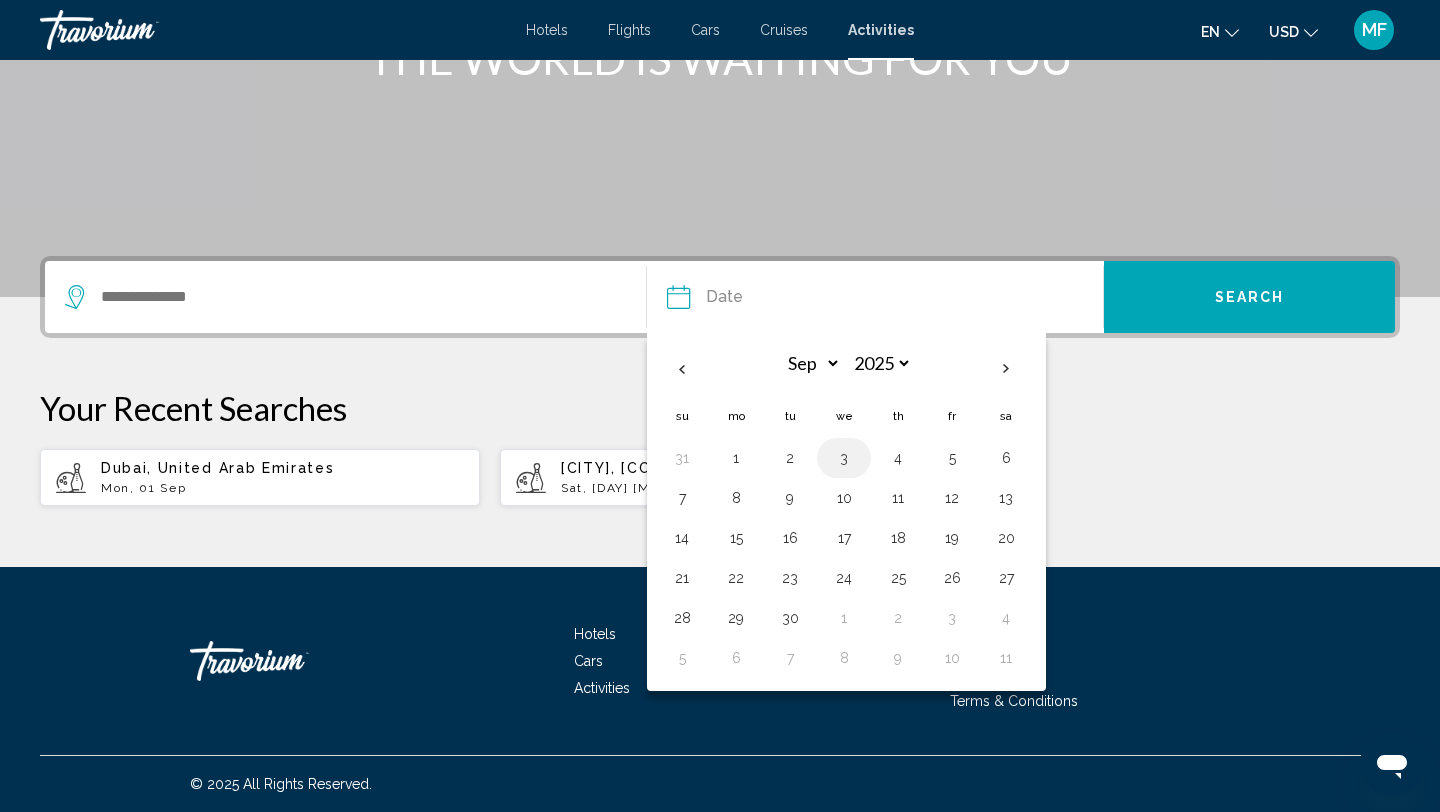 click on "3" at bounding box center (844, 458) 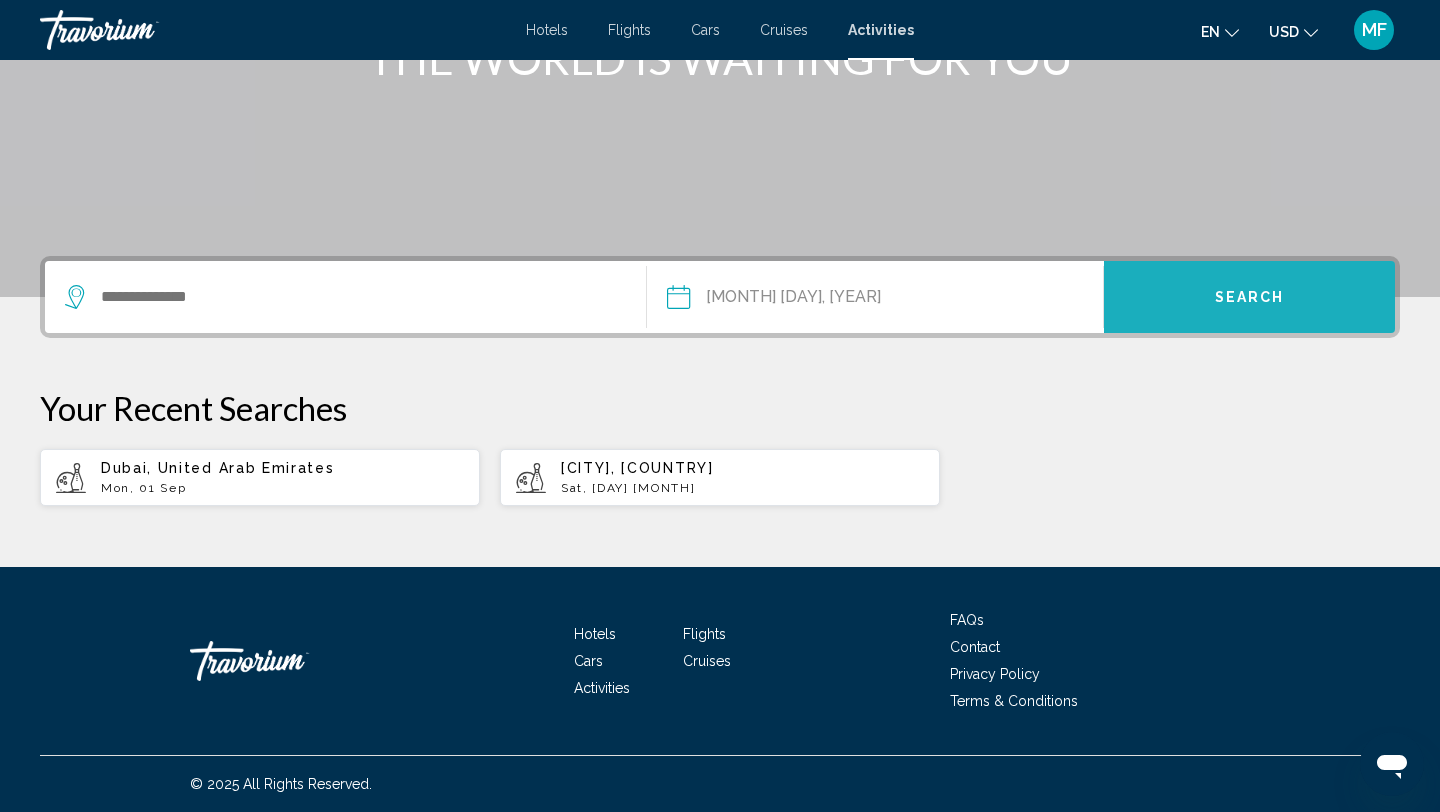 click on "Search" at bounding box center (1250, 298) 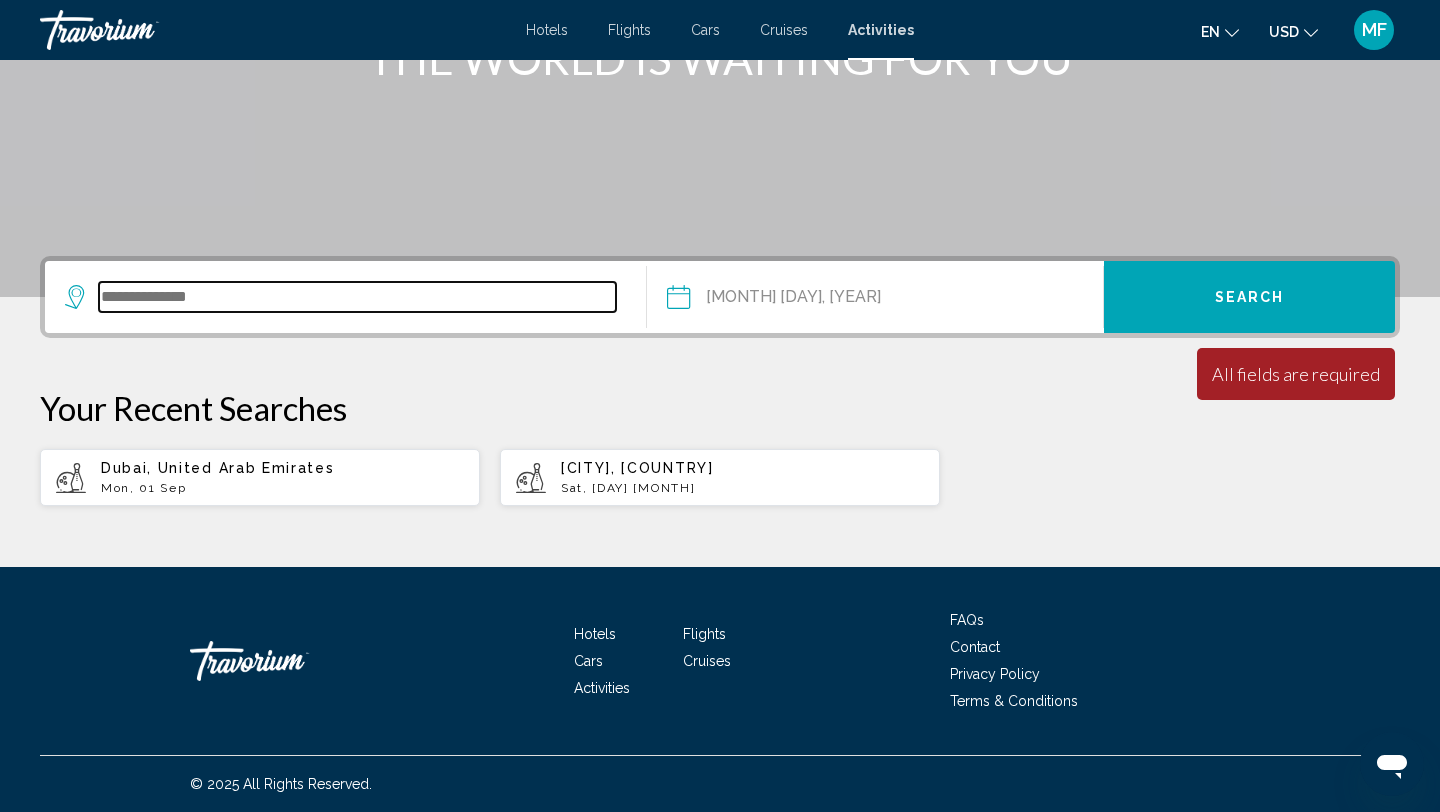 click at bounding box center [357, 297] 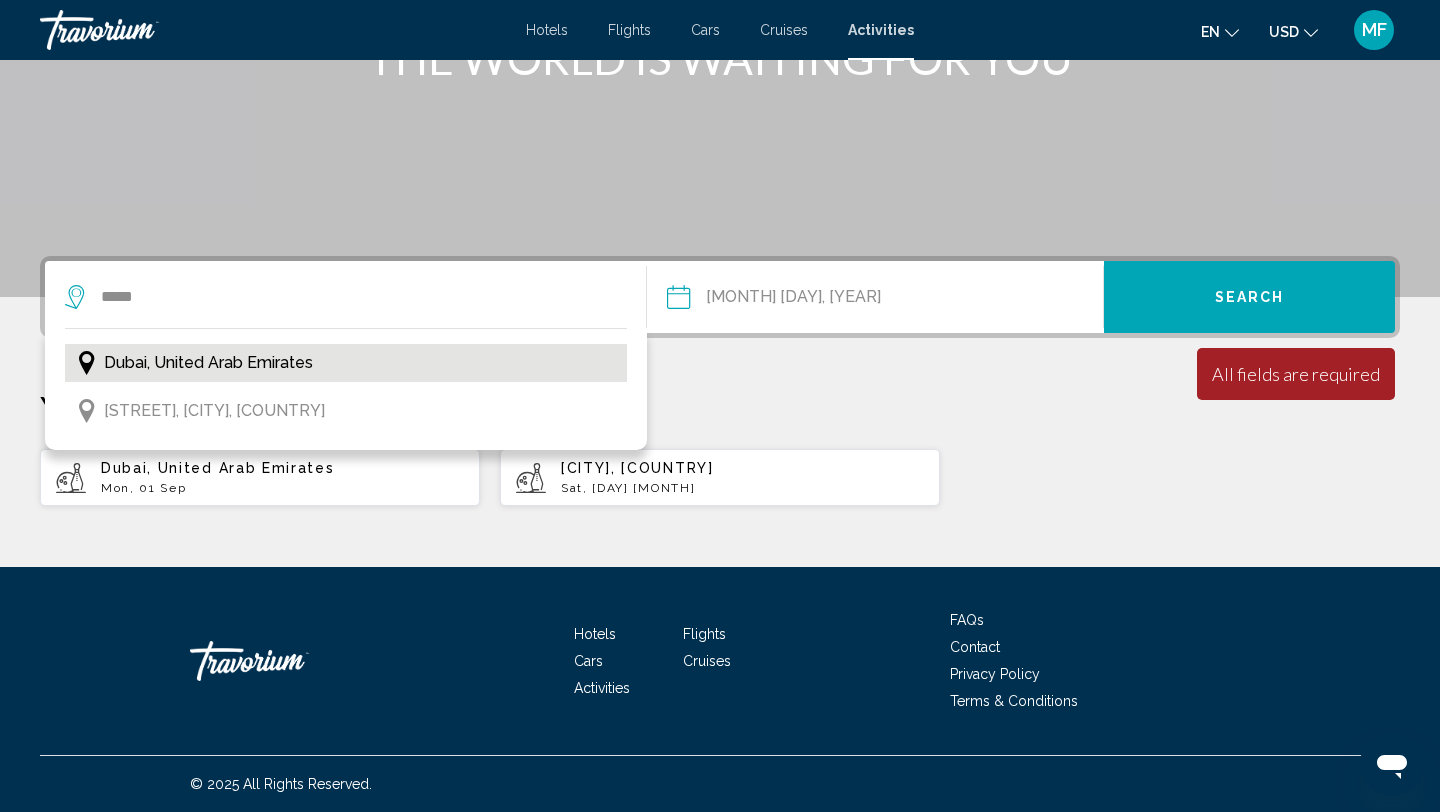 click on "Dubai, United Arab Emirates" at bounding box center (208, 363) 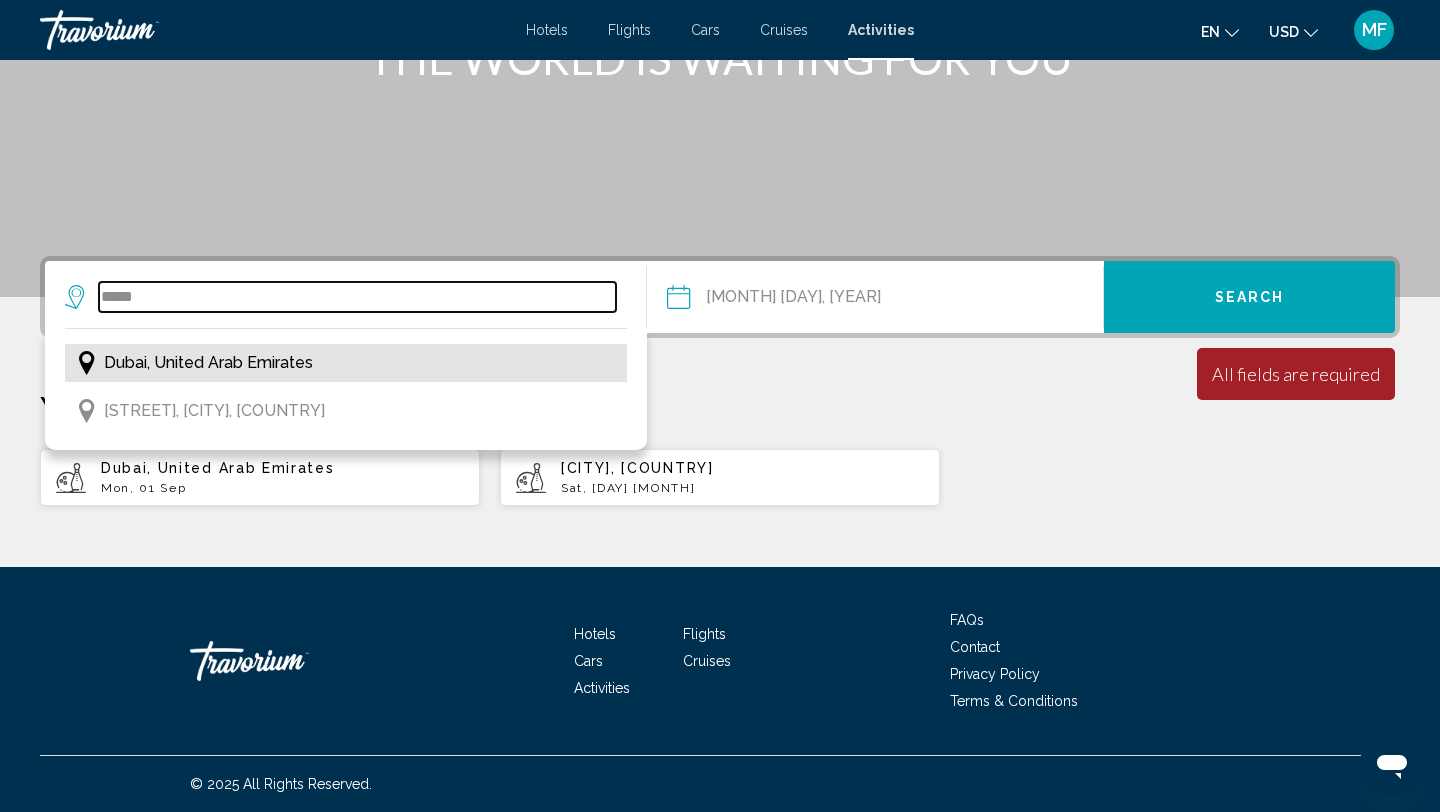 type on "**********" 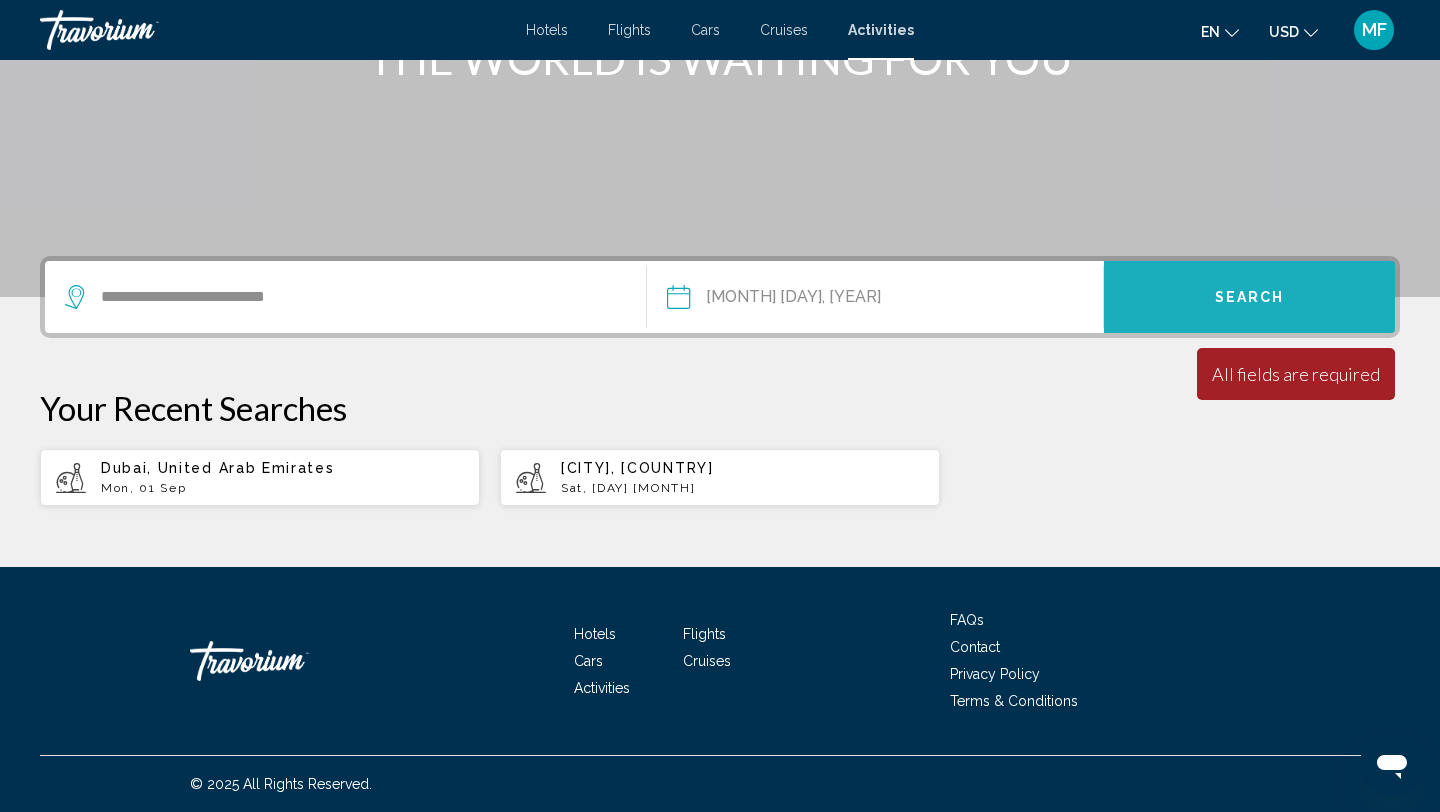 click on "Search" at bounding box center (1249, 297) 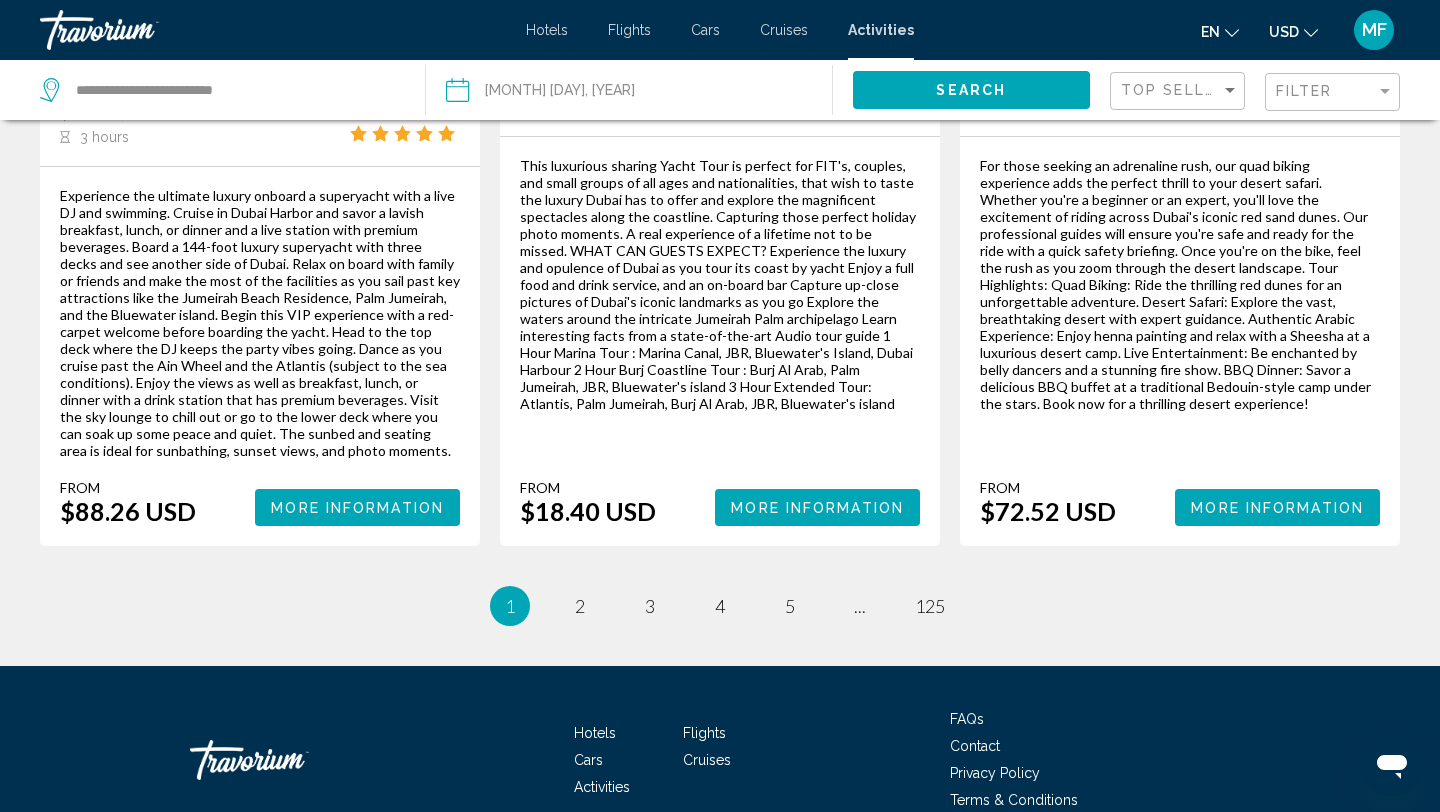 scroll, scrollTop: 3303, scrollLeft: 0, axis: vertical 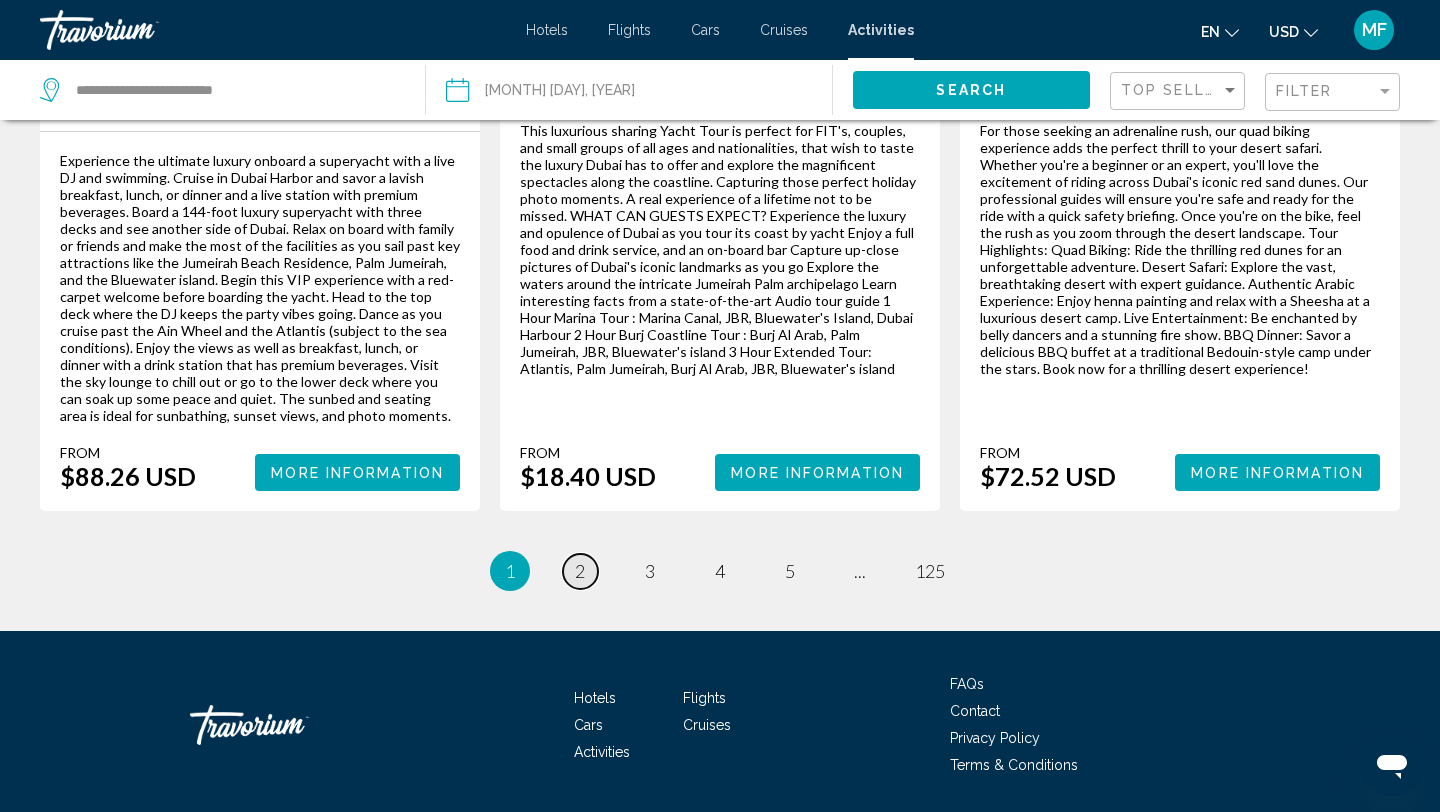 click on "2" at bounding box center (580, 571) 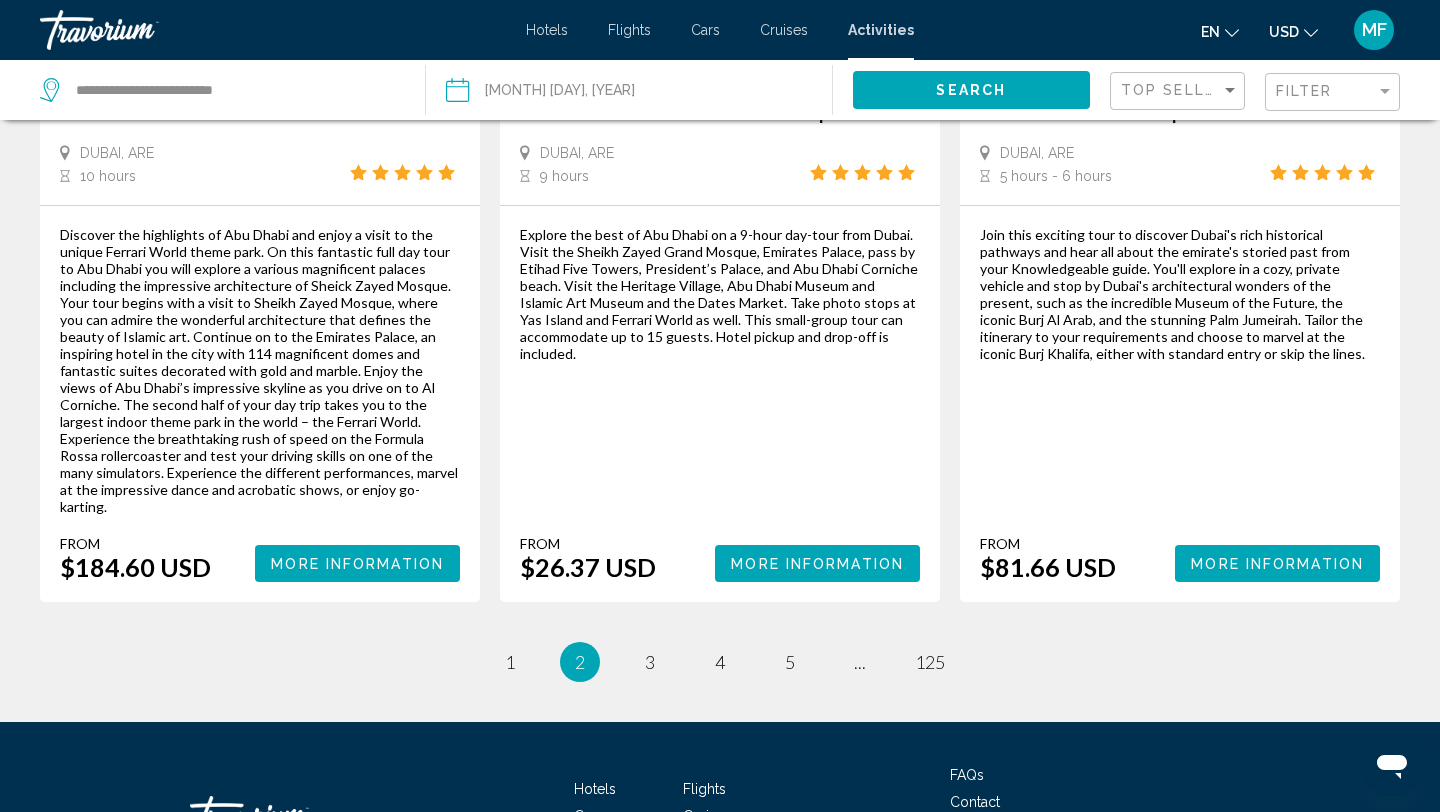 scroll, scrollTop: 3137, scrollLeft: 0, axis: vertical 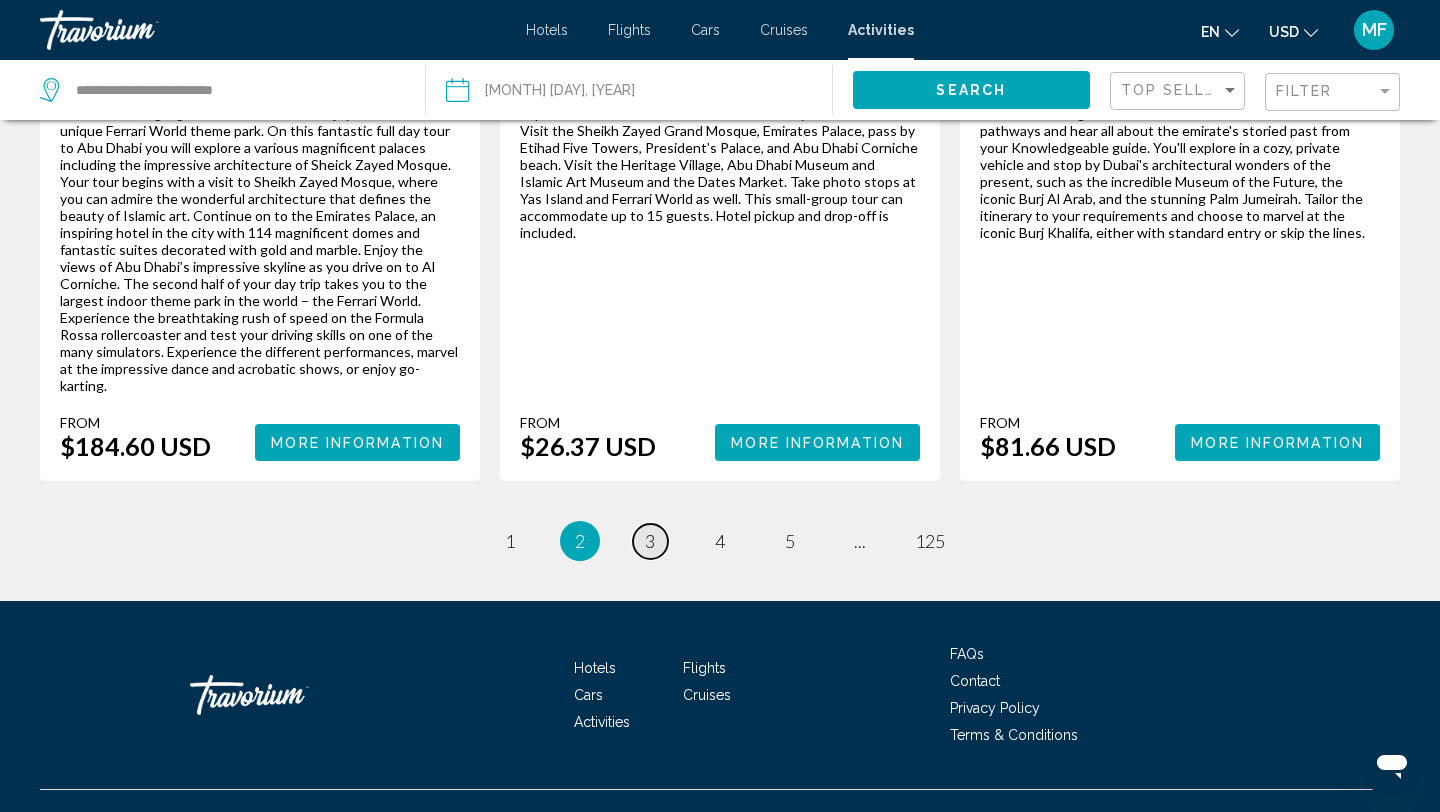 click on "3" at bounding box center [650, 541] 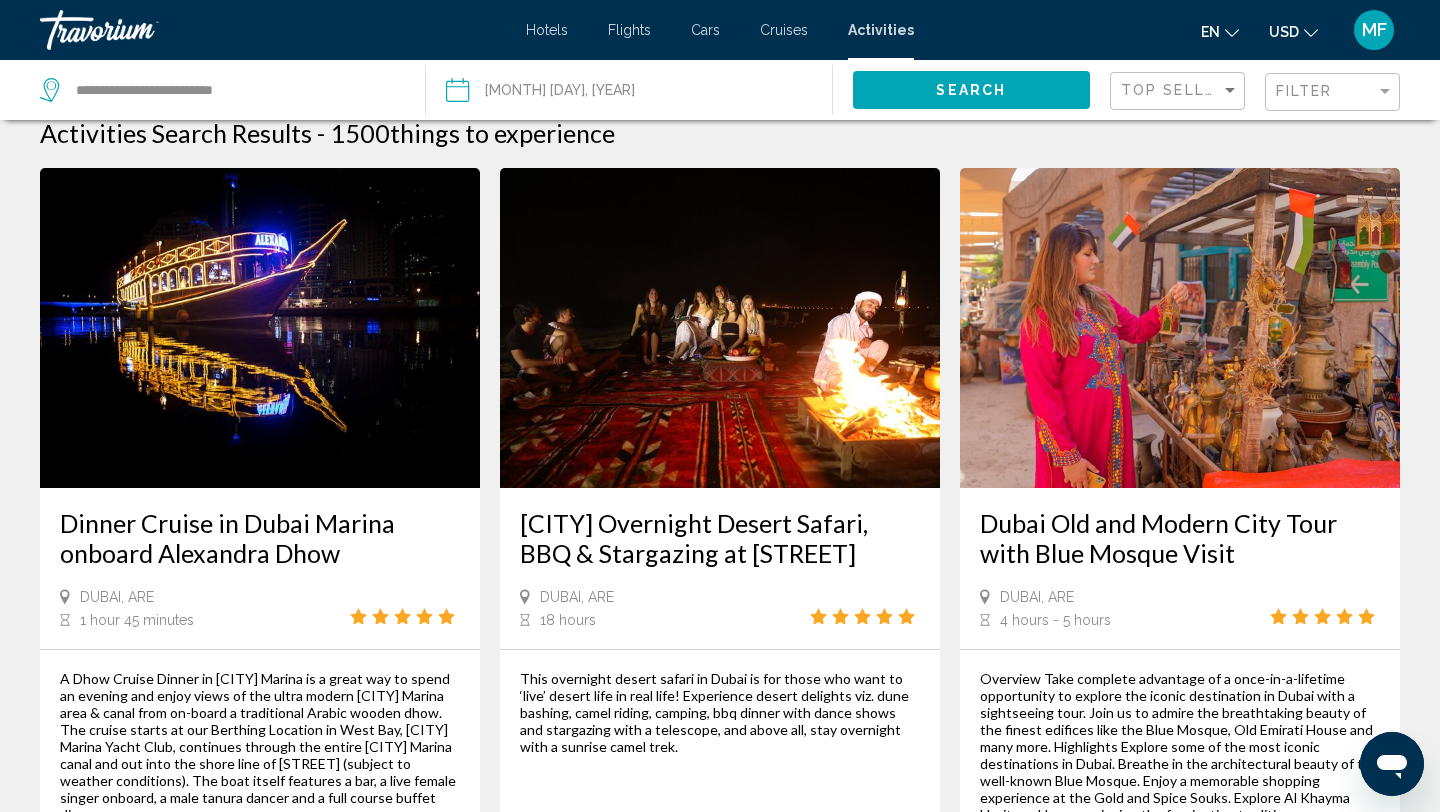 scroll, scrollTop: 85, scrollLeft: 0, axis: vertical 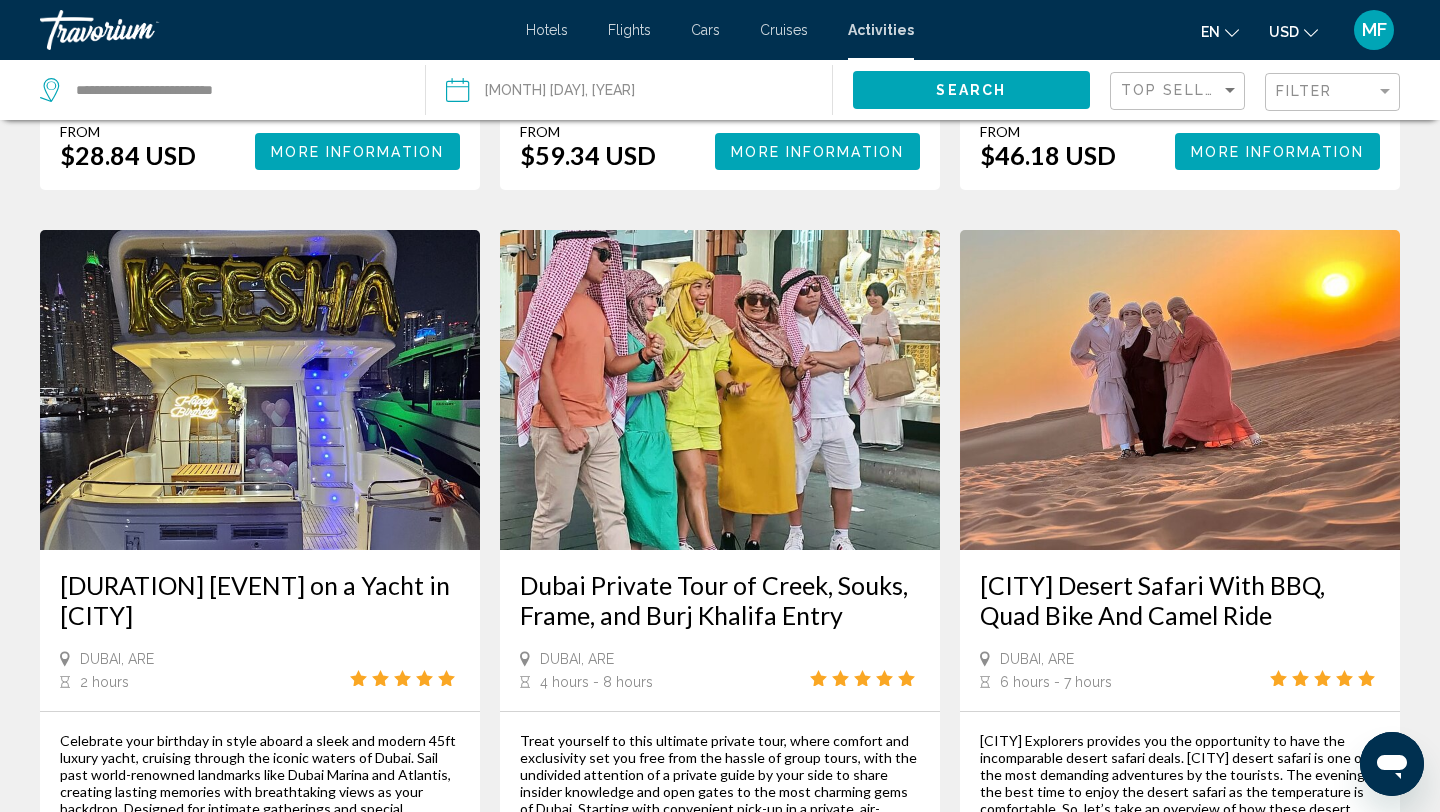 click at bounding box center (260, 390) 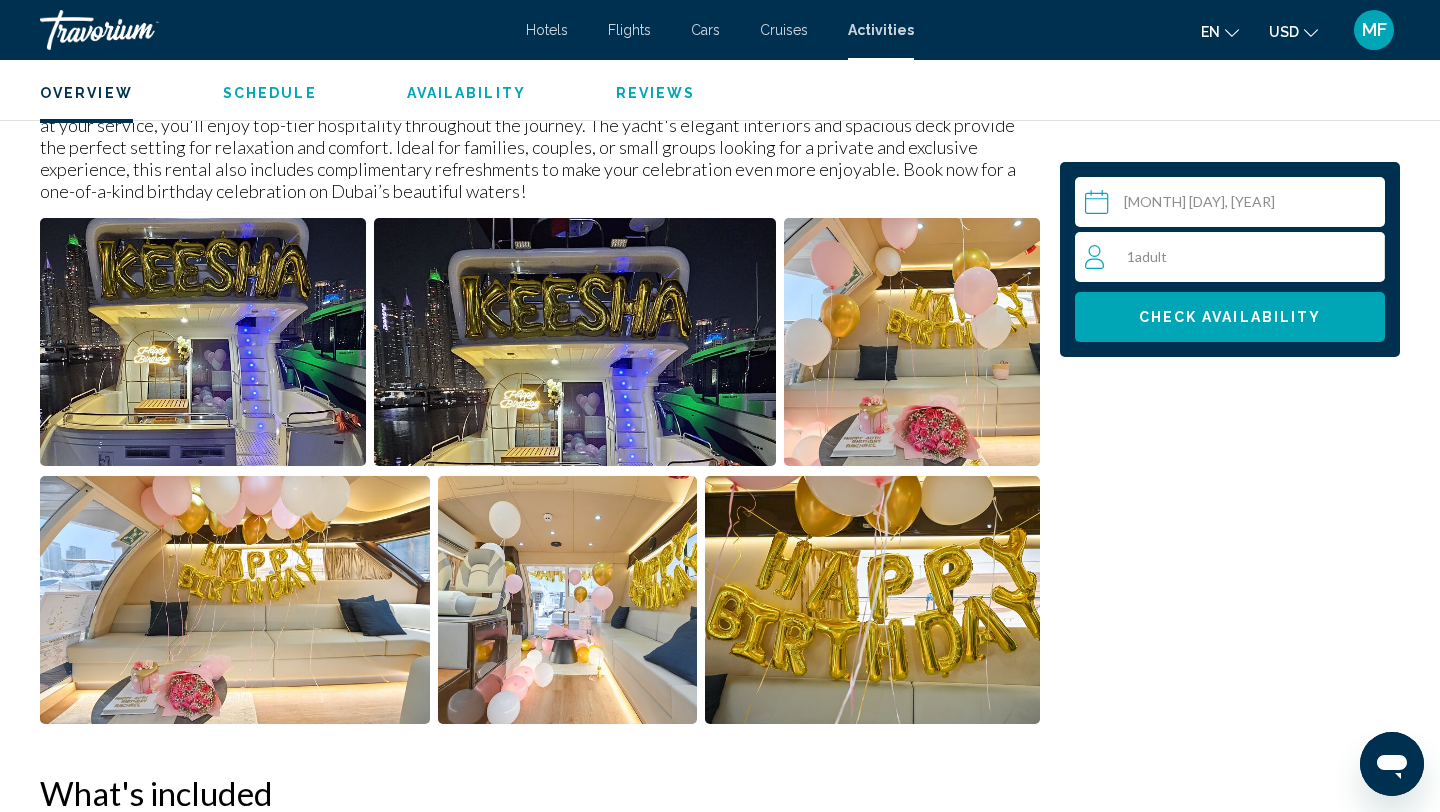 scroll, scrollTop: 768, scrollLeft: 0, axis: vertical 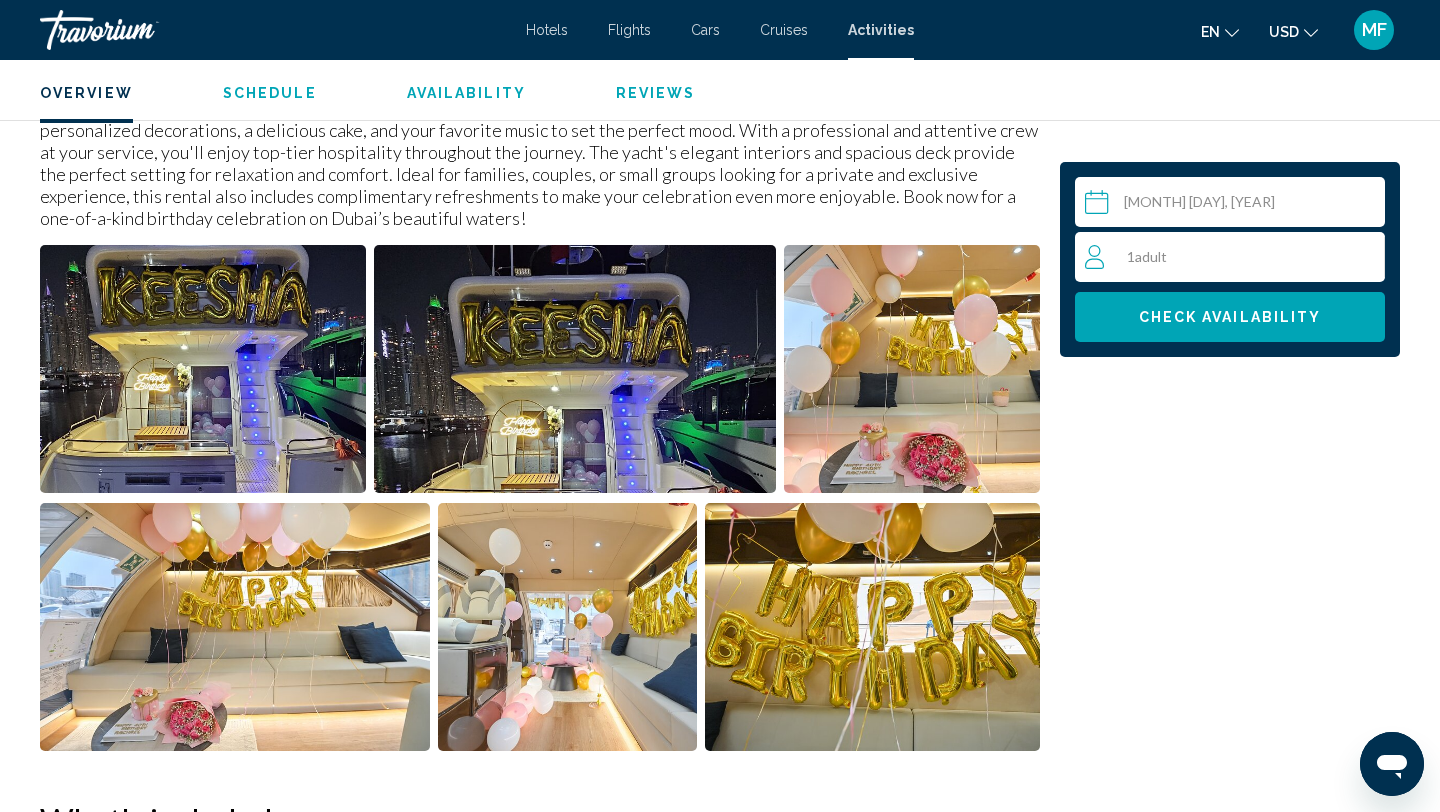 click on "Adult" at bounding box center [1151, 256] 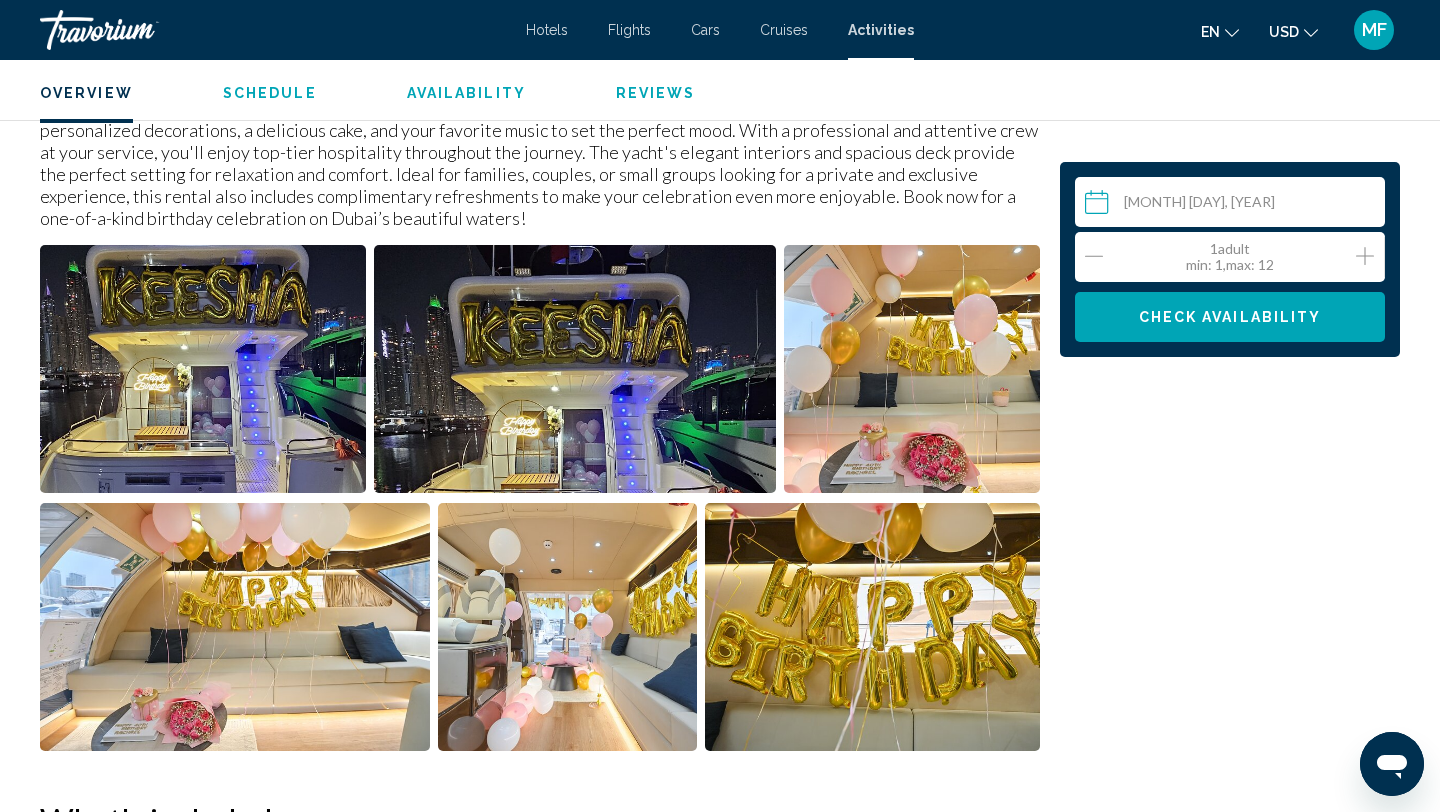 click 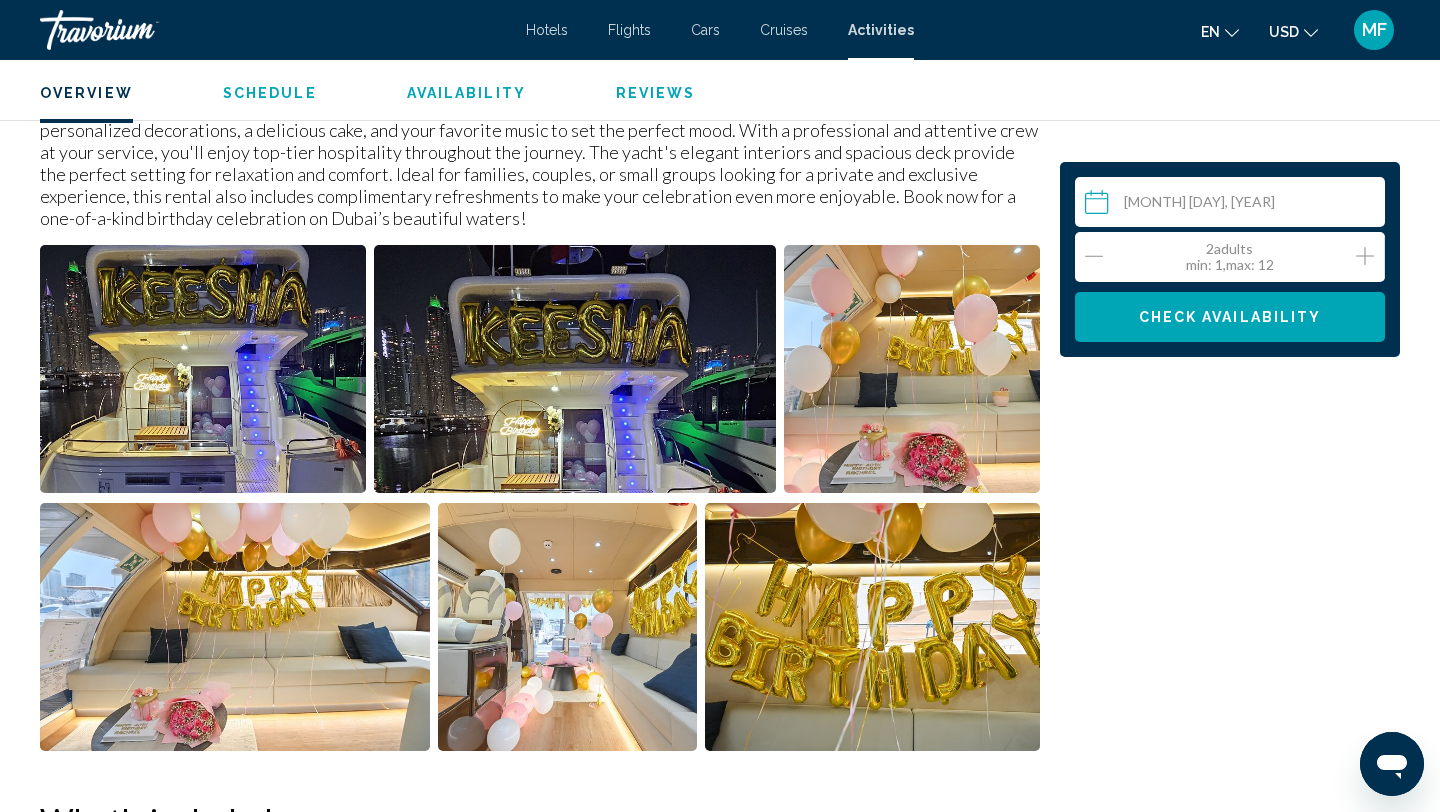 click 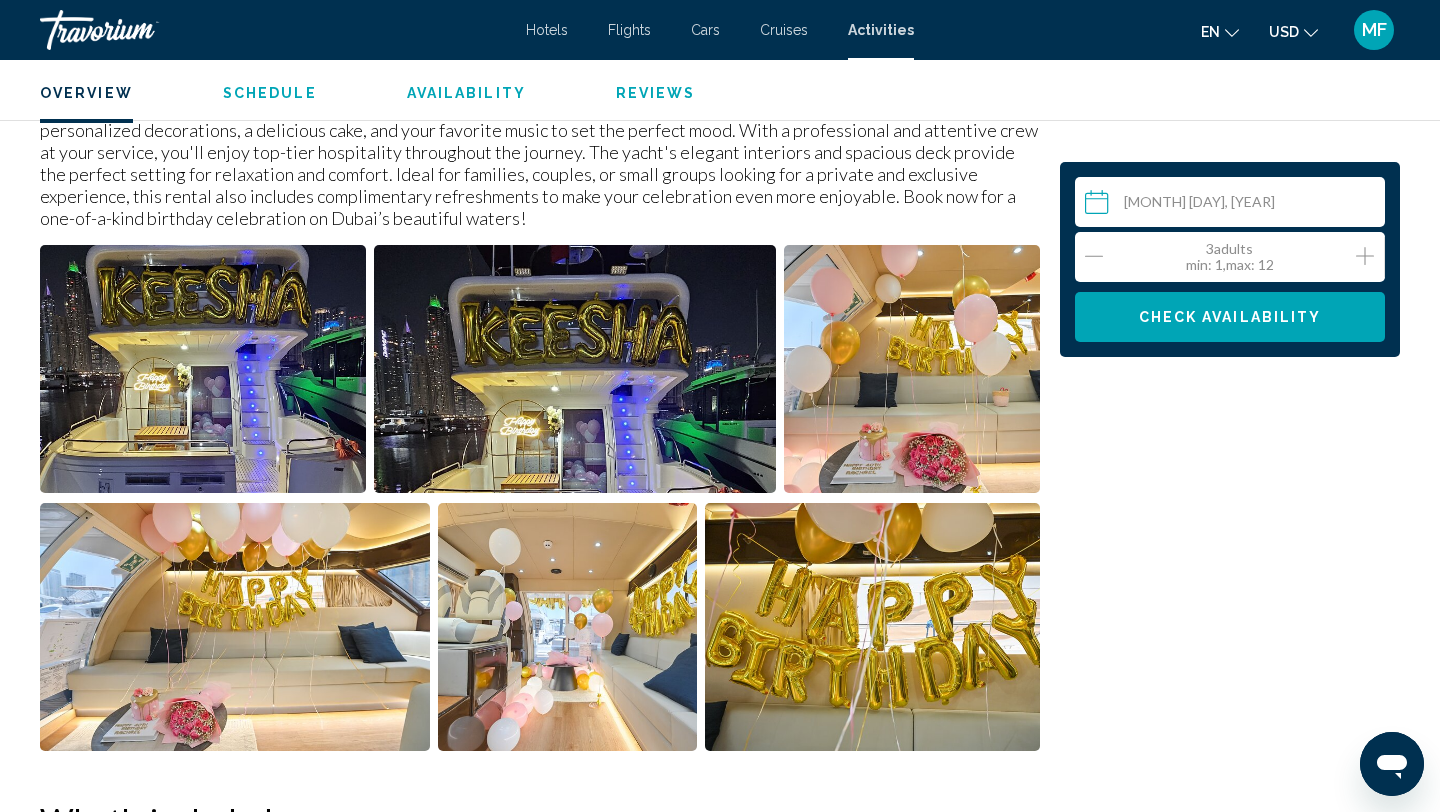 click on "Check Availability" at bounding box center [1230, 318] 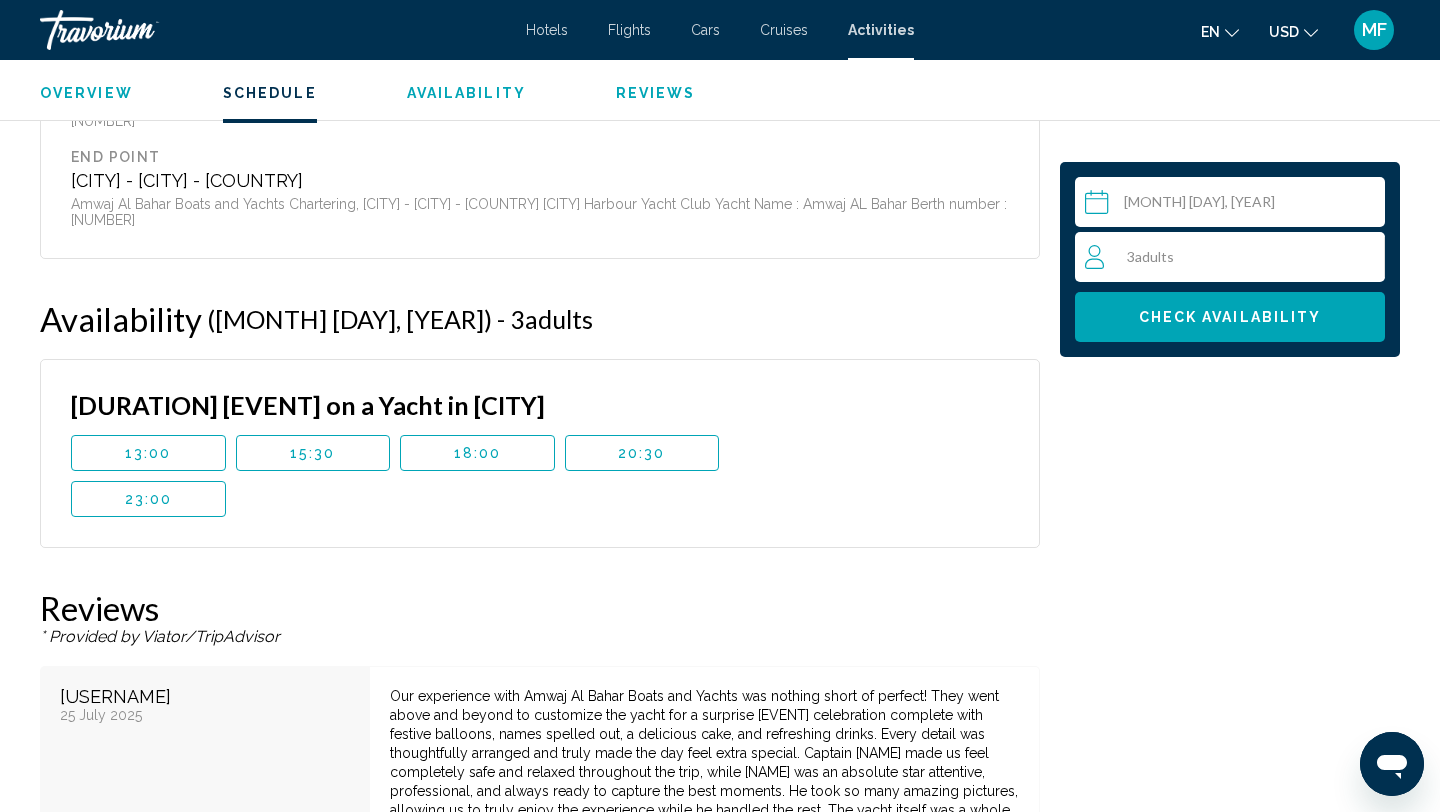 scroll, scrollTop: 2796, scrollLeft: 0, axis: vertical 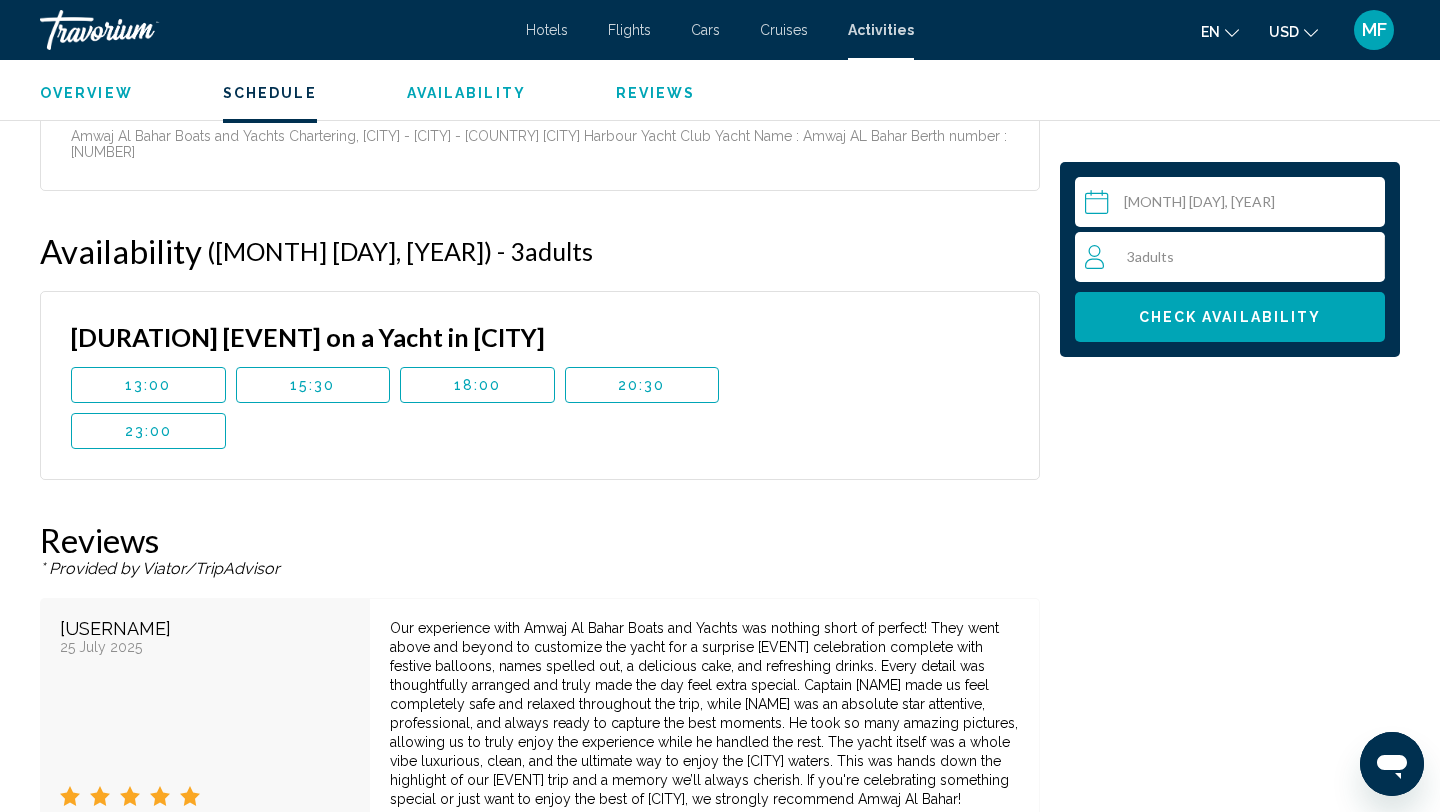 click at bounding box center (1234, 205) 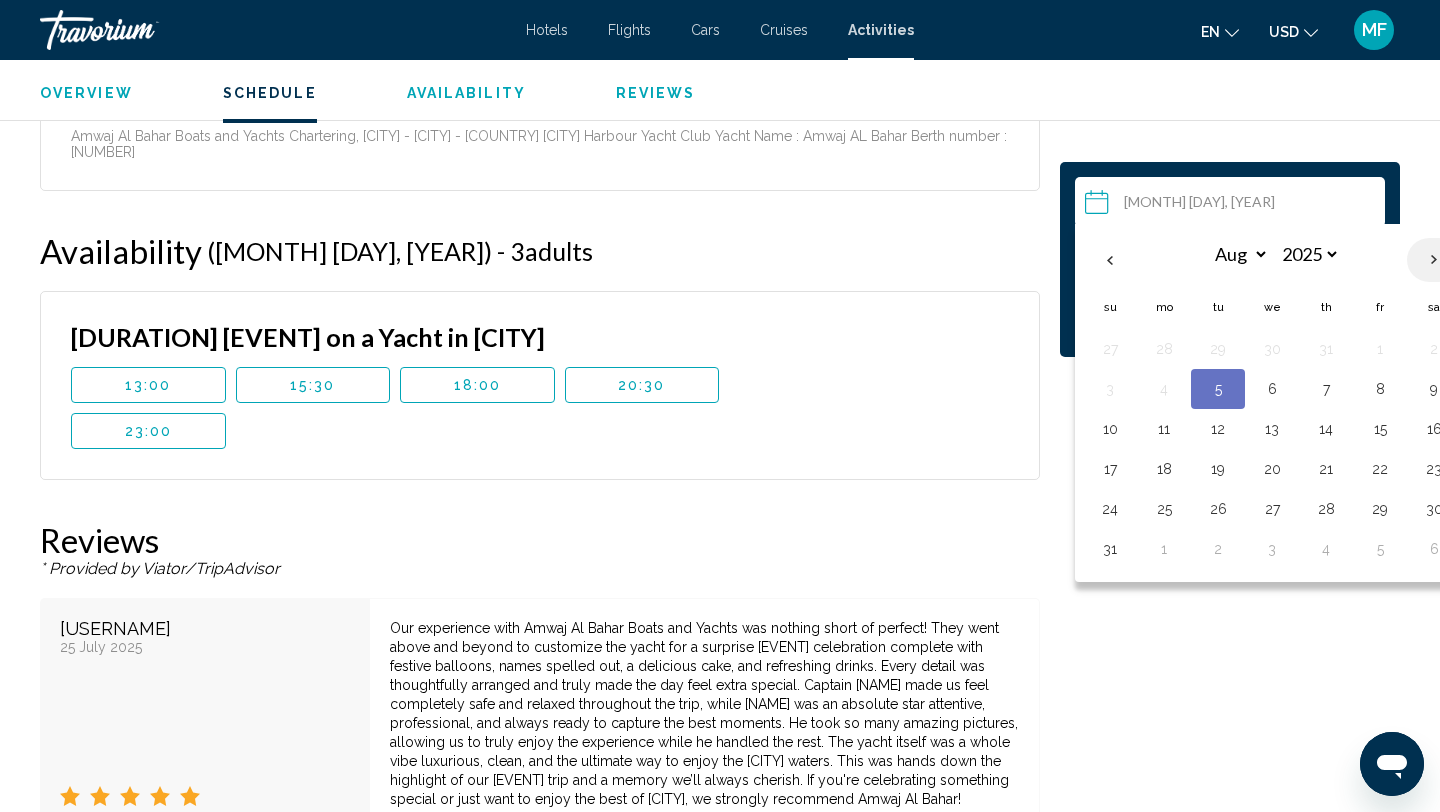 click at bounding box center [1434, 260] 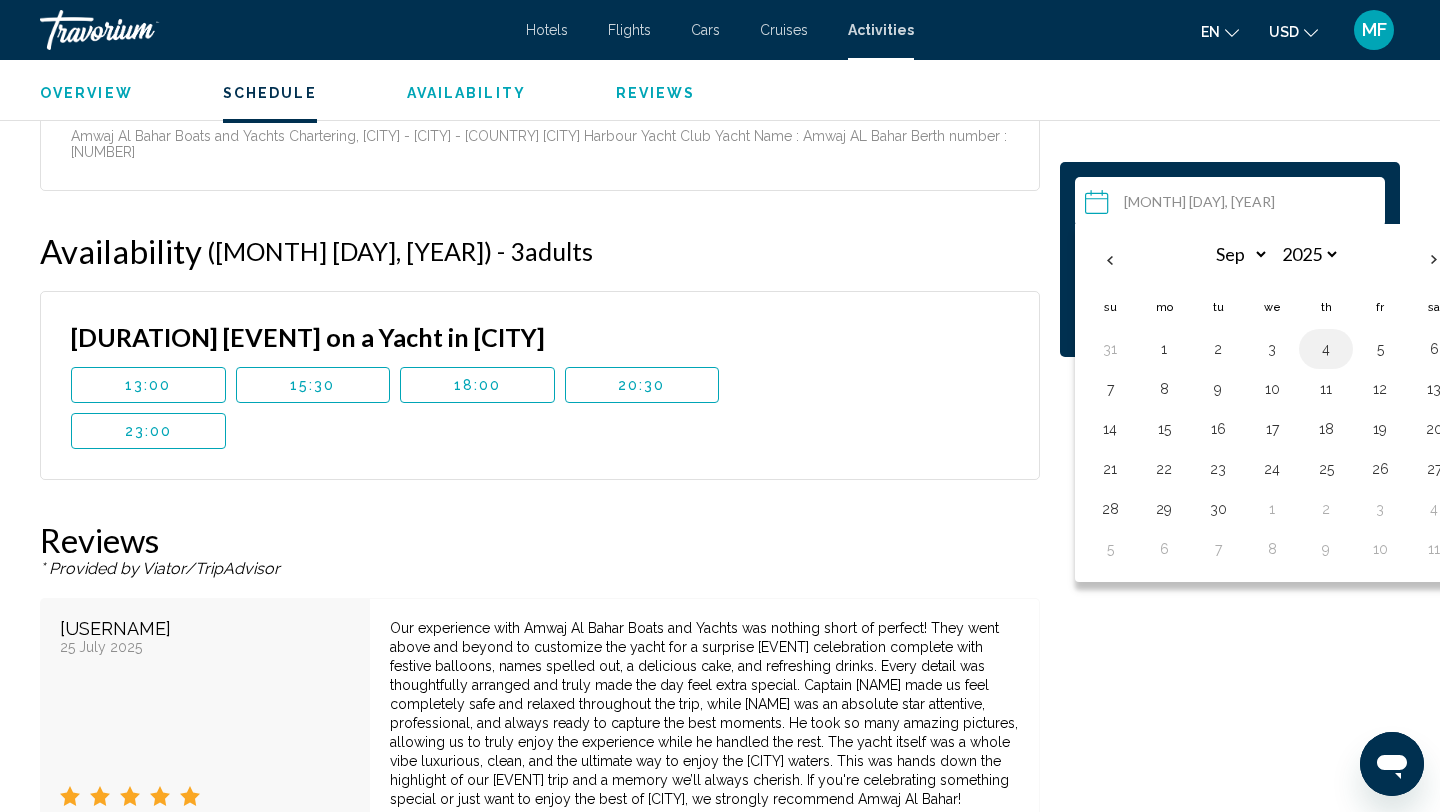 click on "4" at bounding box center (1326, 349) 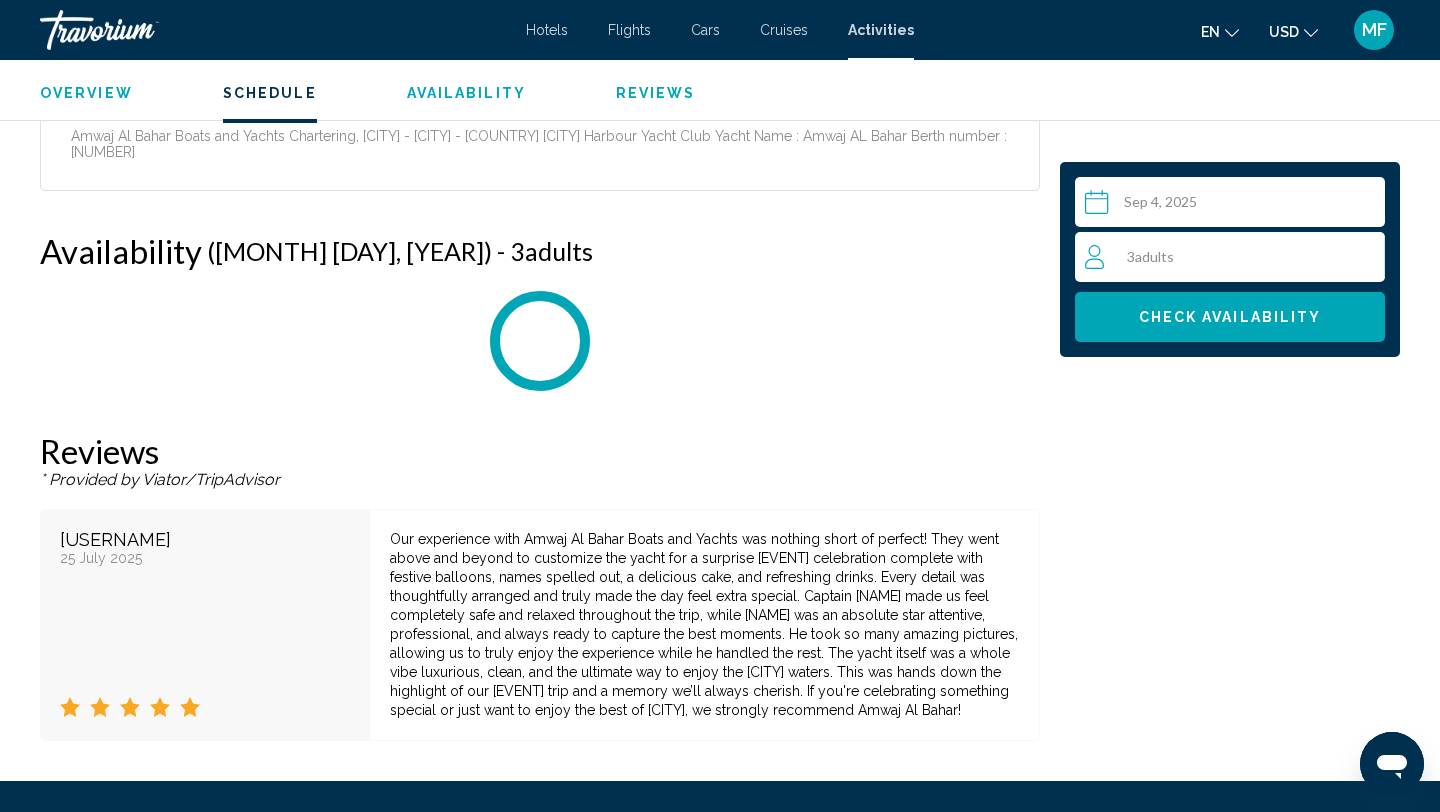 scroll, scrollTop: 2907, scrollLeft: 0, axis: vertical 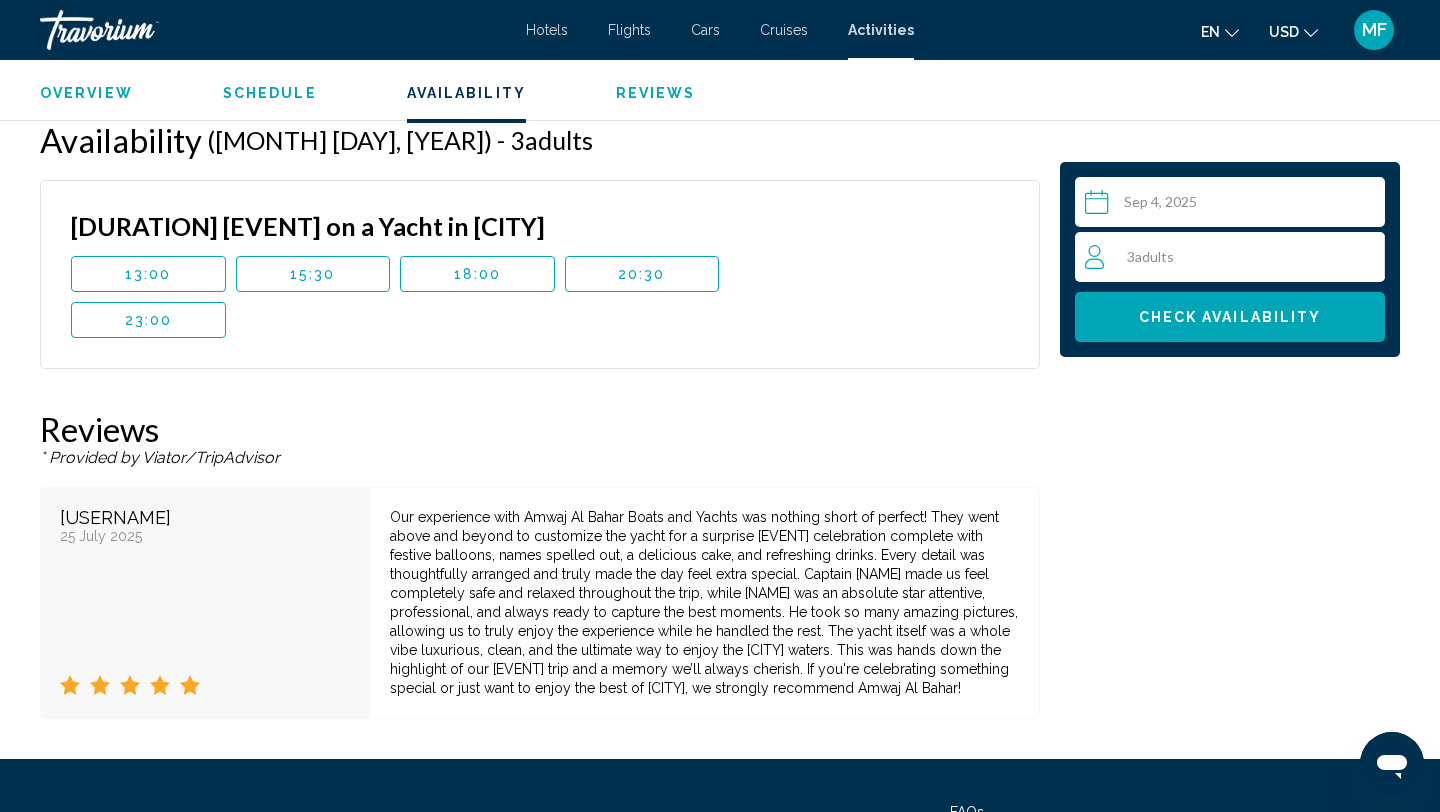 click on "18:00" at bounding box center [477, 274] 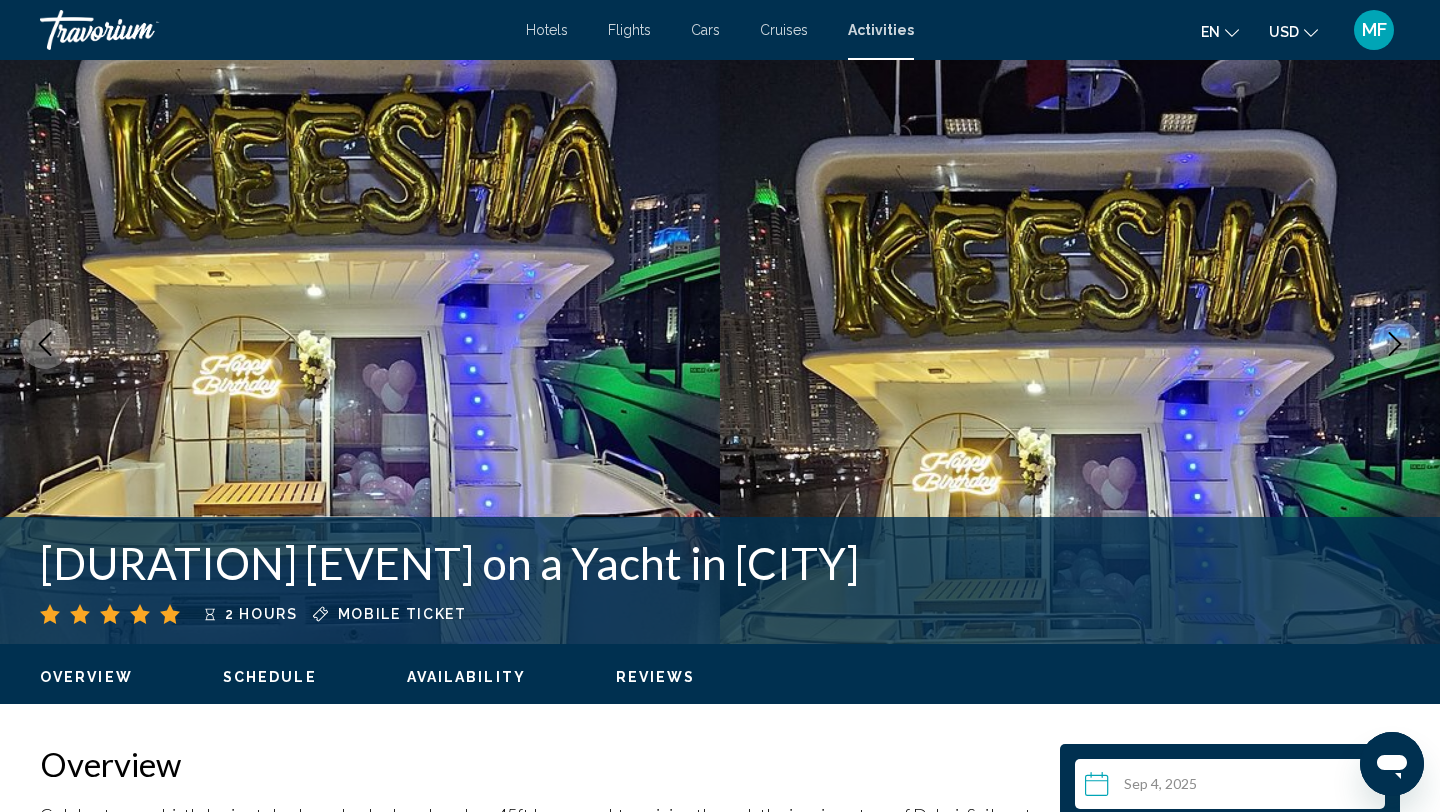 scroll, scrollTop: 0, scrollLeft: 0, axis: both 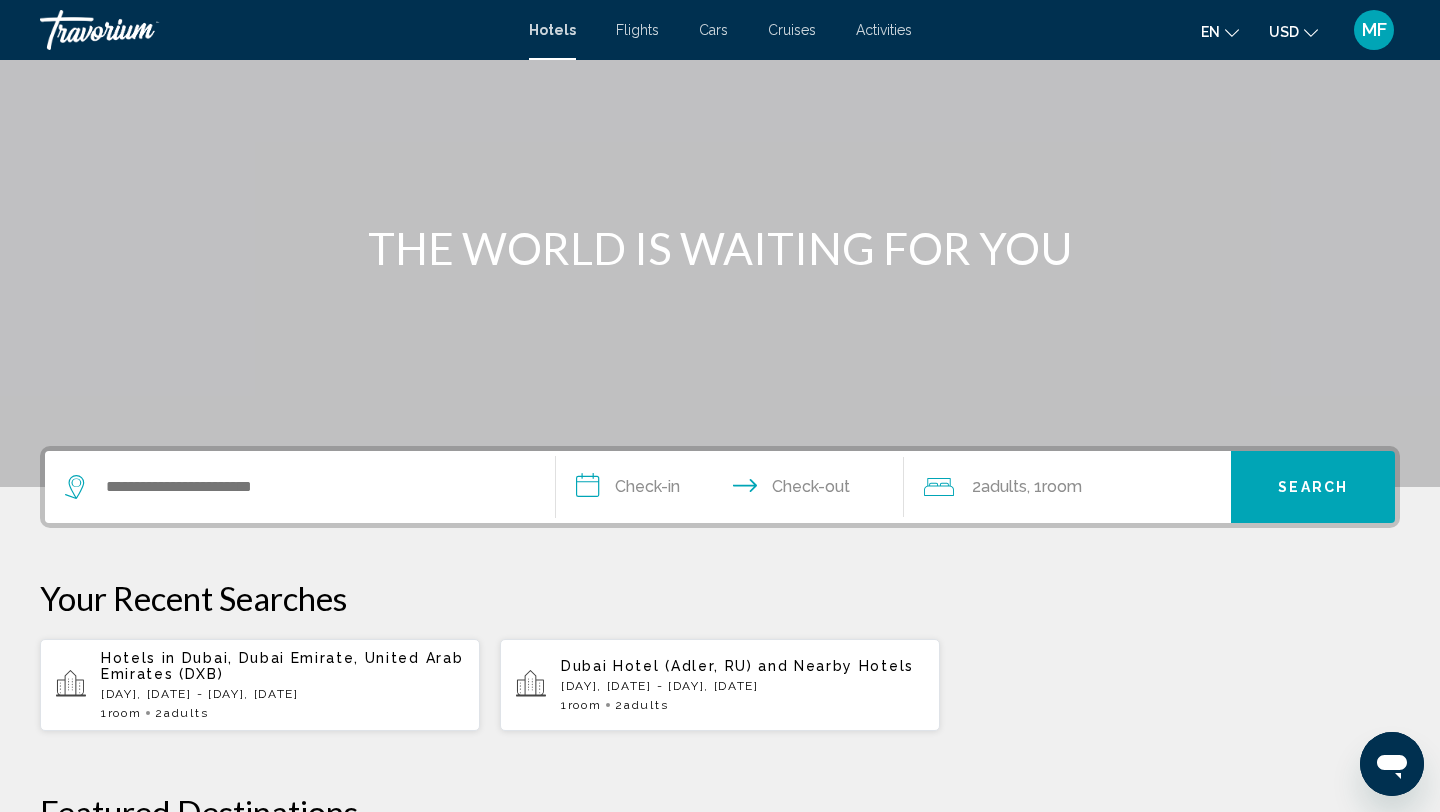 click on "Activities" at bounding box center [884, 30] 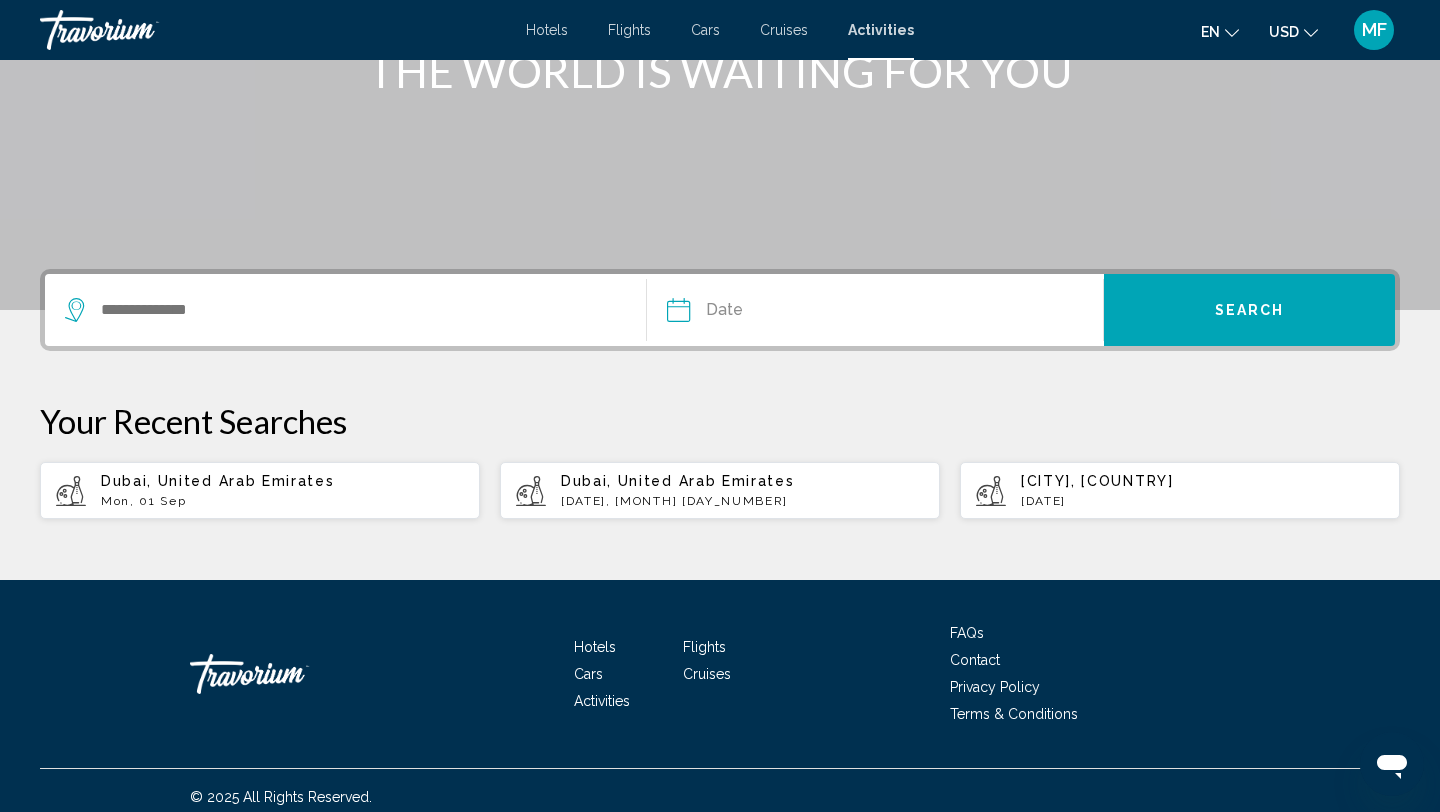 scroll, scrollTop: 303, scrollLeft: 0, axis: vertical 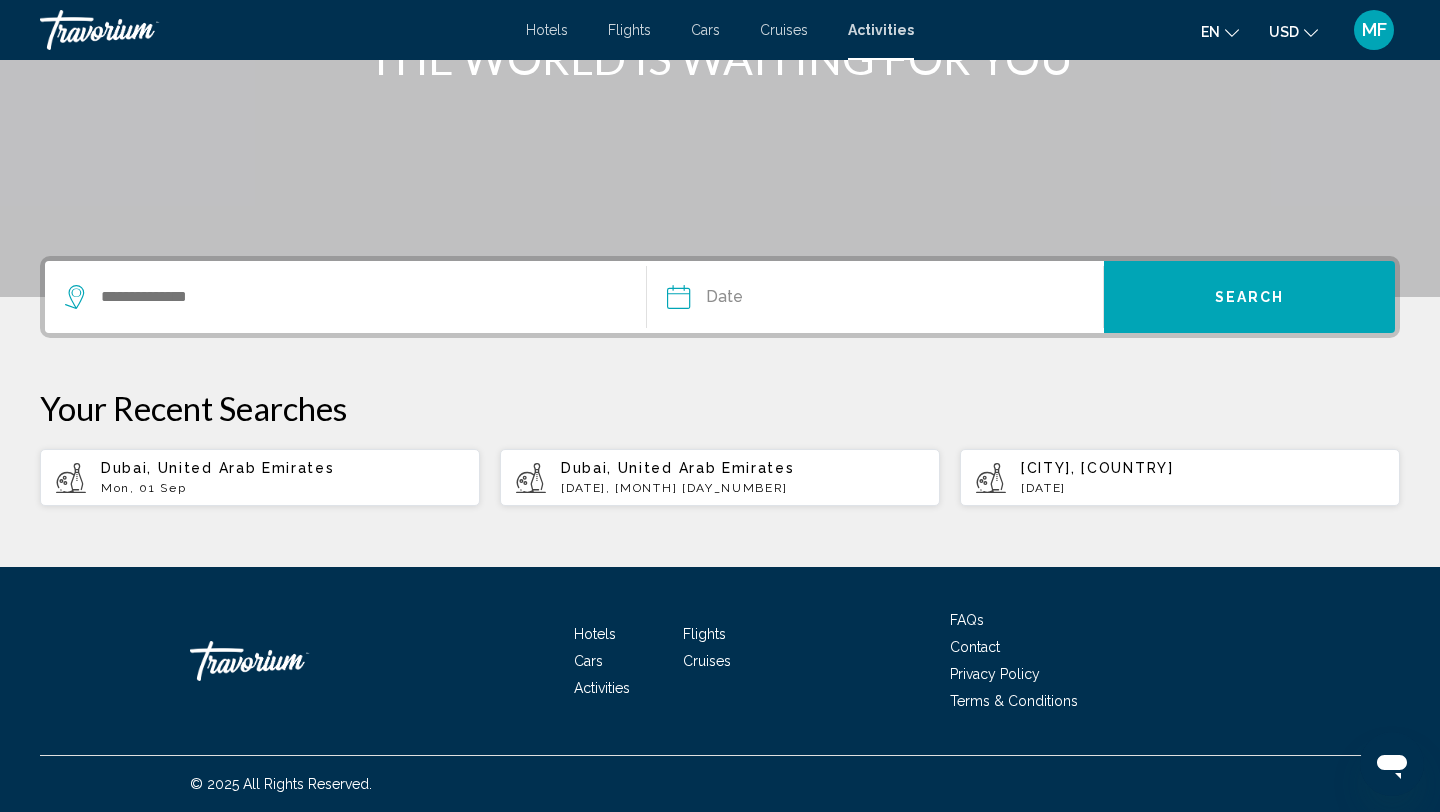 click on "Dubai, United Arab Emirates" at bounding box center [217, 468] 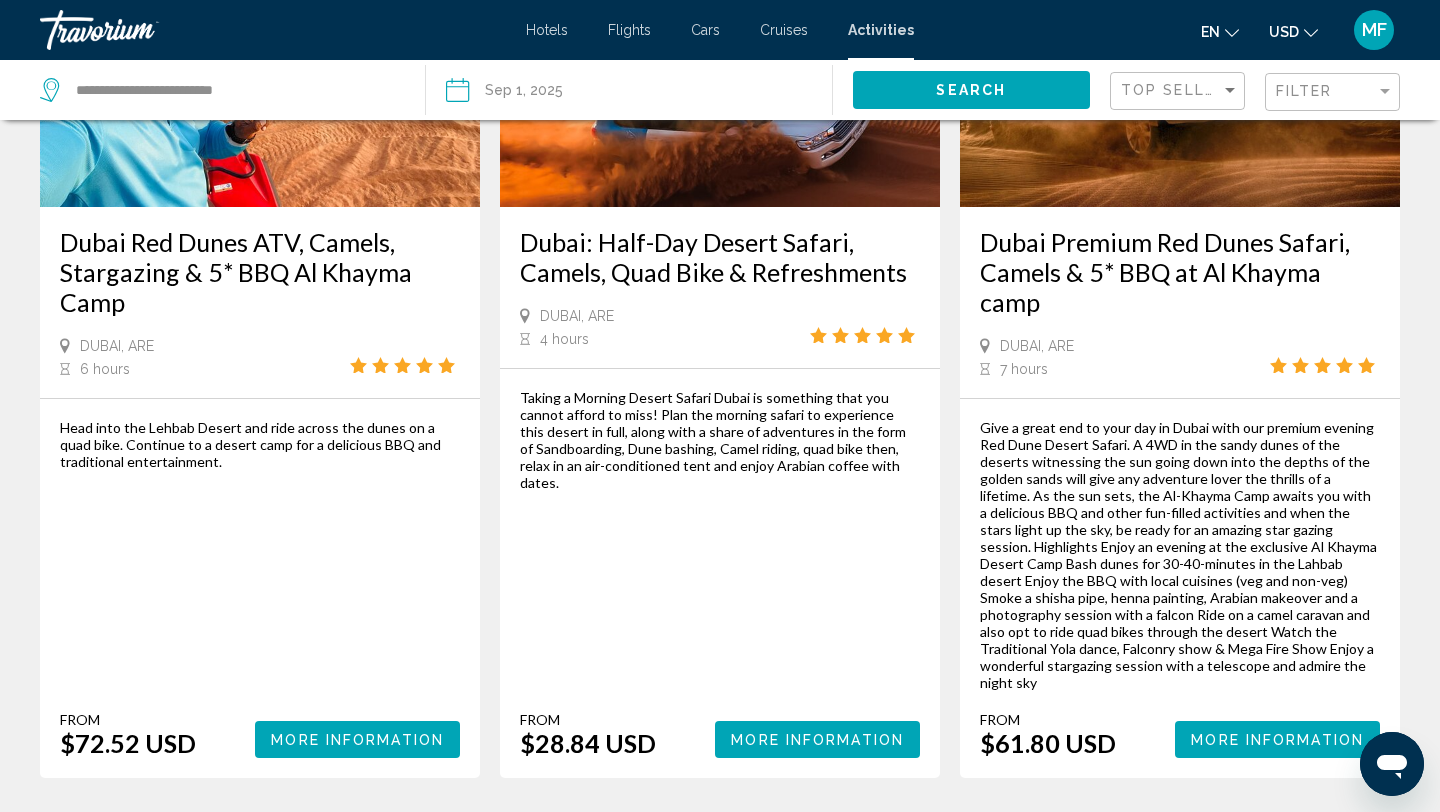 scroll, scrollTop: 0, scrollLeft: 0, axis: both 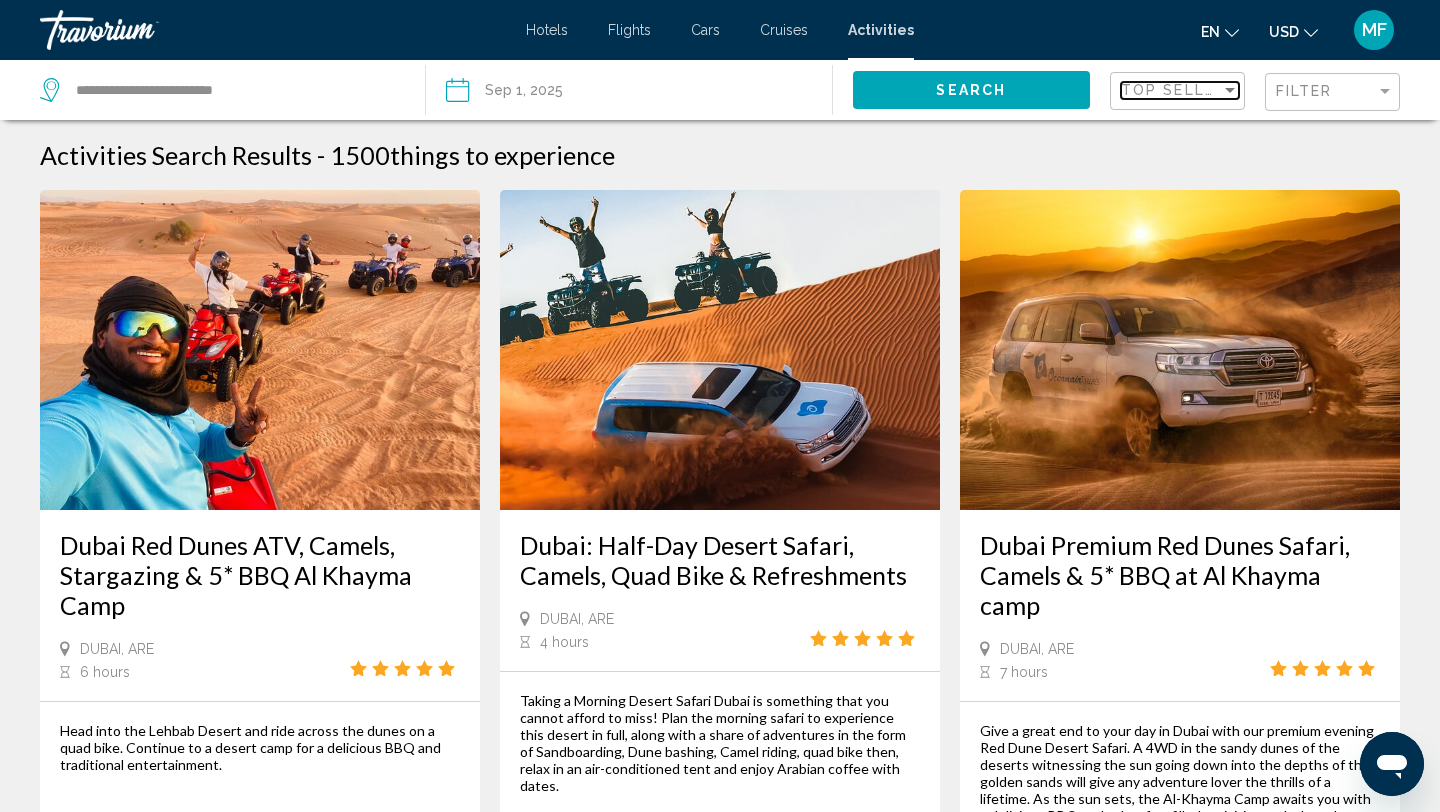 click at bounding box center (1230, 90) 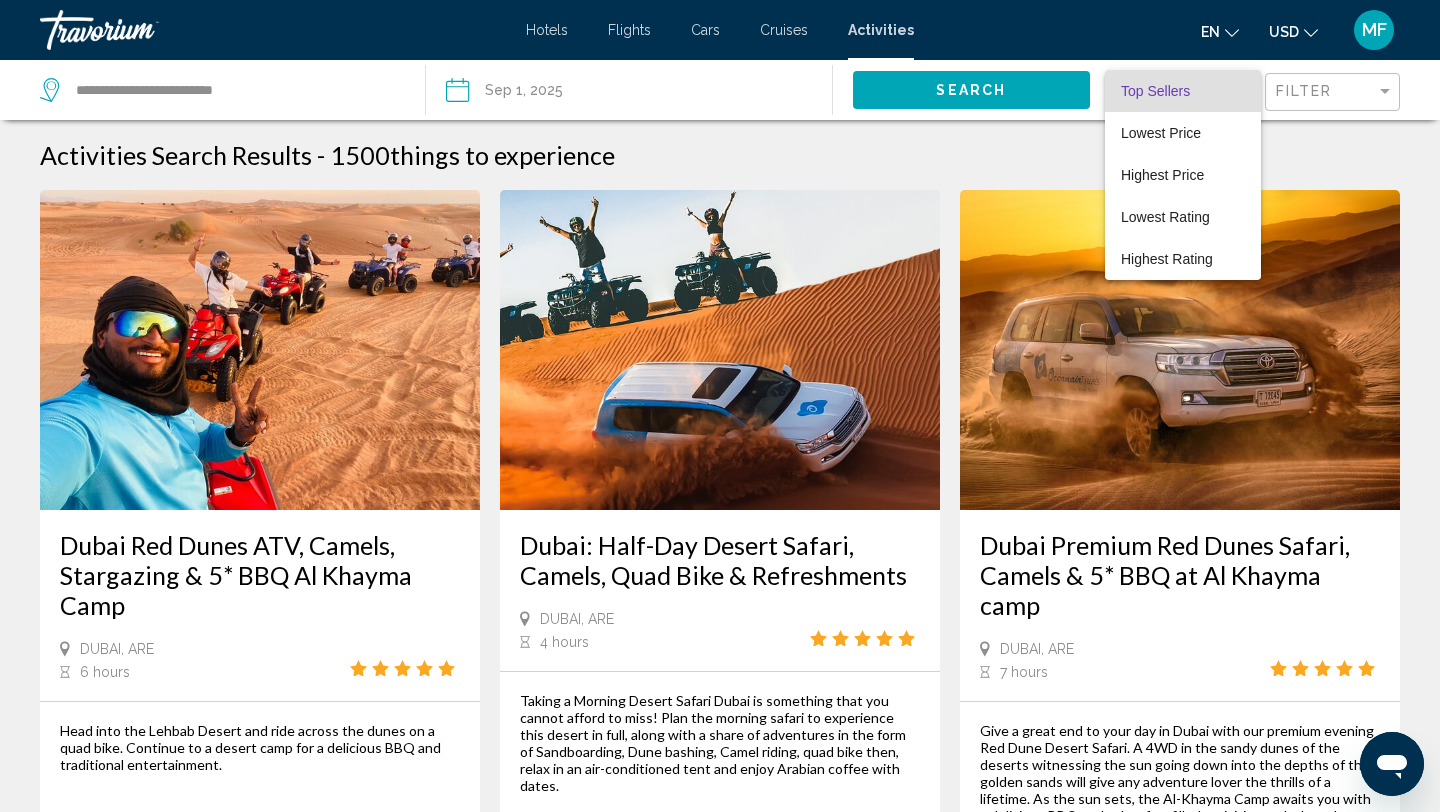 click at bounding box center [720, 406] 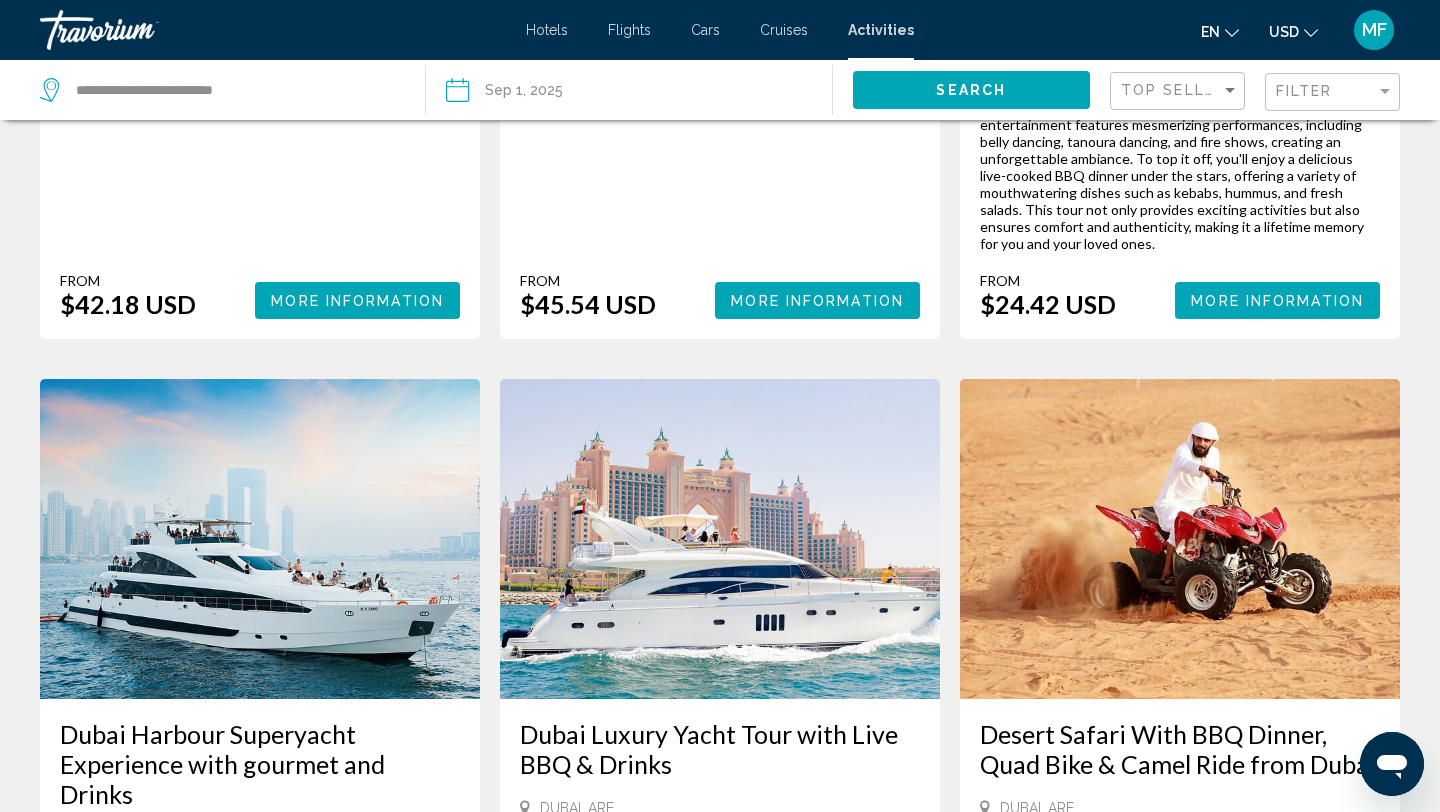 scroll, scrollTop: 3303, scrollLeft: 0, axis: vertical 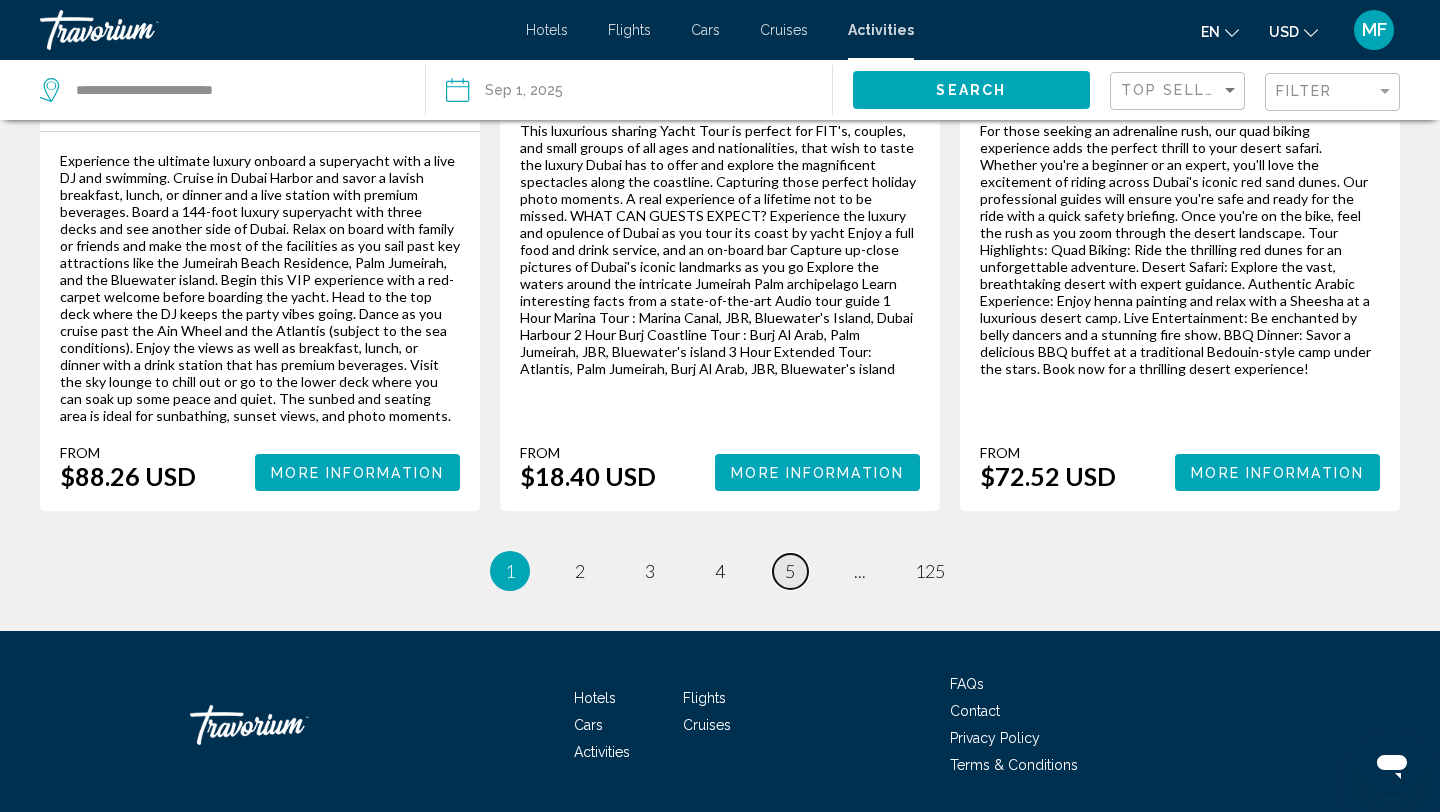 click on "5" at bounding box center (790, 571) 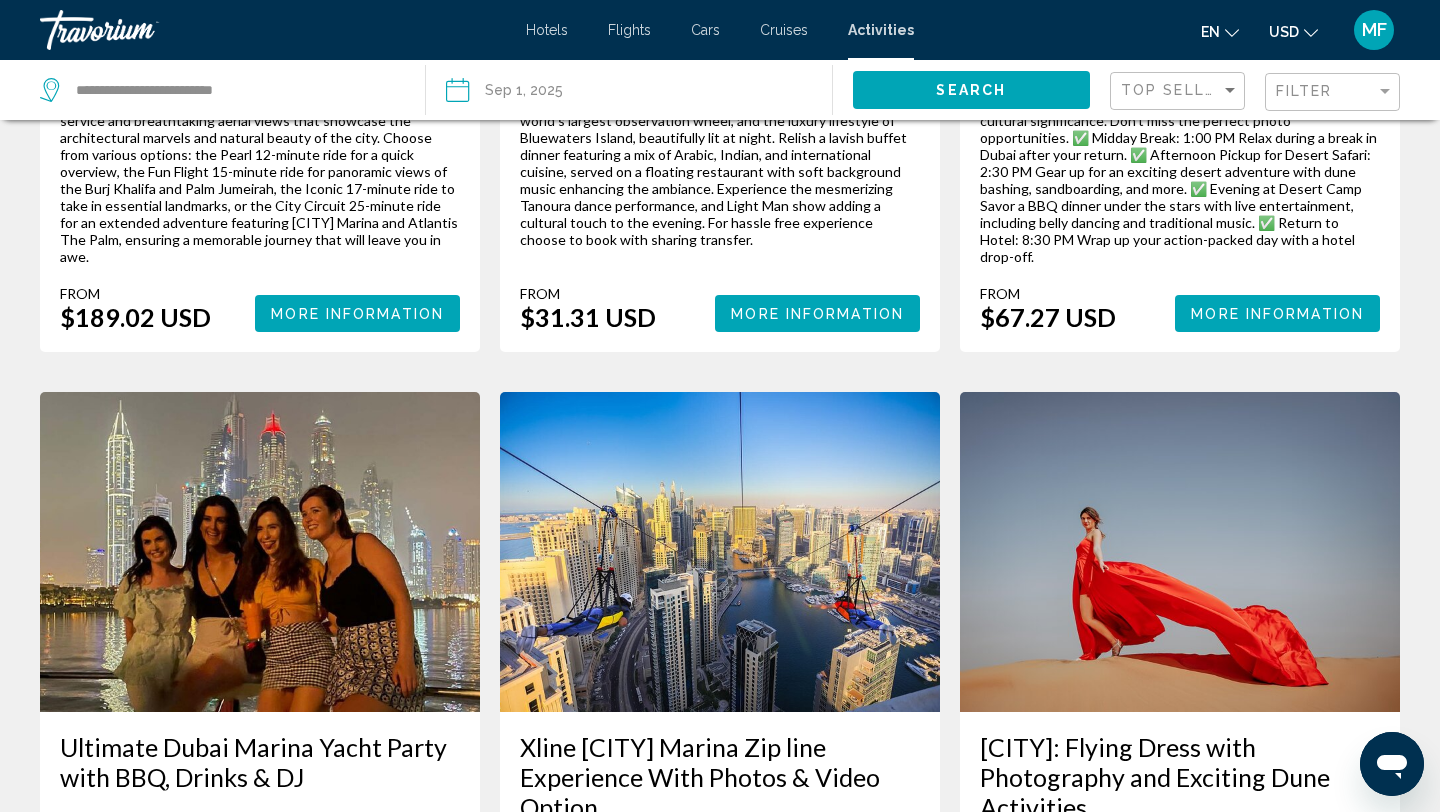 scroll, scrollTop: 2525, scrollLeft: 0, axis: vertical 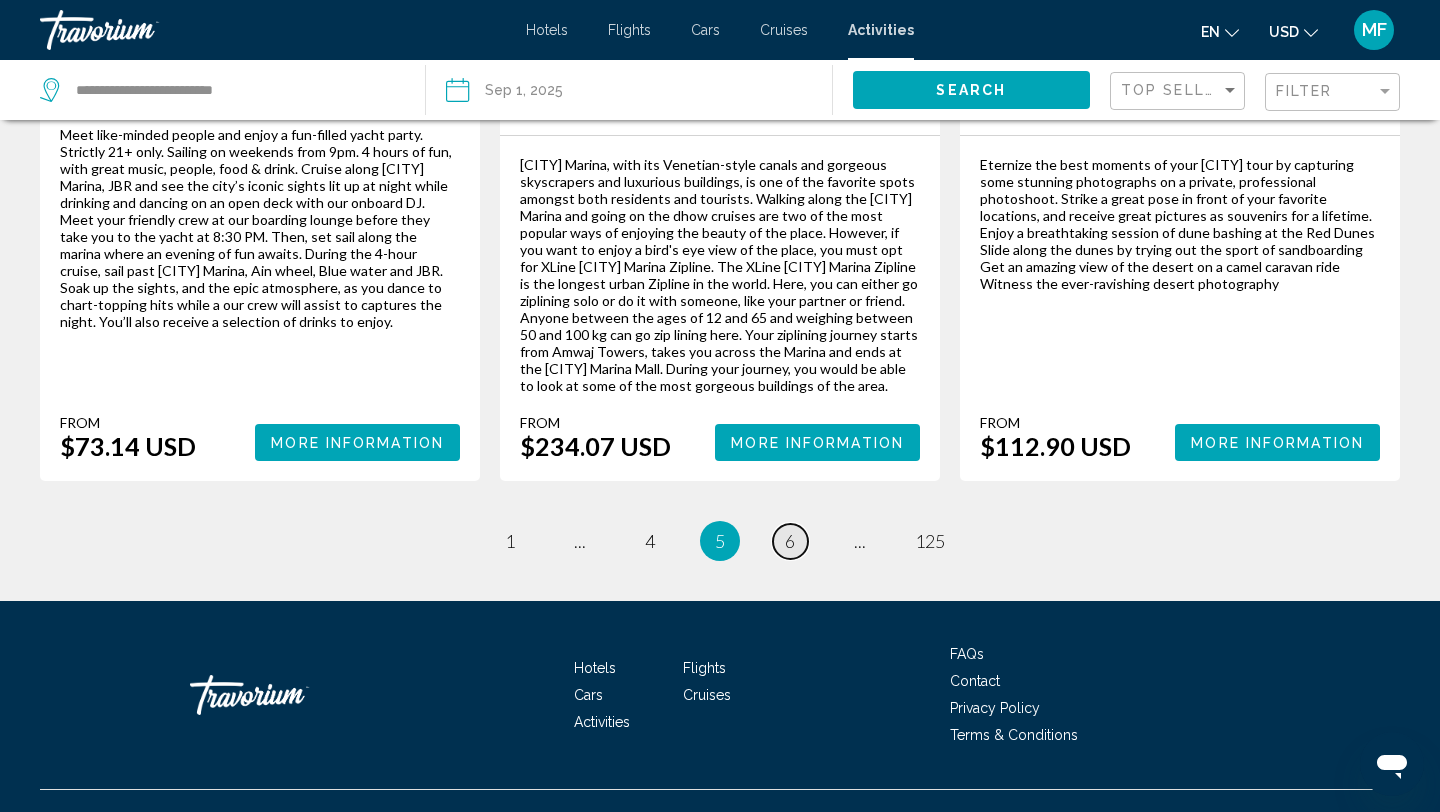 click on "6" at bounding box center (790, 541) 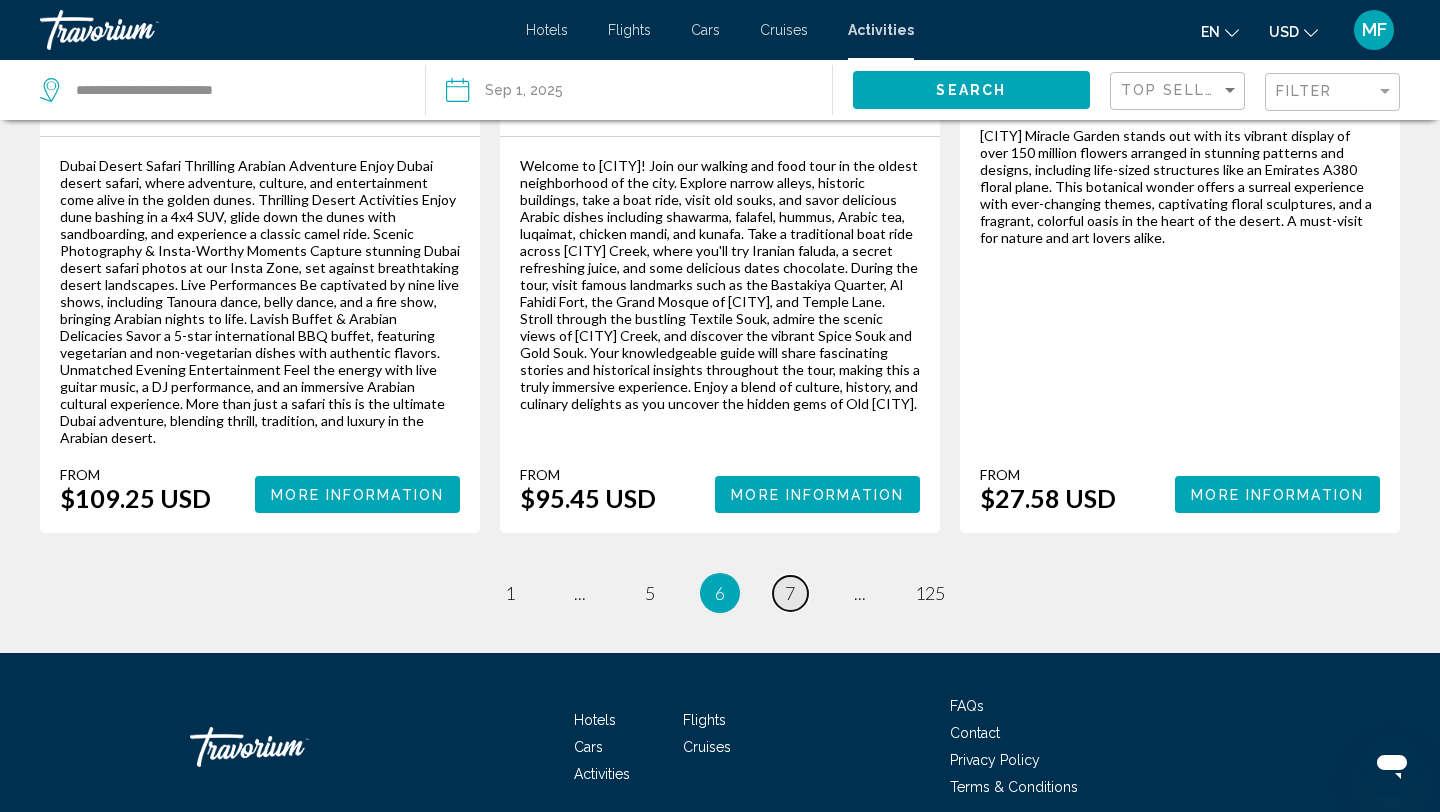 scroll, scrollTop: 3171, scrollLeft: 0, axis: vertical 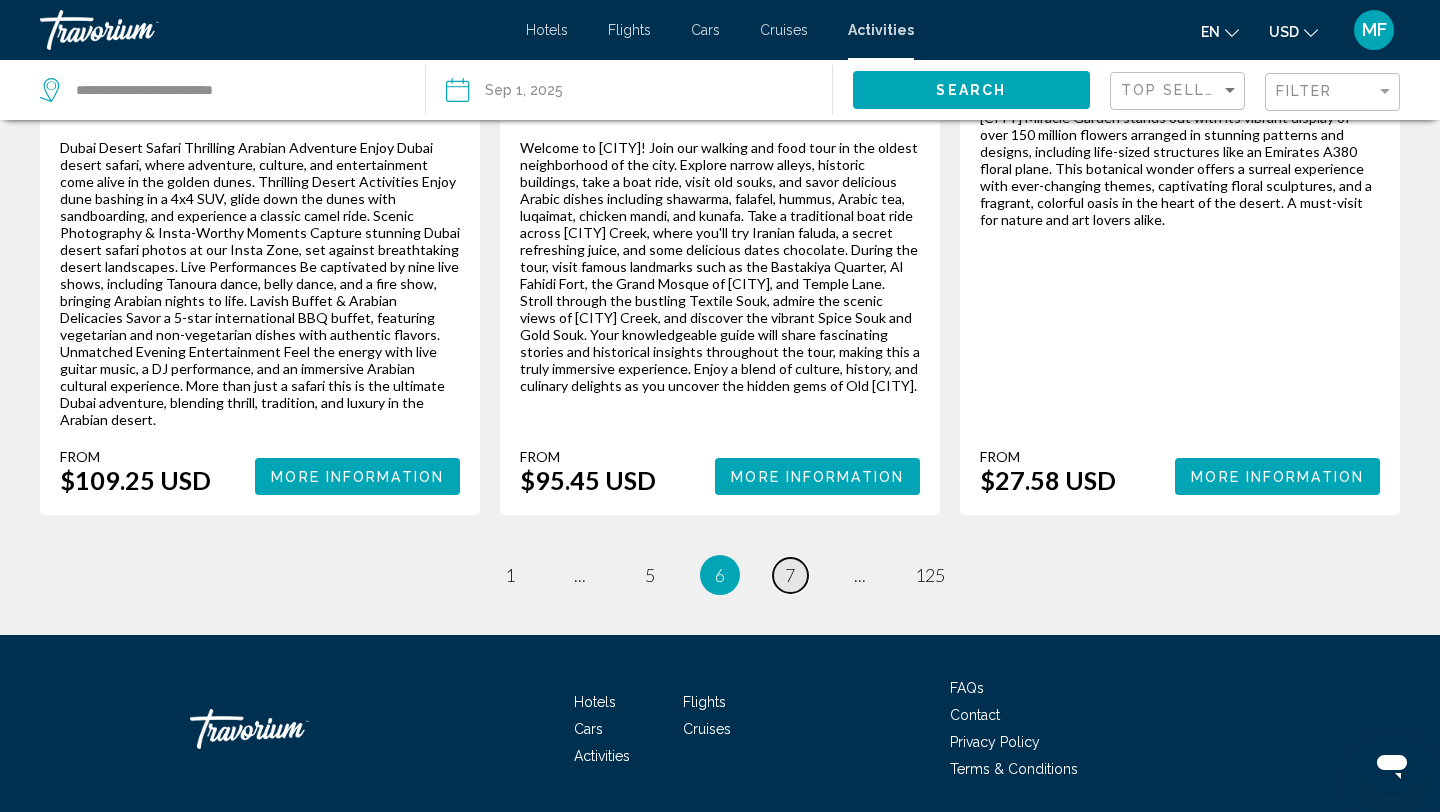 click on "page  7" at bounding box center (790, 575) 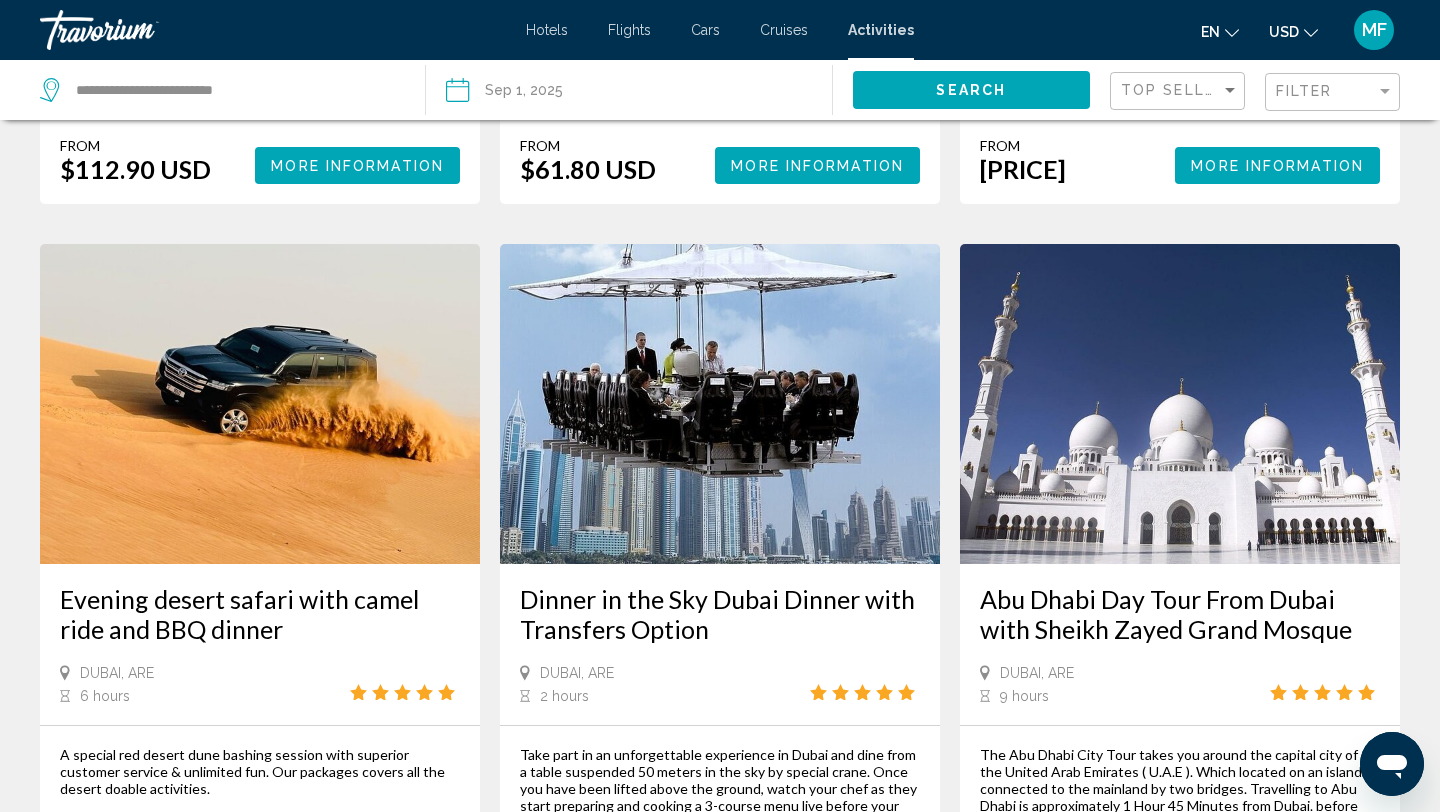 scroll, scrollTop: 2682, scrollLeft: 0, axis: vertical 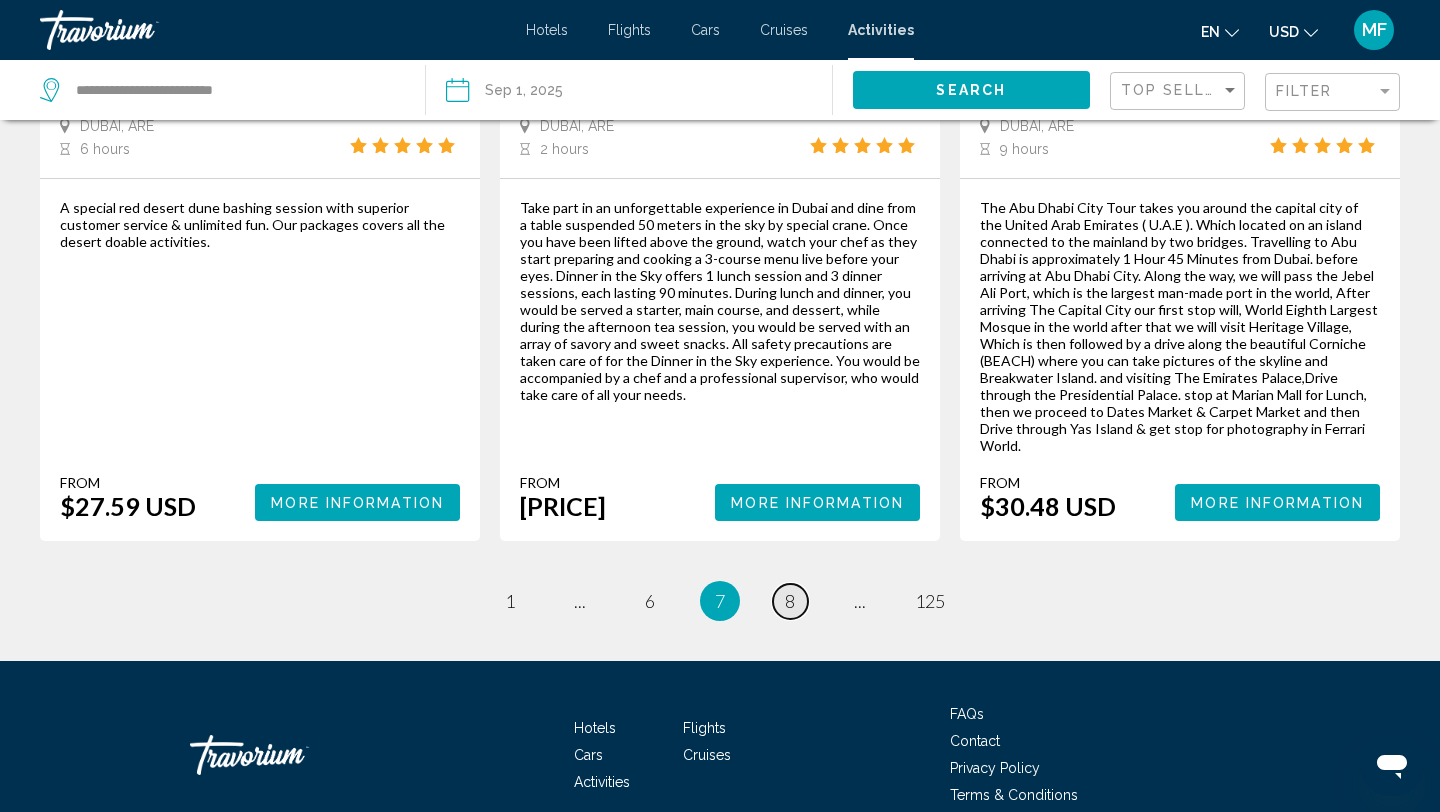 click on "8" at bounding box center (790, 601) 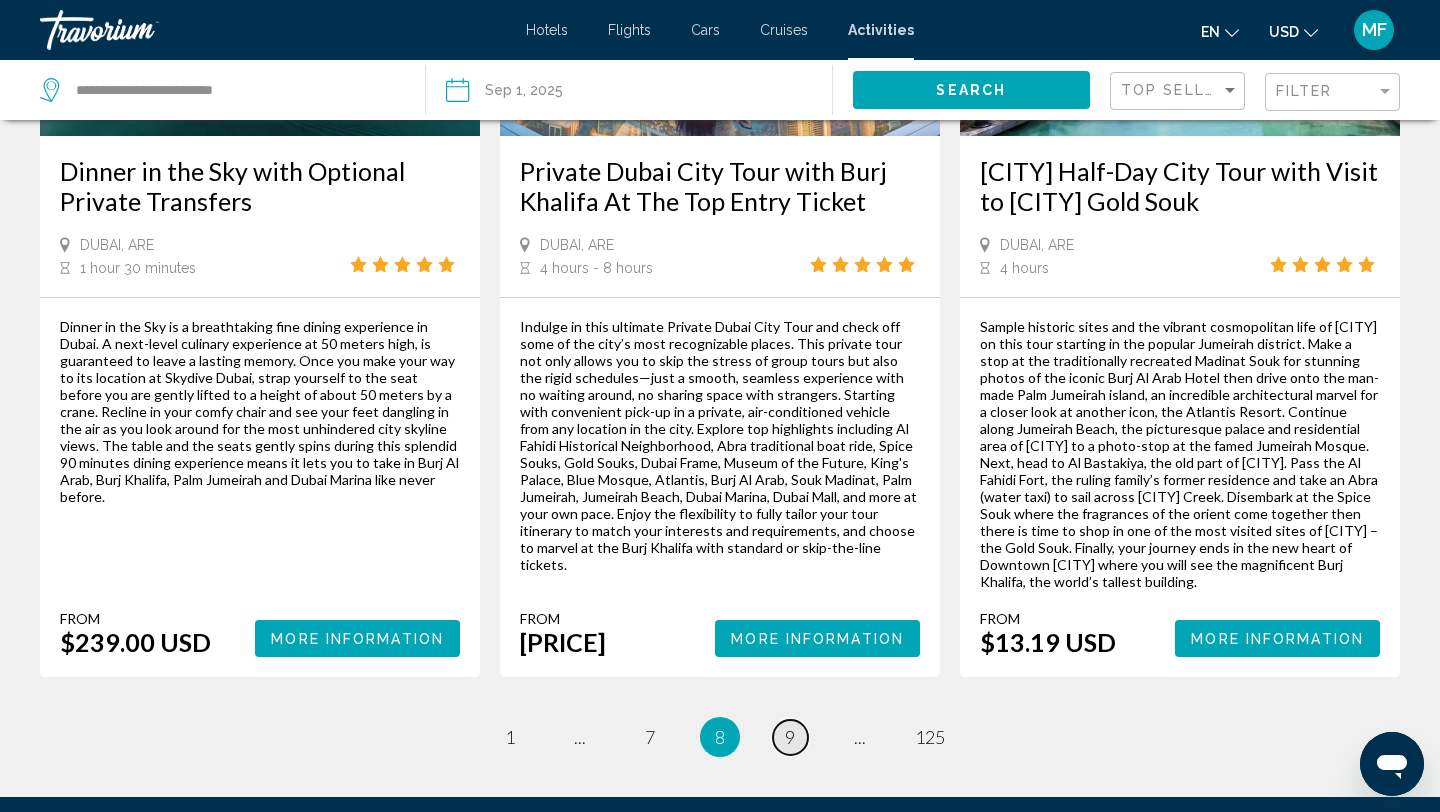 scroll, scrollTop: 3256, scrollLeft: 0, axis: vertical 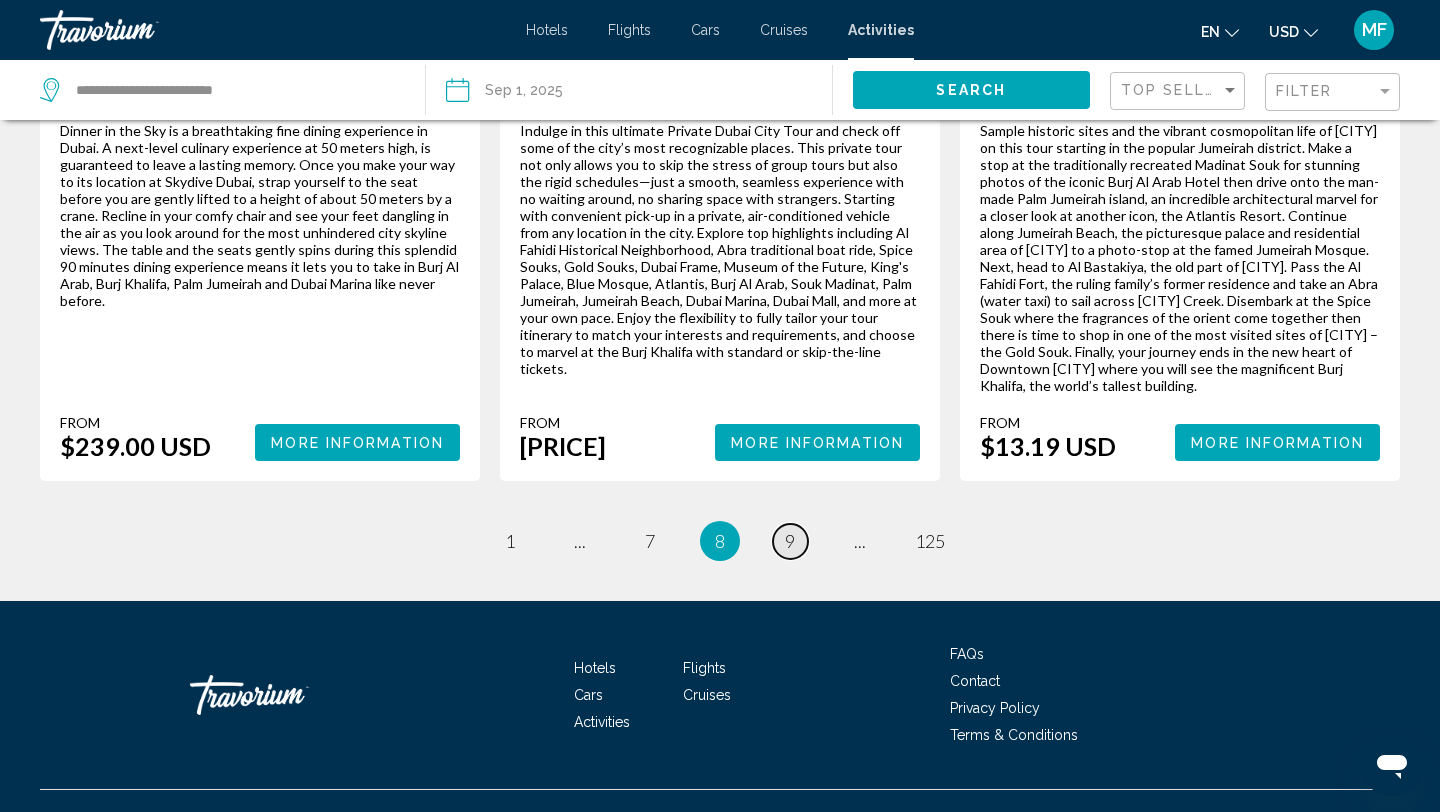 click on "9" at bounding box center (790, 541) 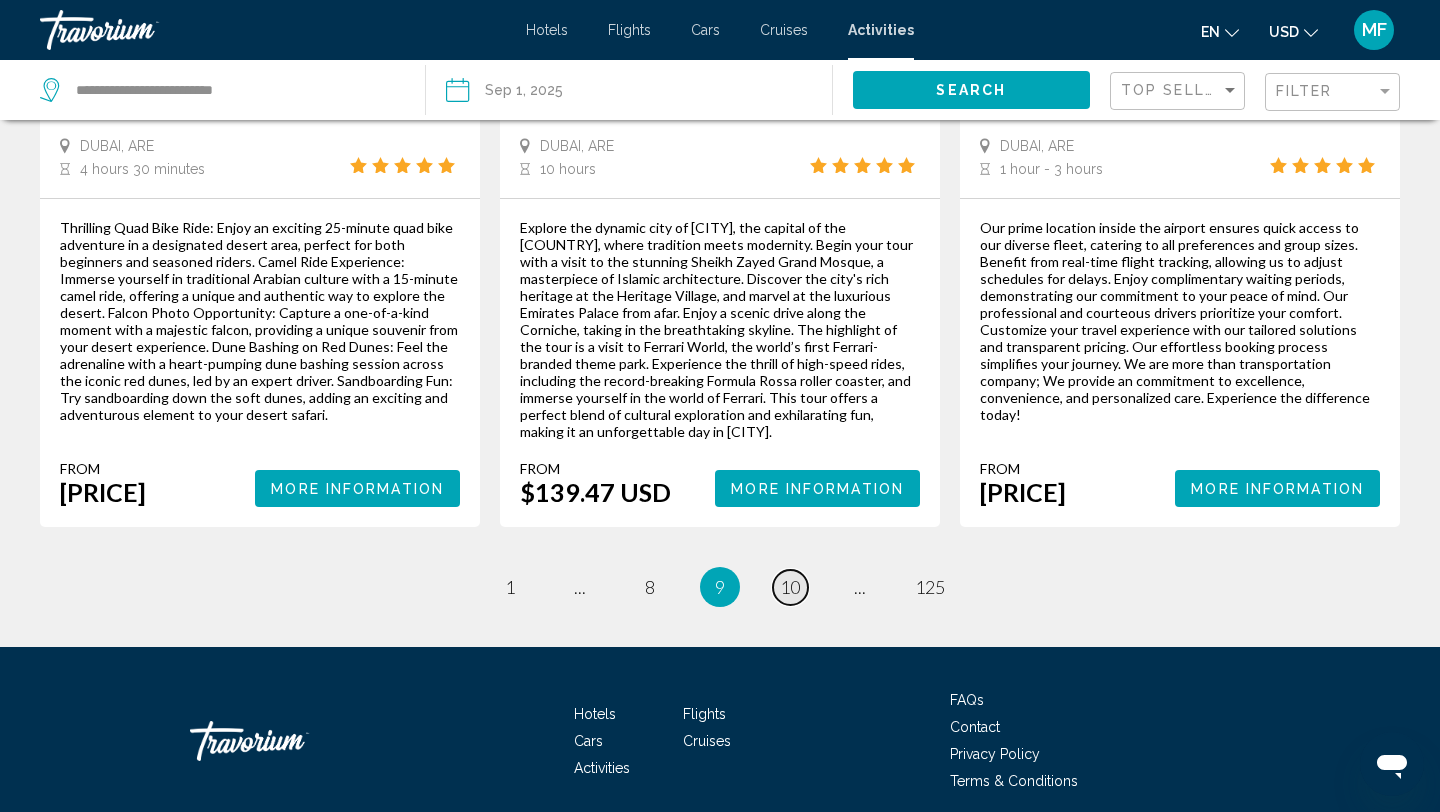 scroll, scrollTop: 3154, scrollLeft: 0, axis: vertical 